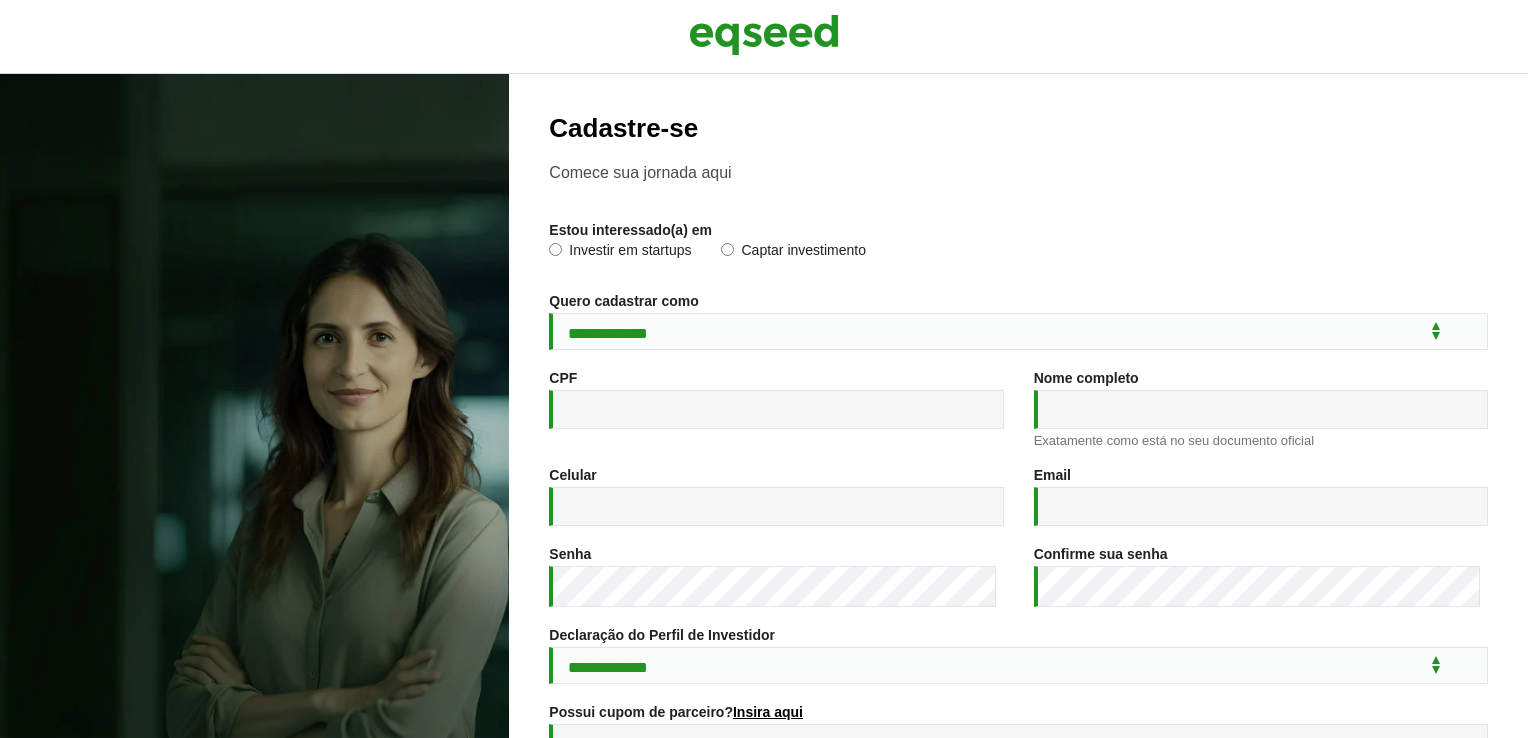 scroll, scrollTop: 0, scrollLeft: 0, axis: both 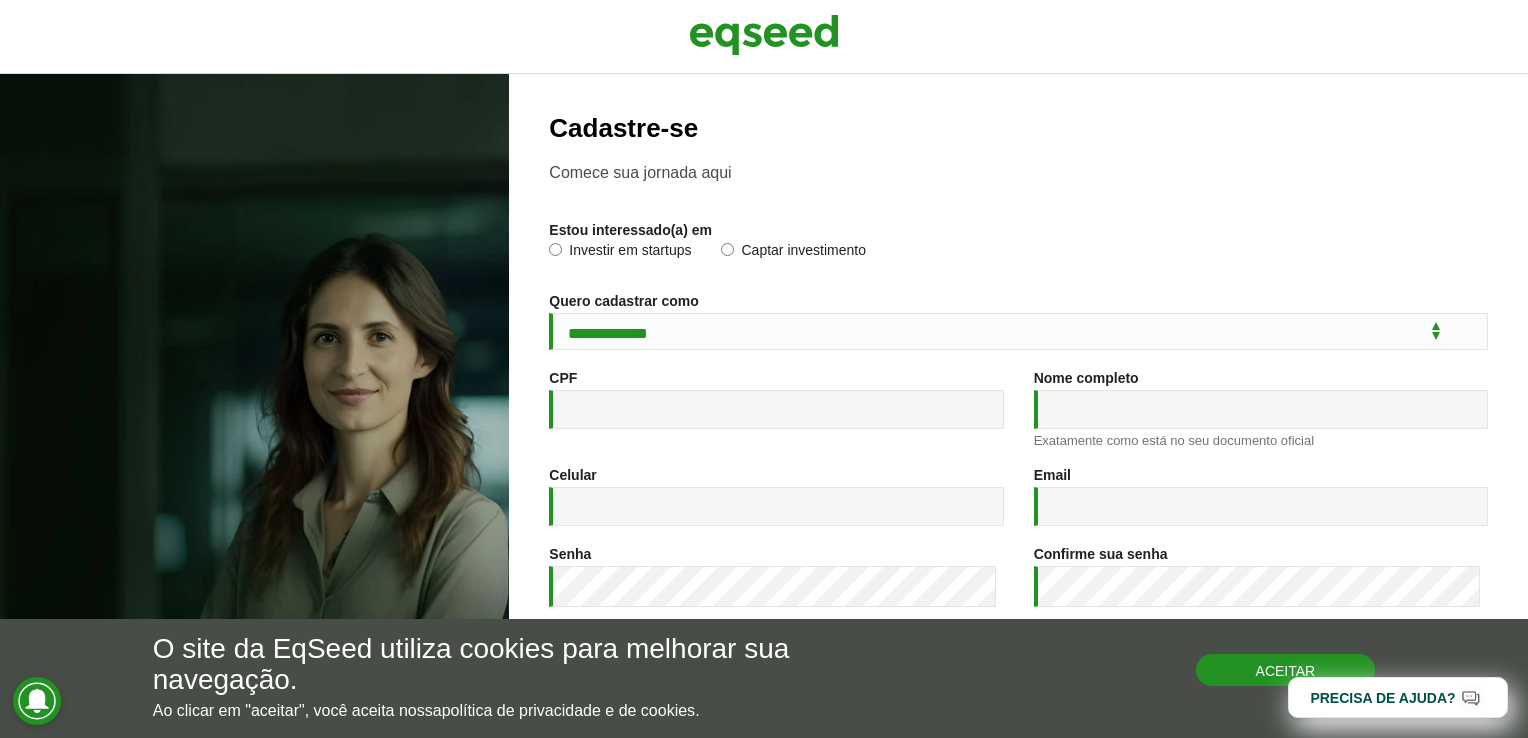 click on "Aceitar" at bounding box center (1286, 670) 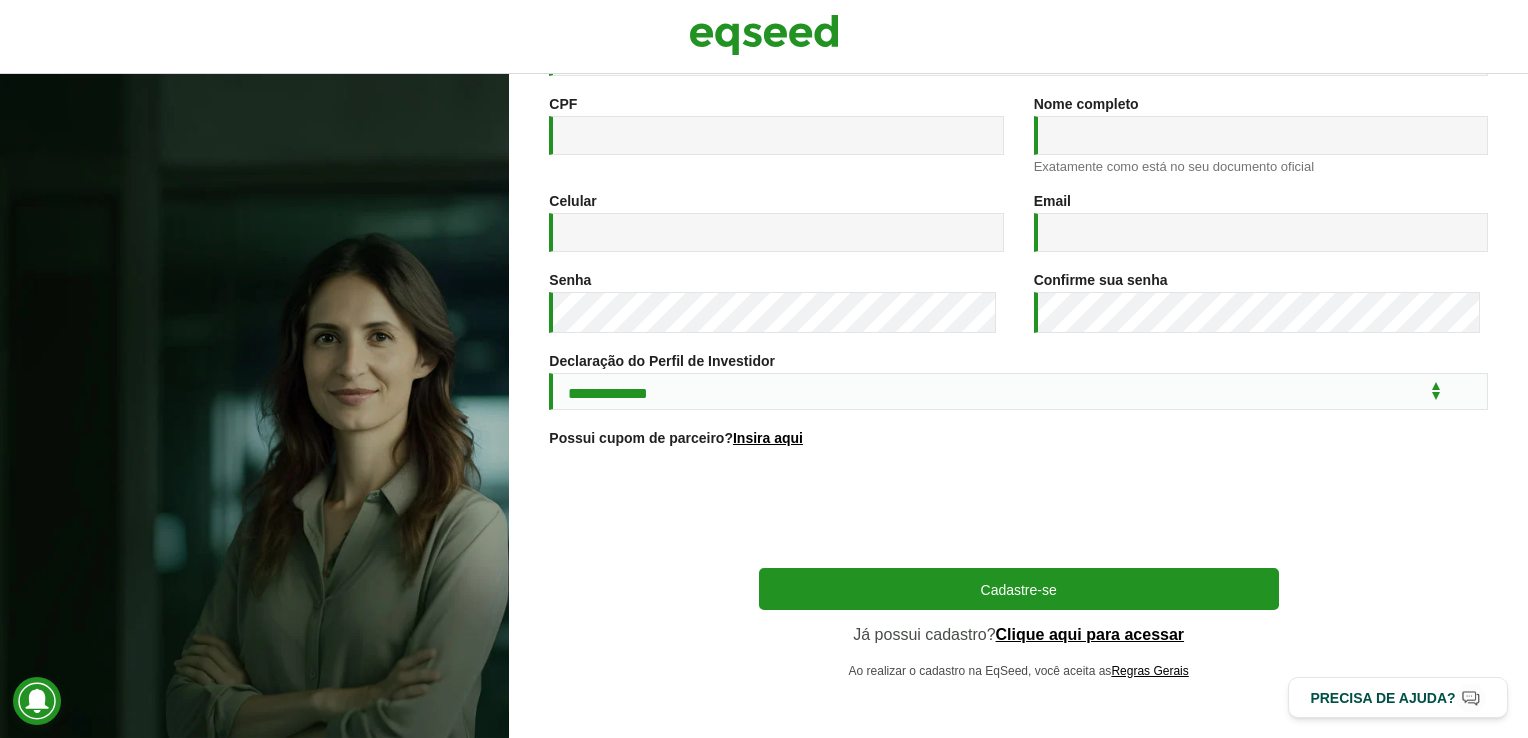 scroll, scrollTop: 288, scrollLeft: 0, axis: vertical 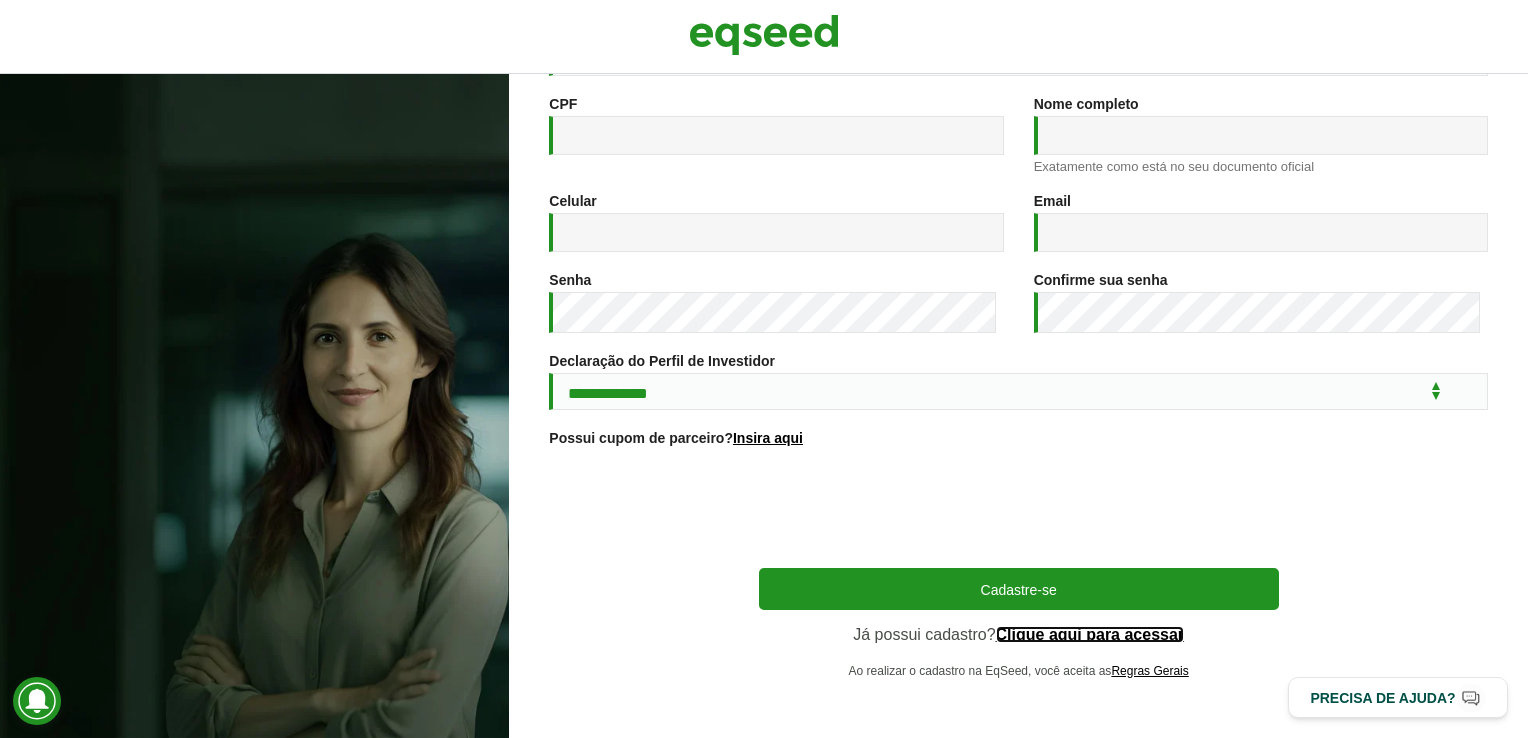 click on "Clique aqui para acessar" at bounding box center (1090, 635) 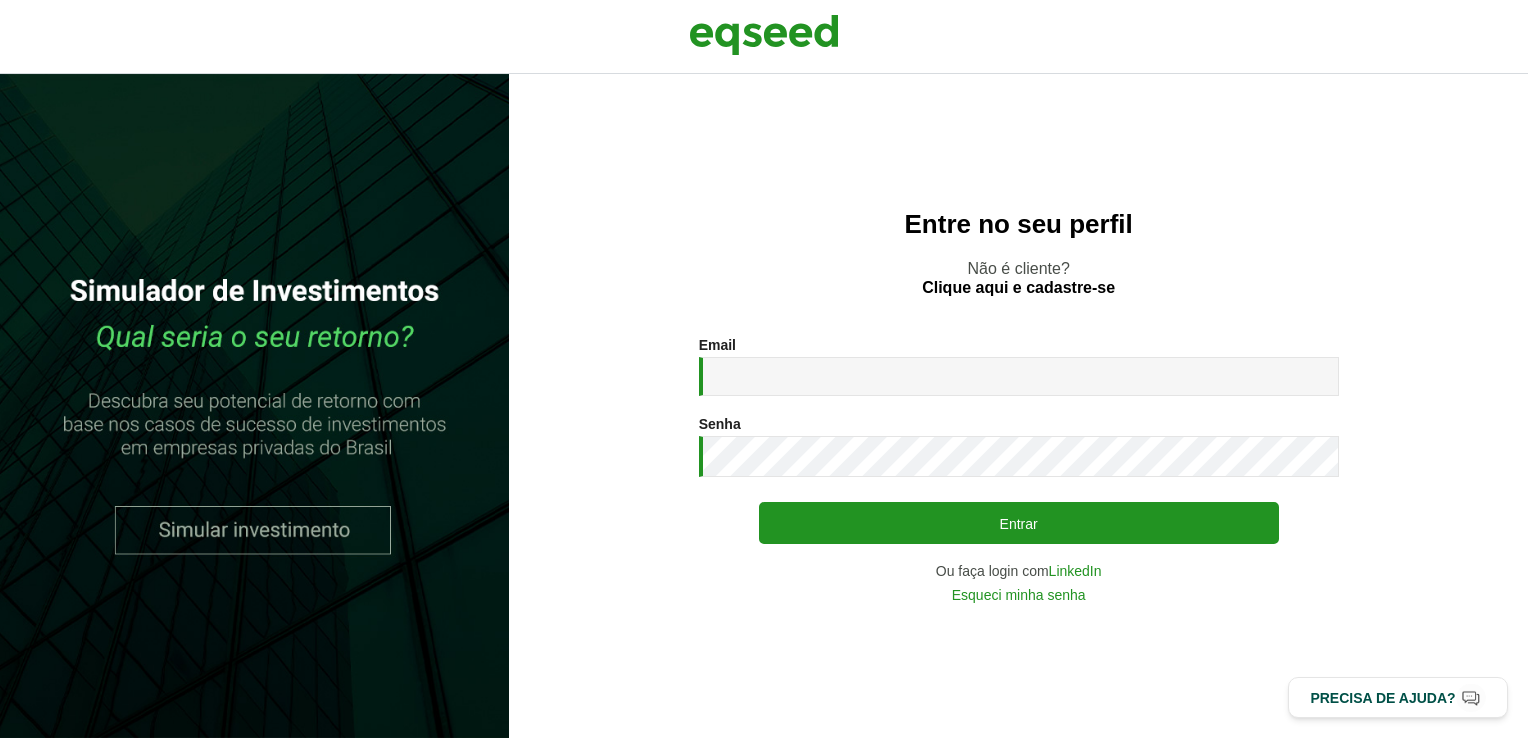 scroll, scrollTop: 0, scrollLeft: 0, axis: both 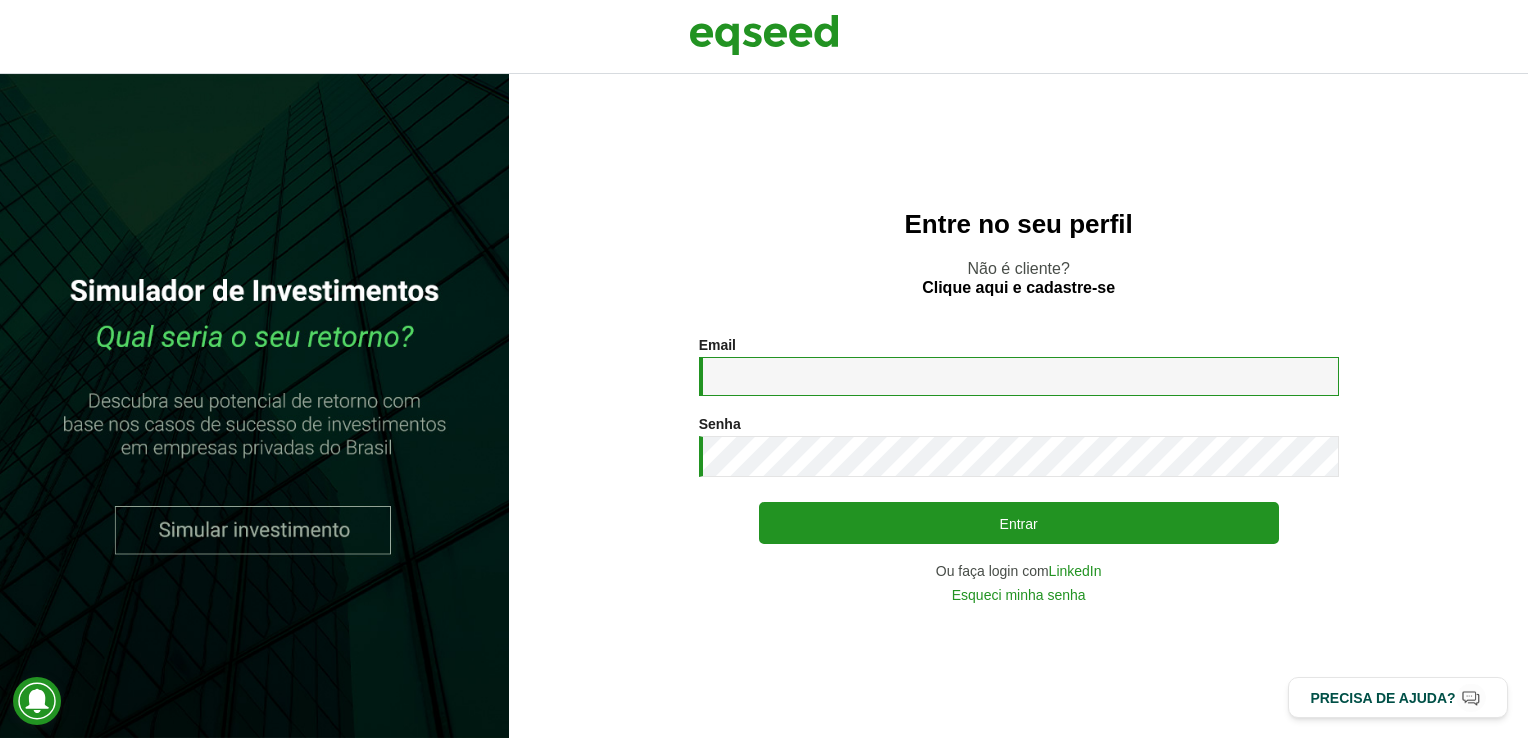 click on "Email  *" at bounding box center [1019, 376] 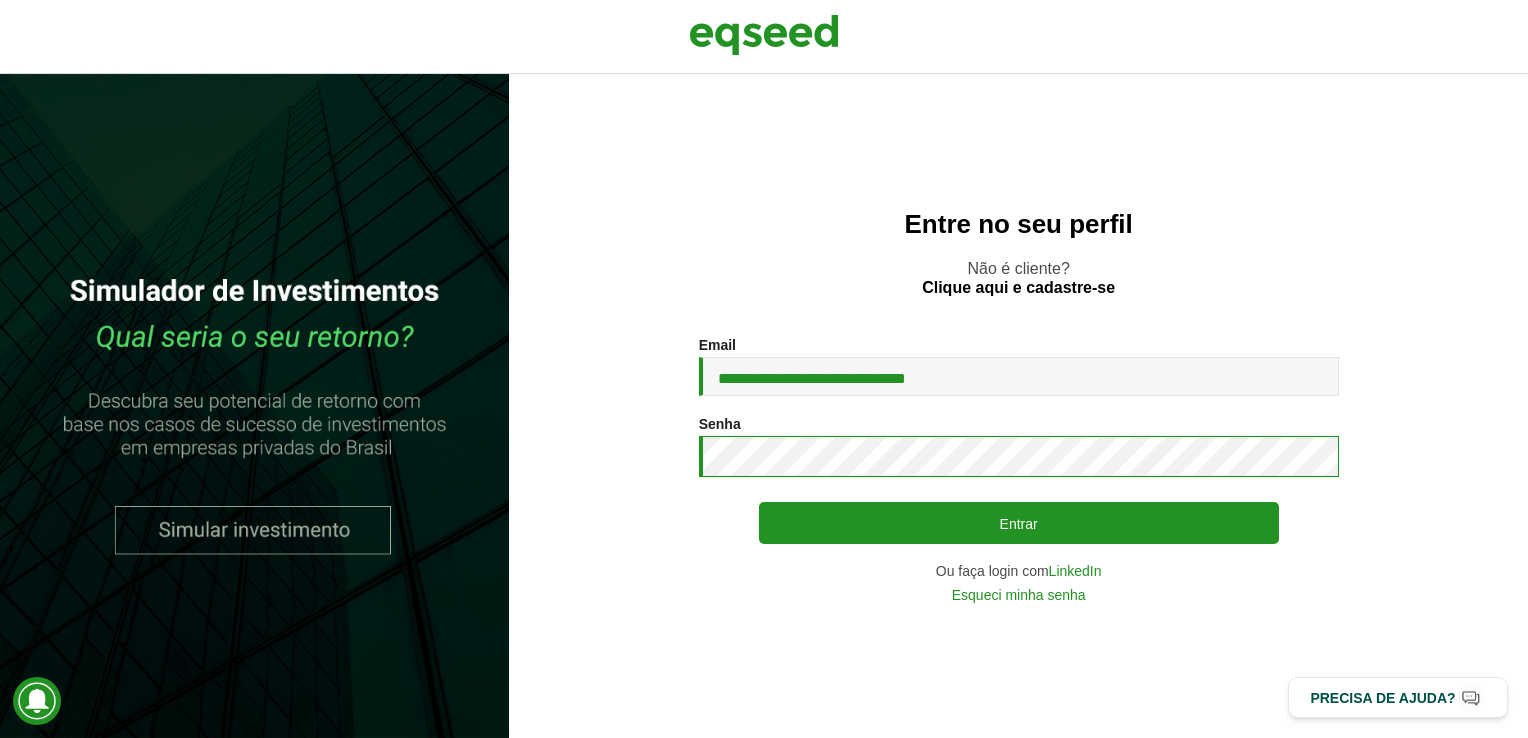 click on "Entrar" at bounding box center [1019, 523] 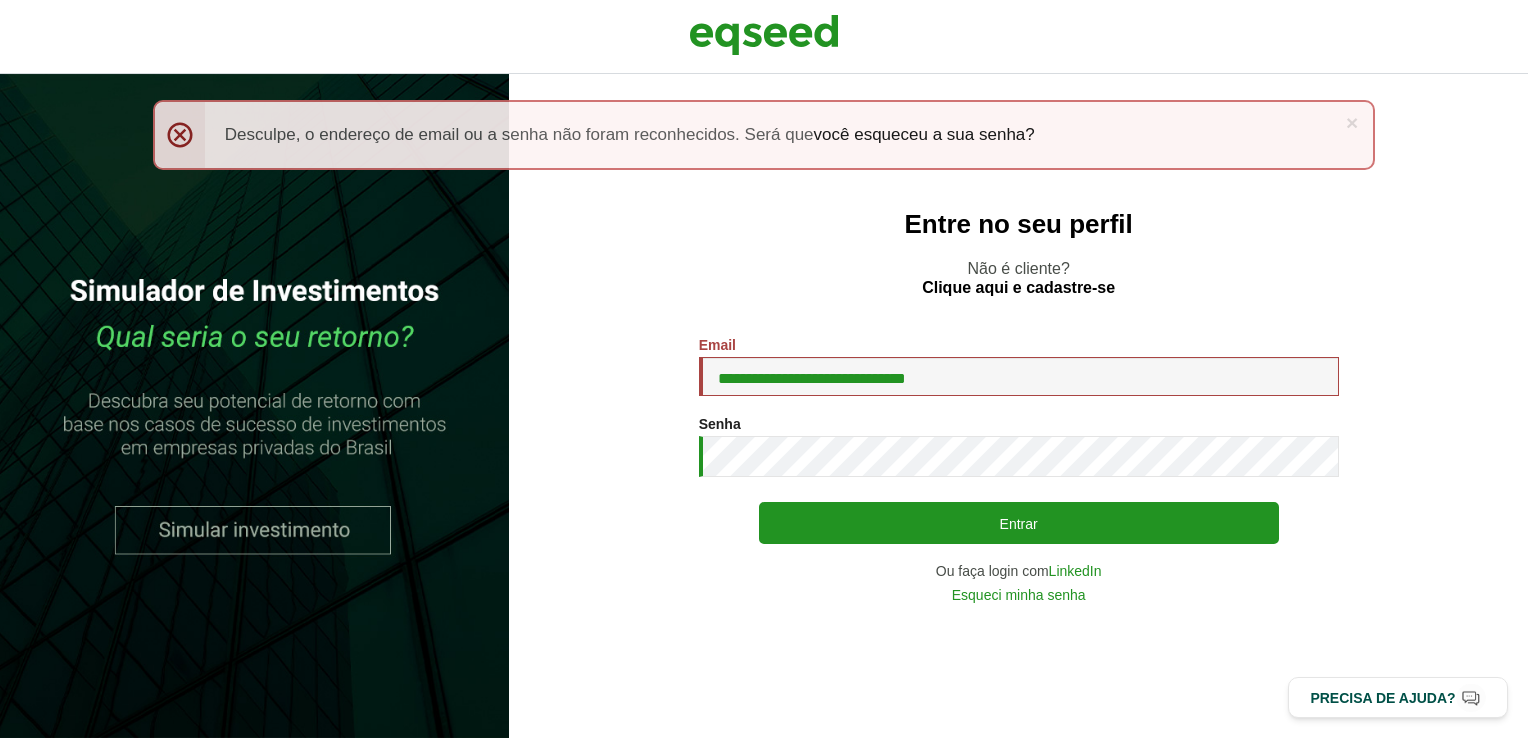 scroll, scrollTop: 0, scrollLeft: 0, axis: both 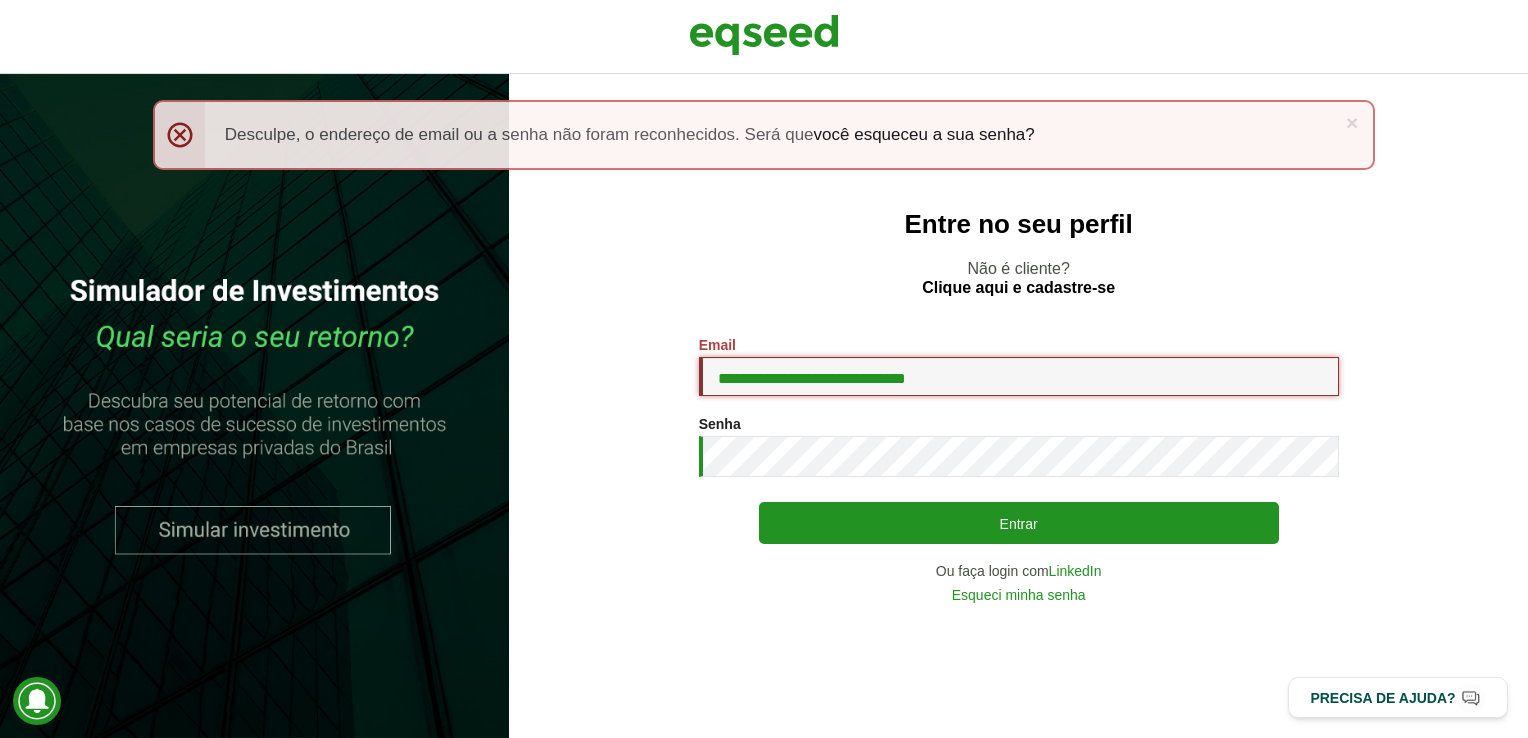 click on "**********" at bounding box center (1019, 376) 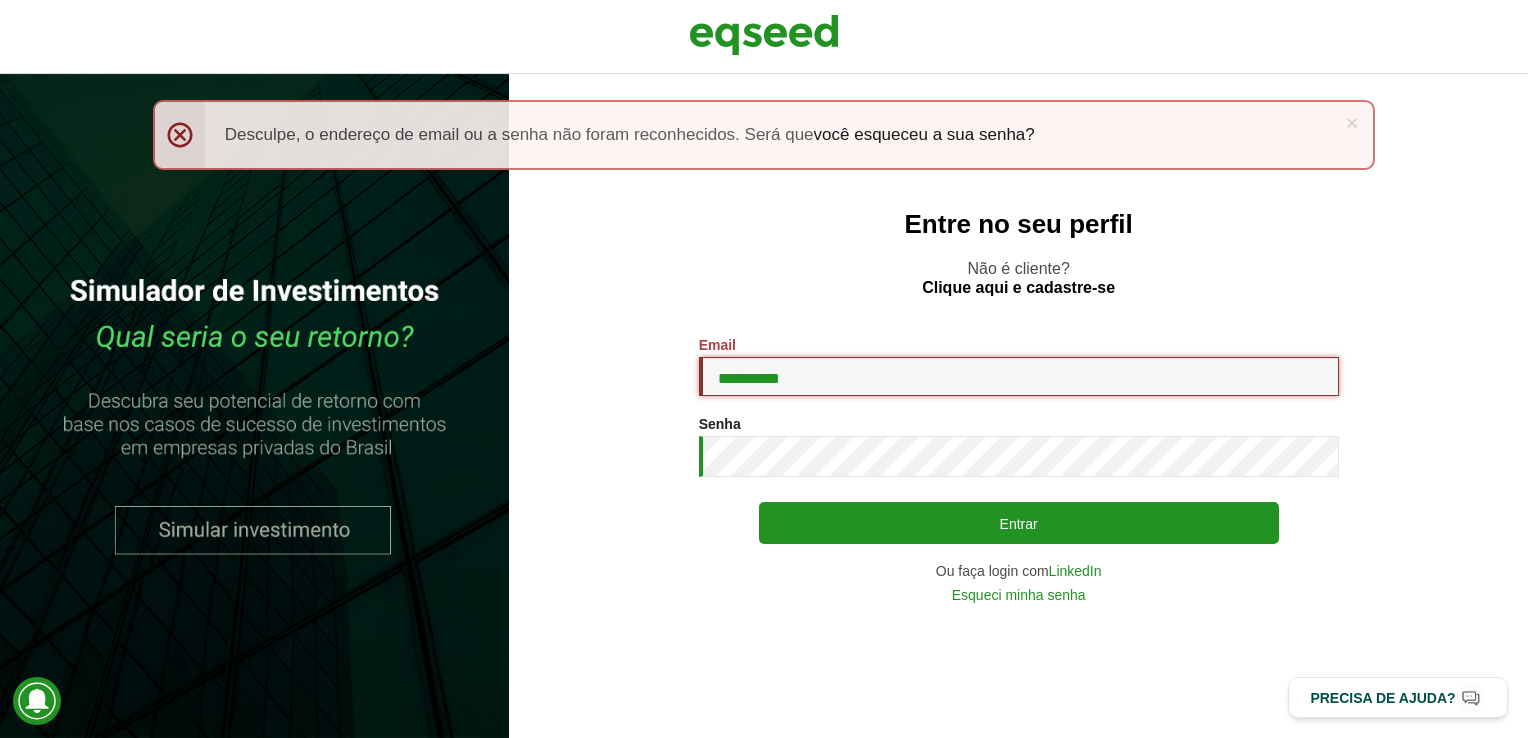 click on "Entrar" at bounding box center (1019, 523) 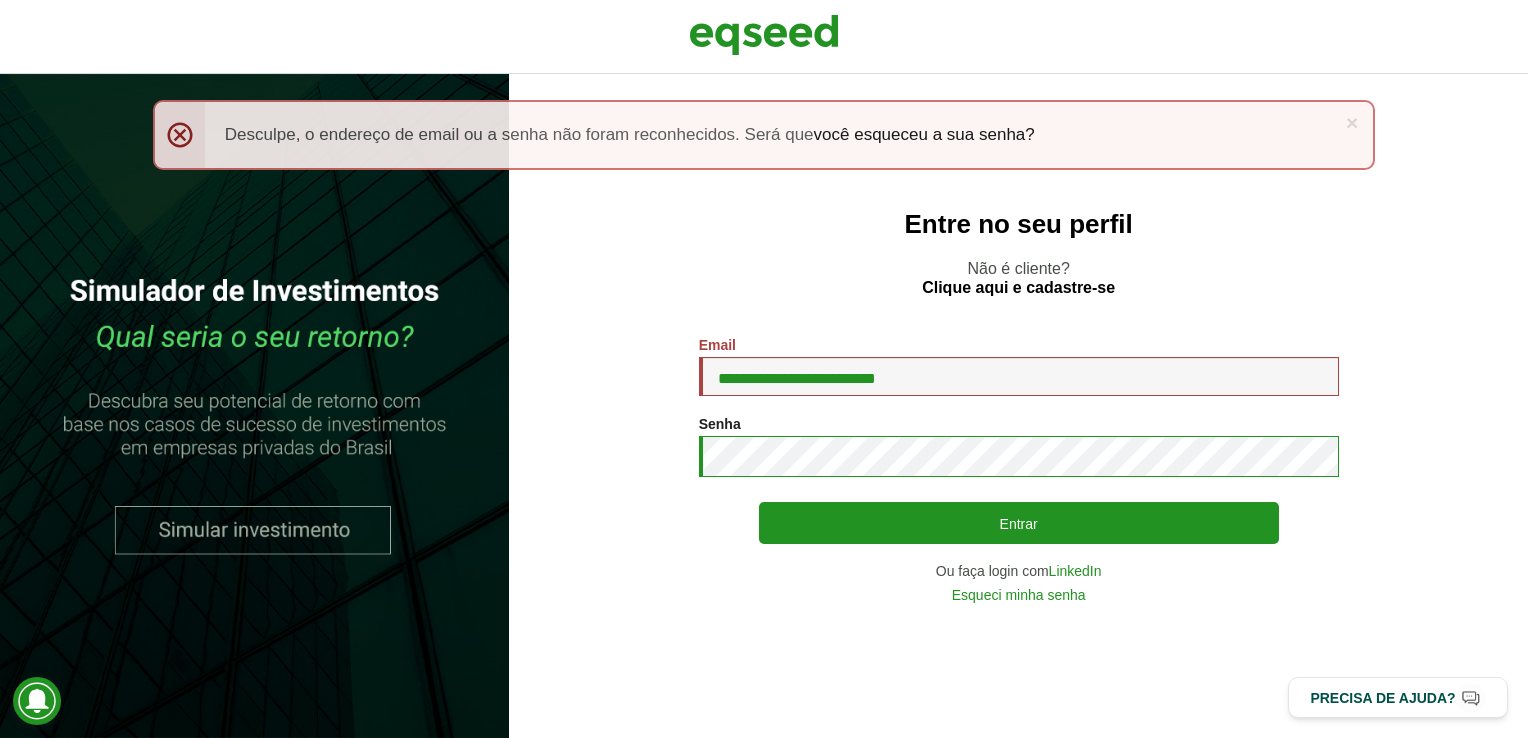click on "Entrar" at bounding box center (1019, 523) 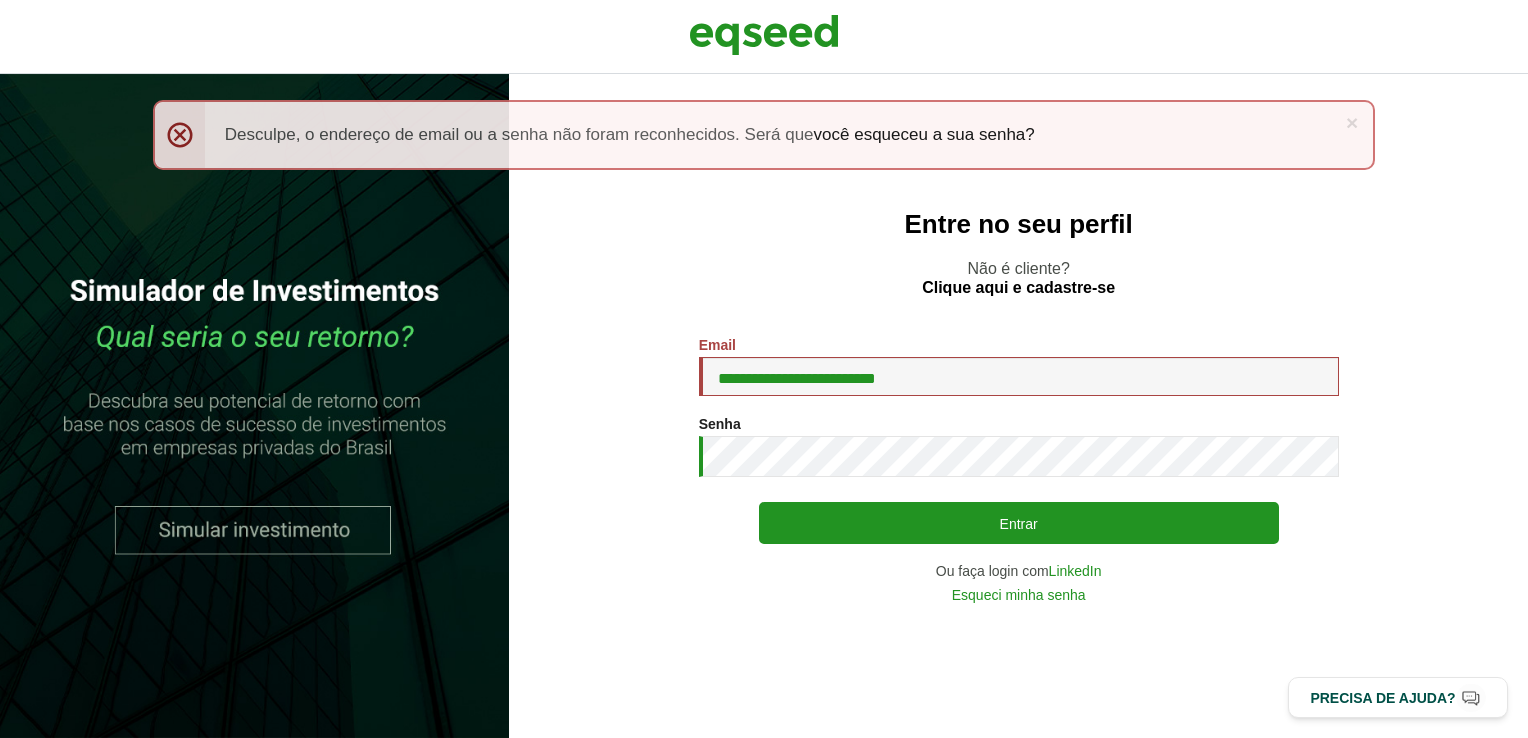 scroll, scrollTop: 0, scrollLeft: 0, axis: both 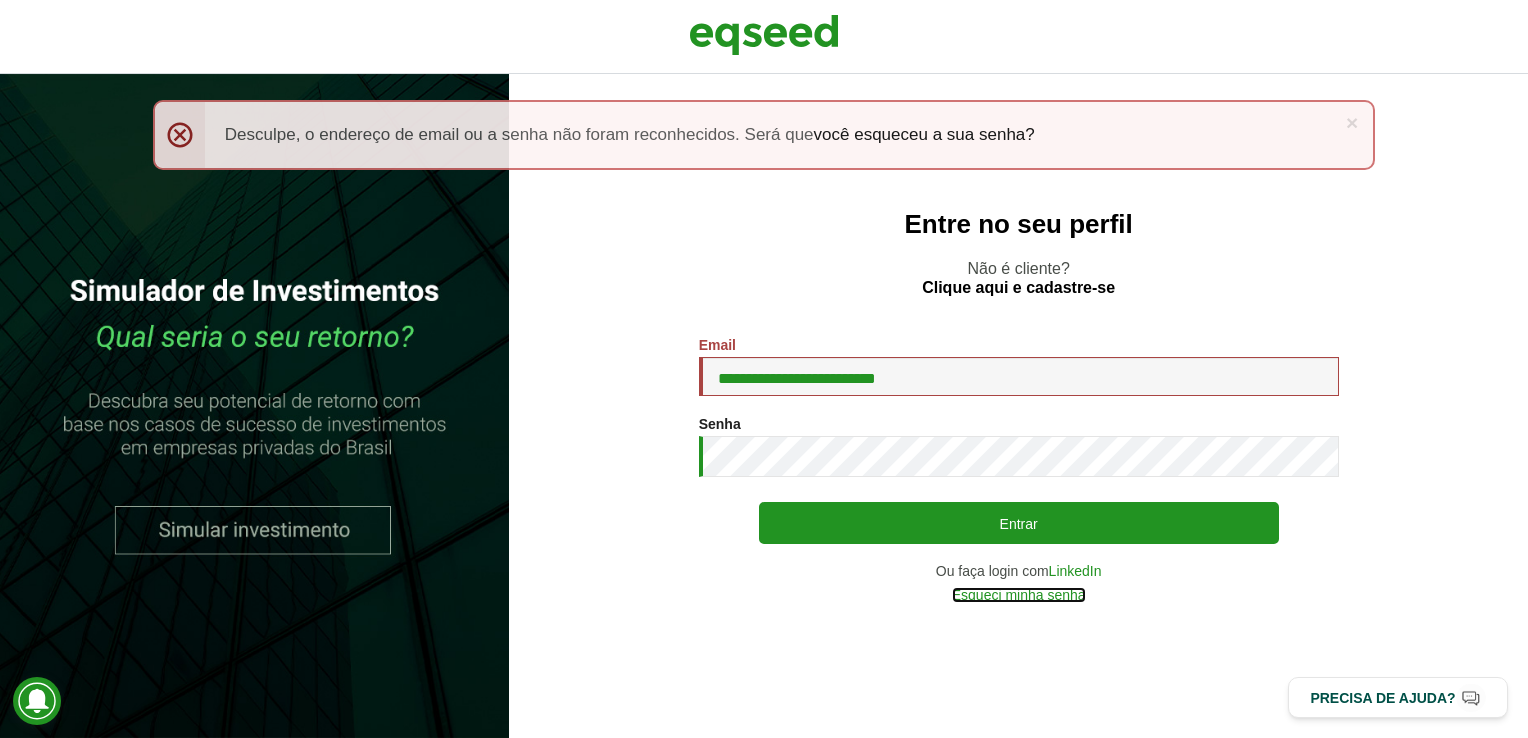 click on "Esqueci minha senha" at bounding box center [1019, 595] 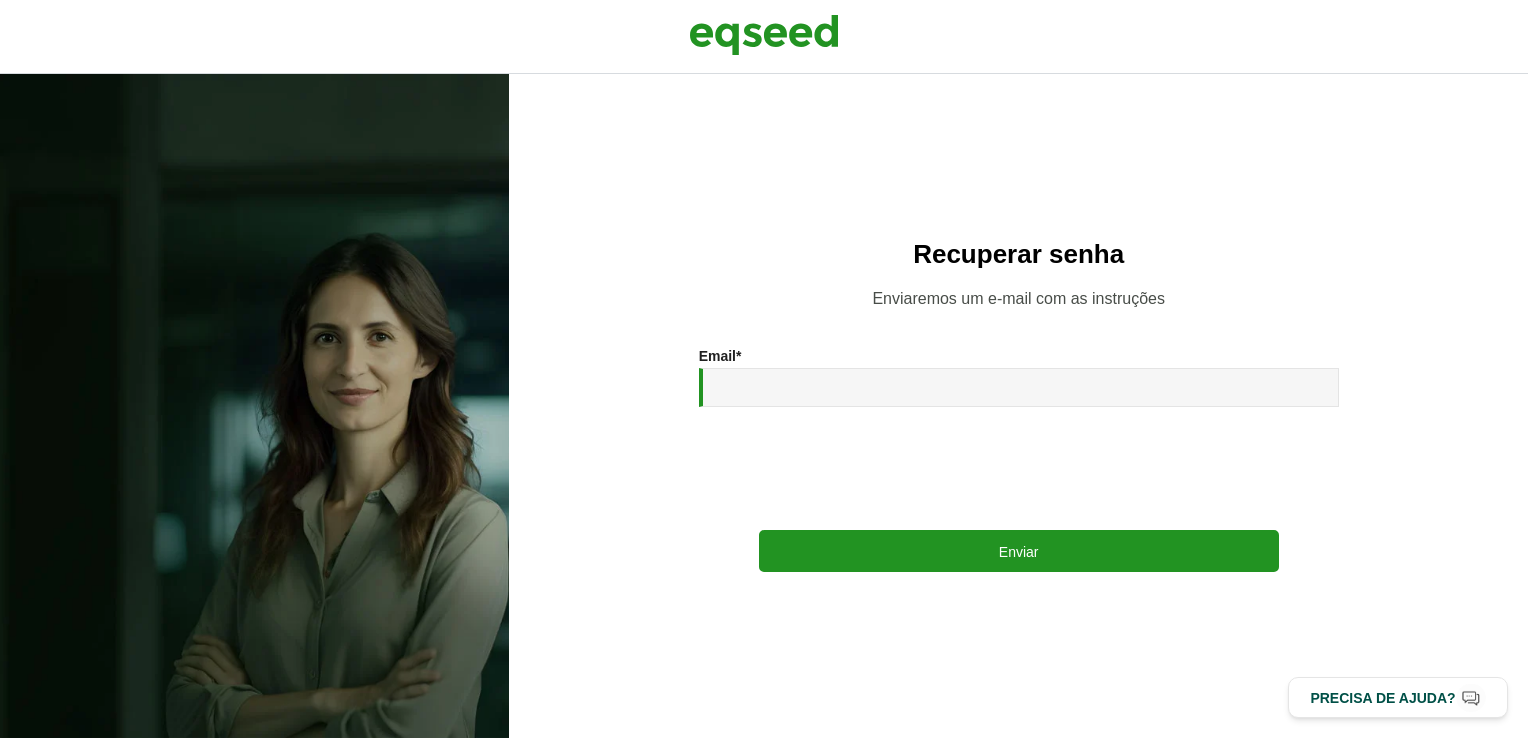 scroll, scrollTop: 0, scrollLeft: 0, axis: both 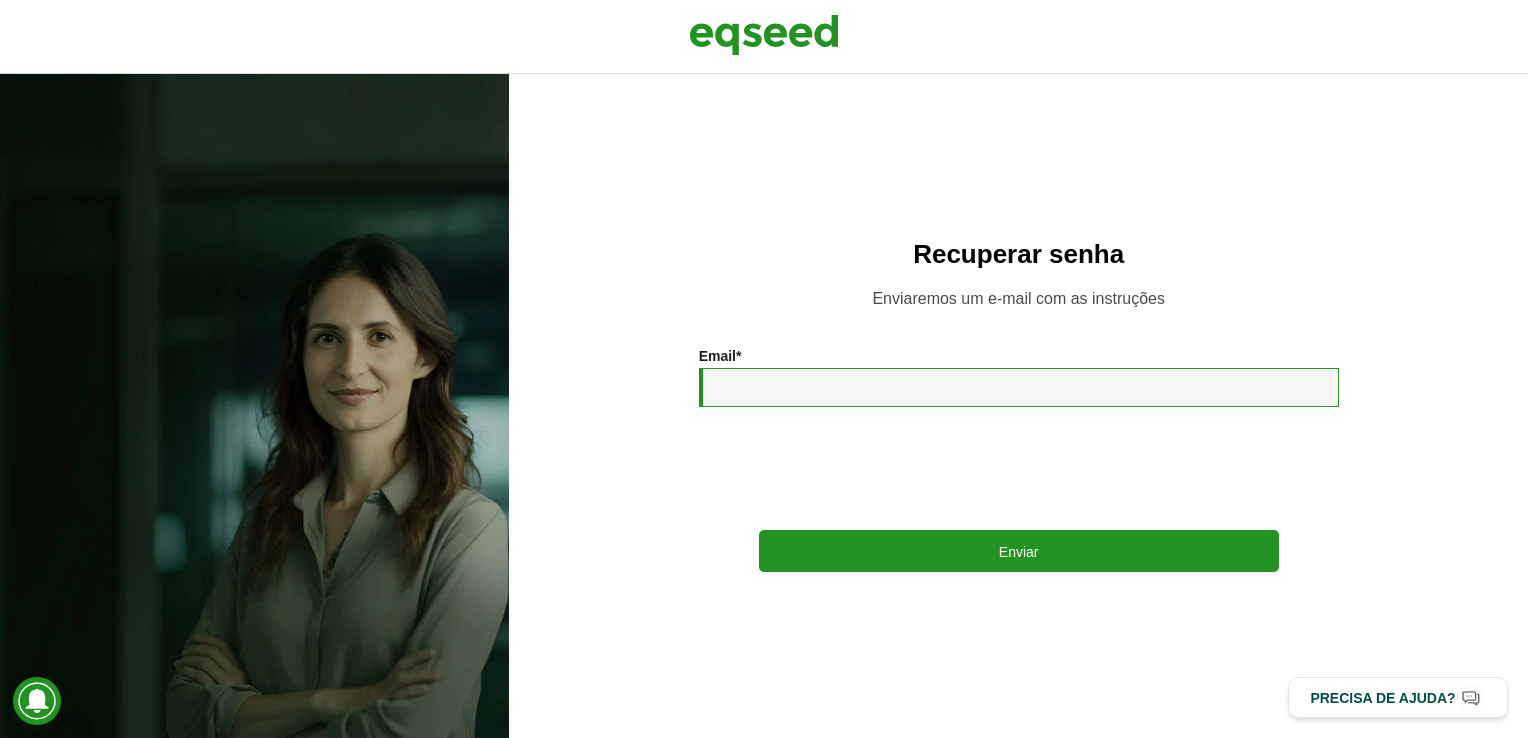 click on "Email  *" at bounding box center [1019, 387] 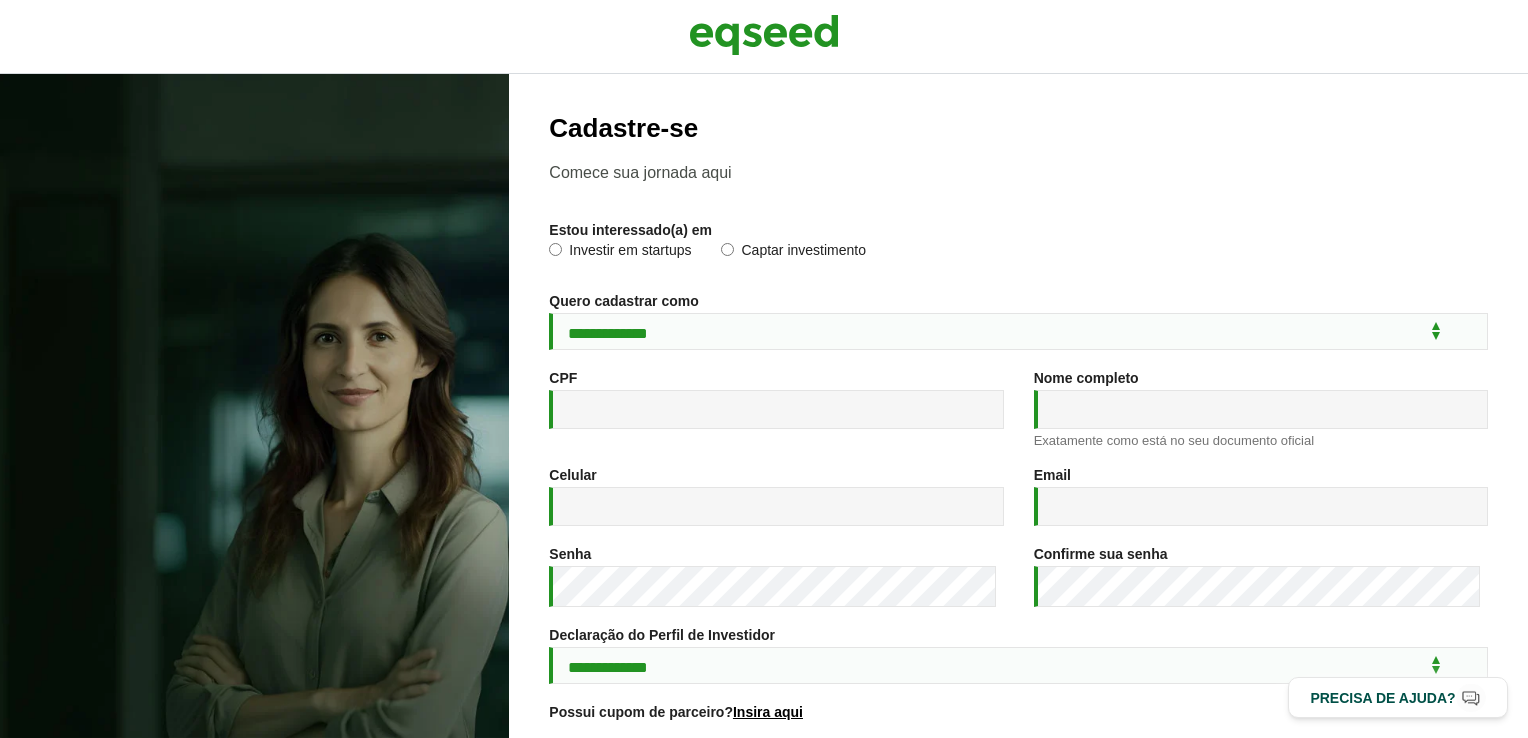 scroll, scrollTop: 0, scrollLeft: 0, axis: both 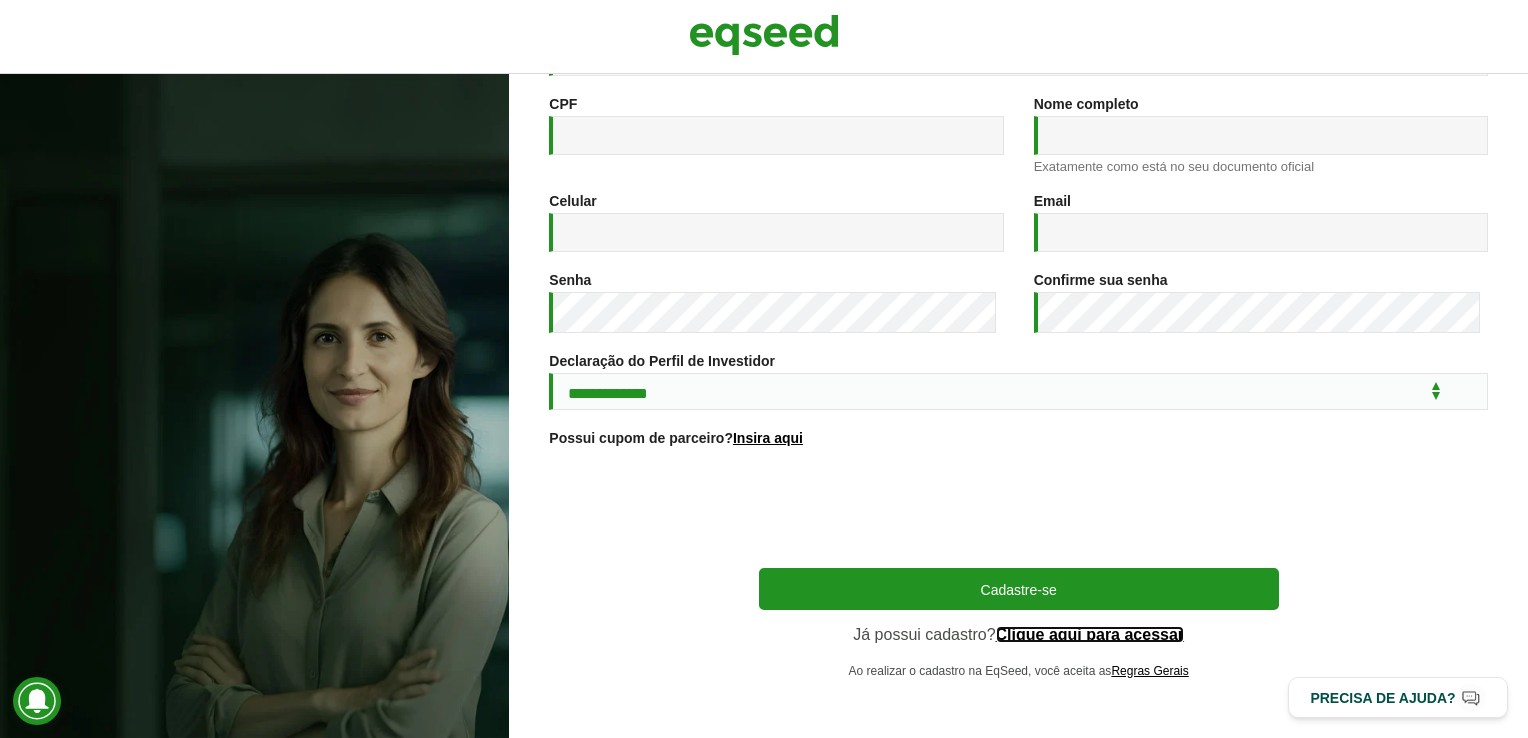 click on "Clique aqui para acessar" at bounding box center (1090, 635) 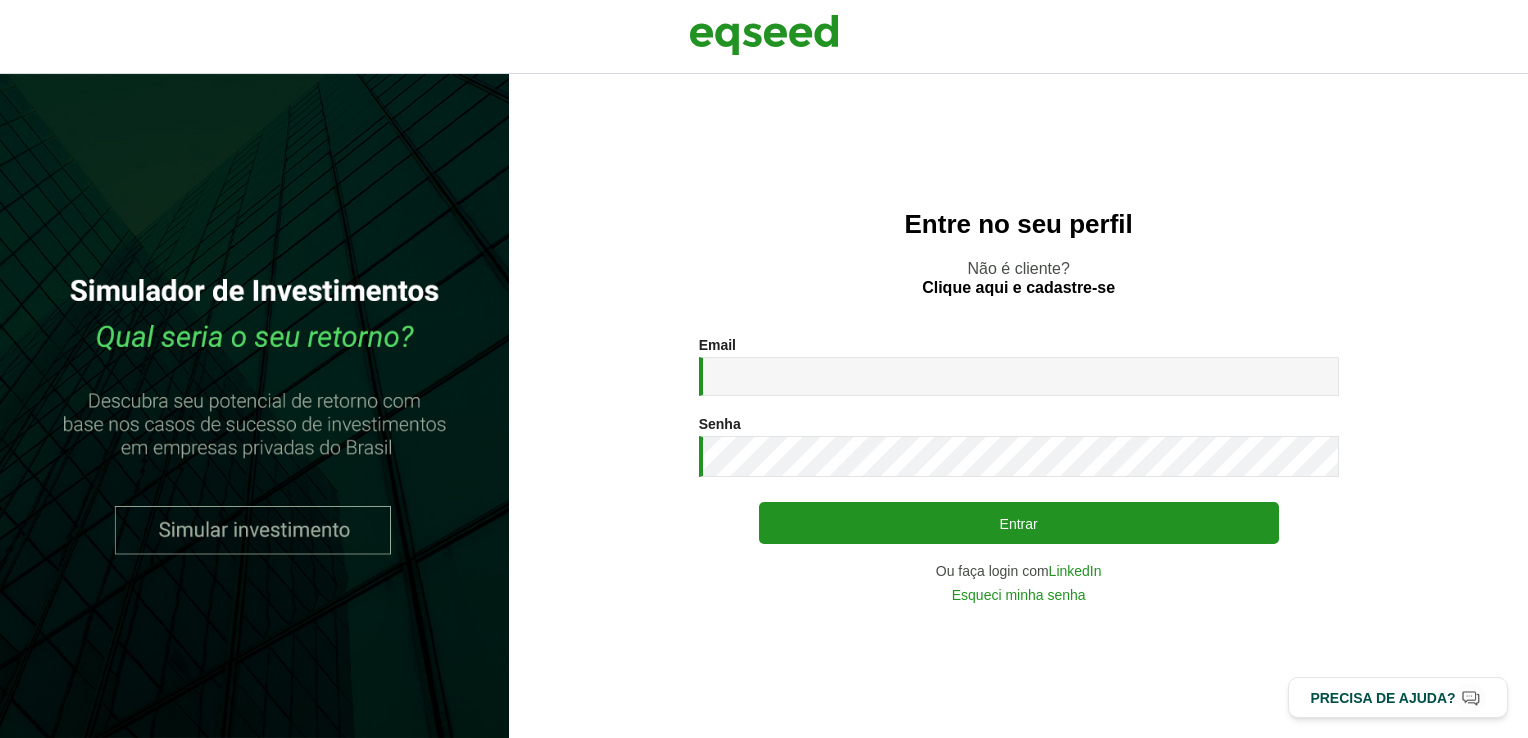 scroll, scrollTop: 0, scrollLeft: 0, axis: both 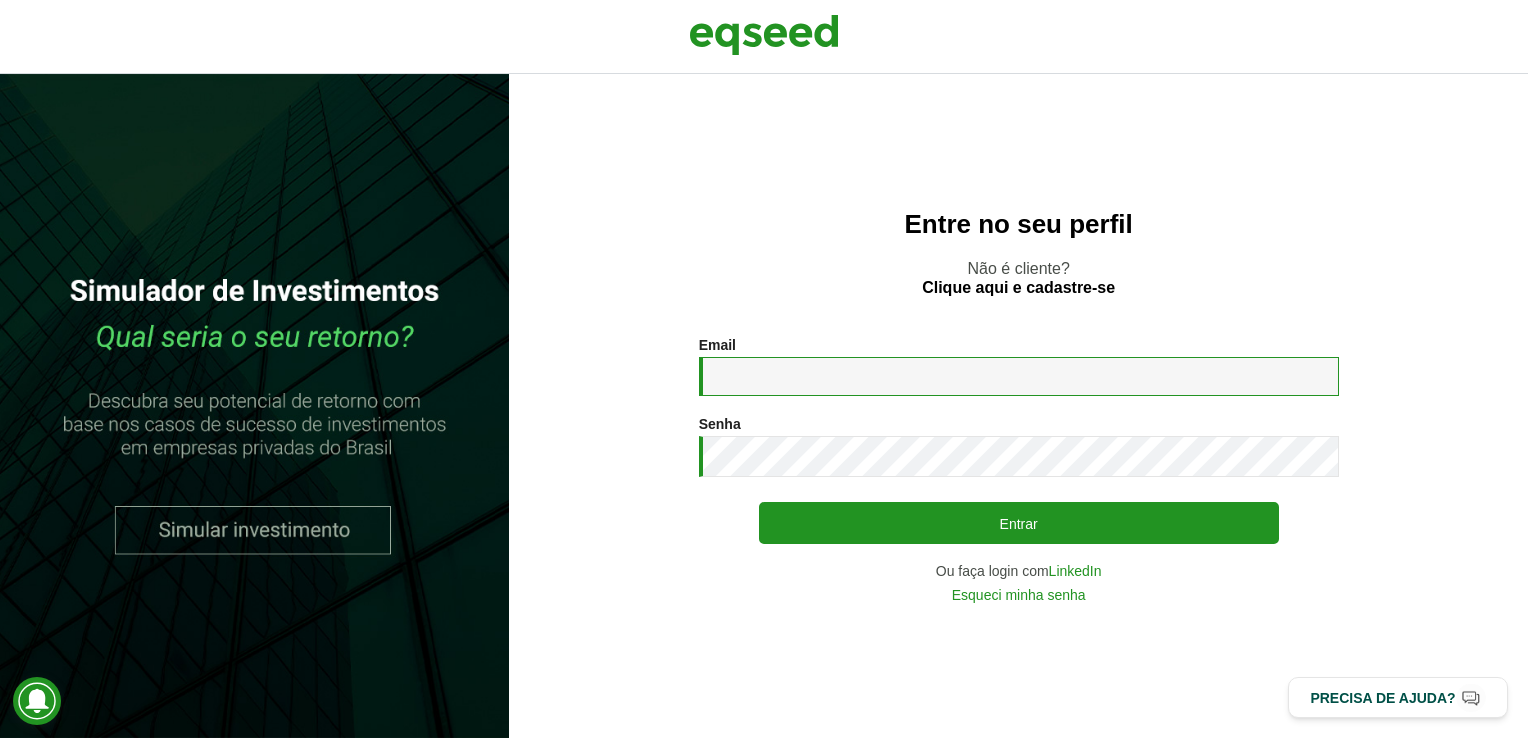 click on "Email  *" at bounding box center (1019, 376) 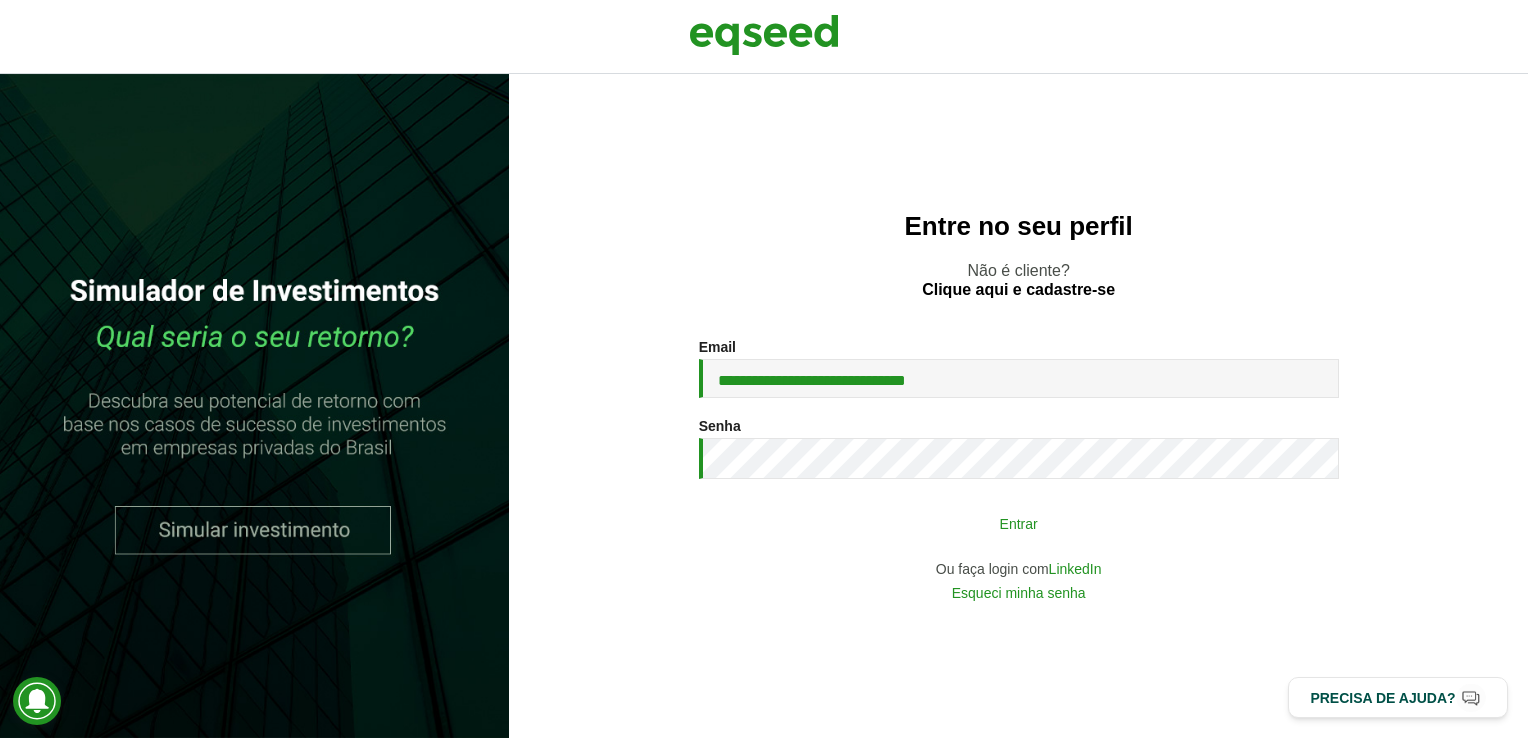 click on "Entrar" at bounding box center [1019, 523] 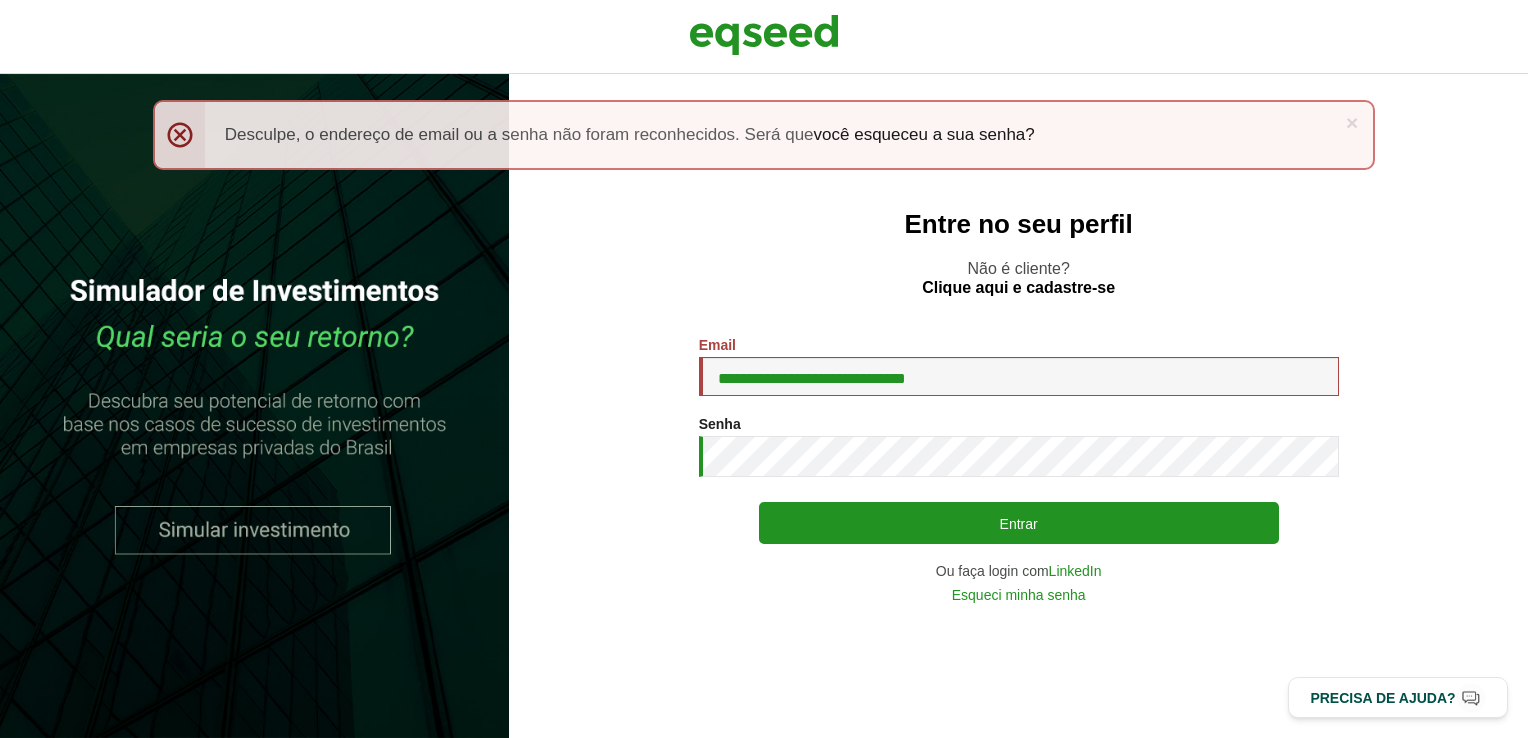 scroll, scrollTop: 0, scrollLeft: 0, axis: both 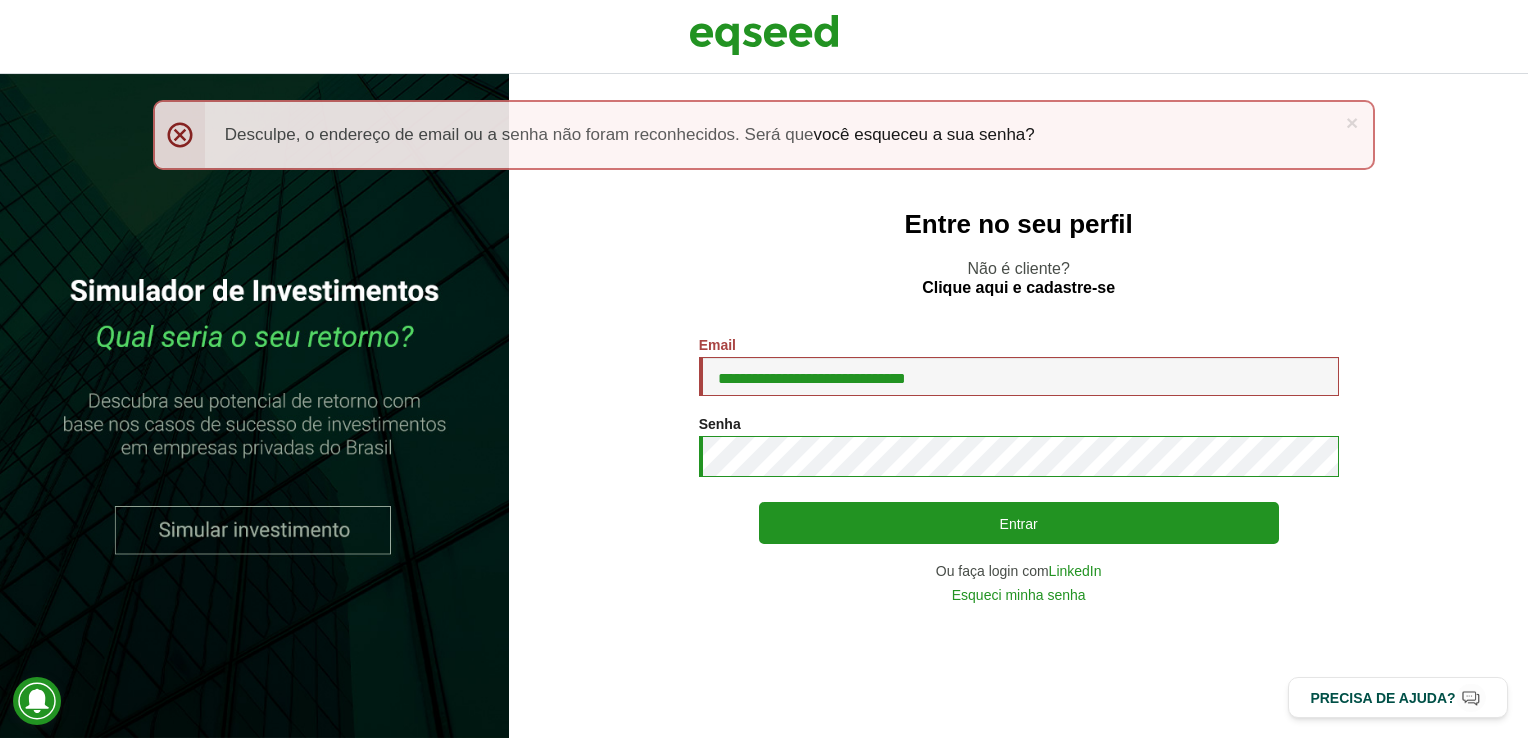 click on "Entrar" at bounding box center (1019, 523) 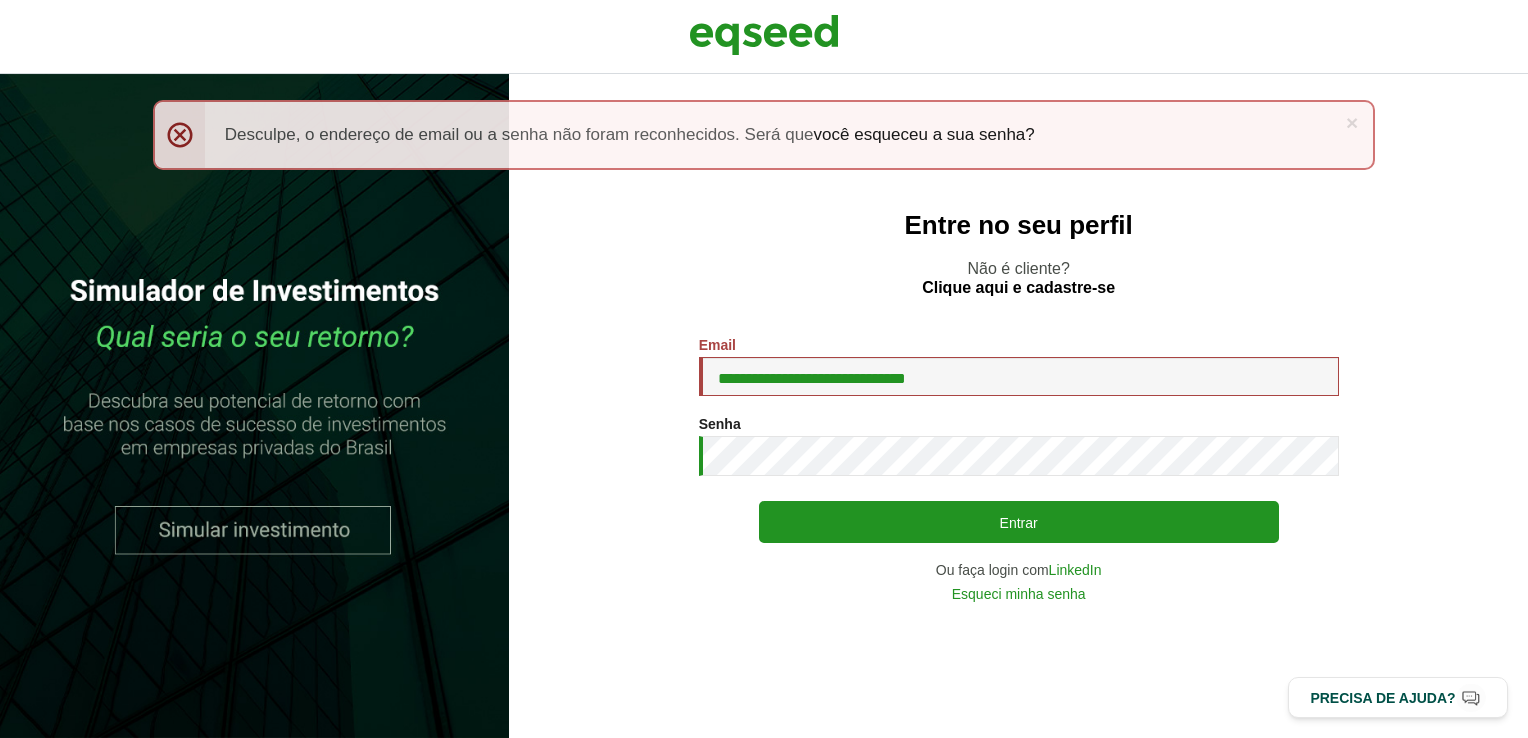 click on "×" at bounding box center (1352, 122) 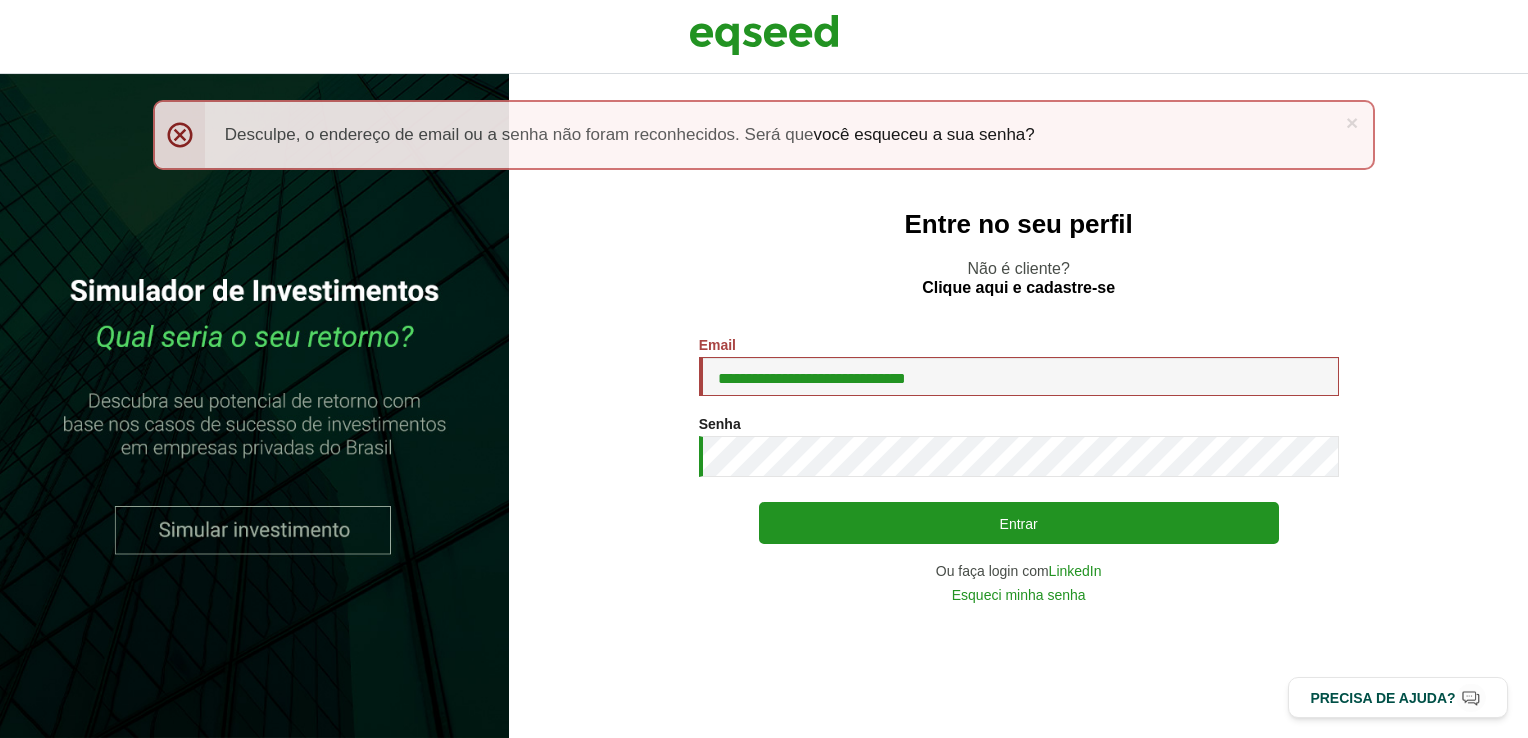 scroll, scrollTop: 0, scrollLeft: 0, axis: both 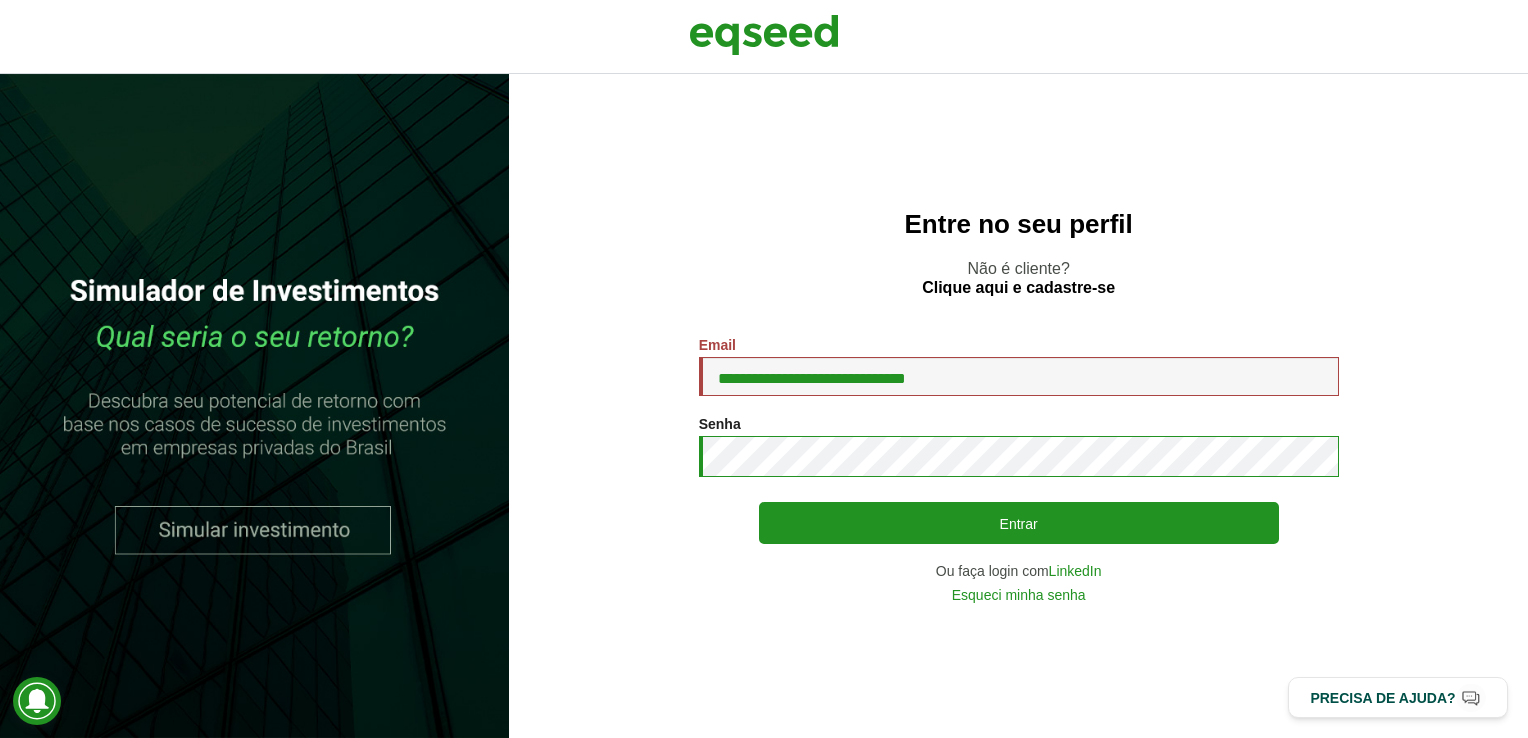 click on "Entrar" at bounding box center (1019, 523) 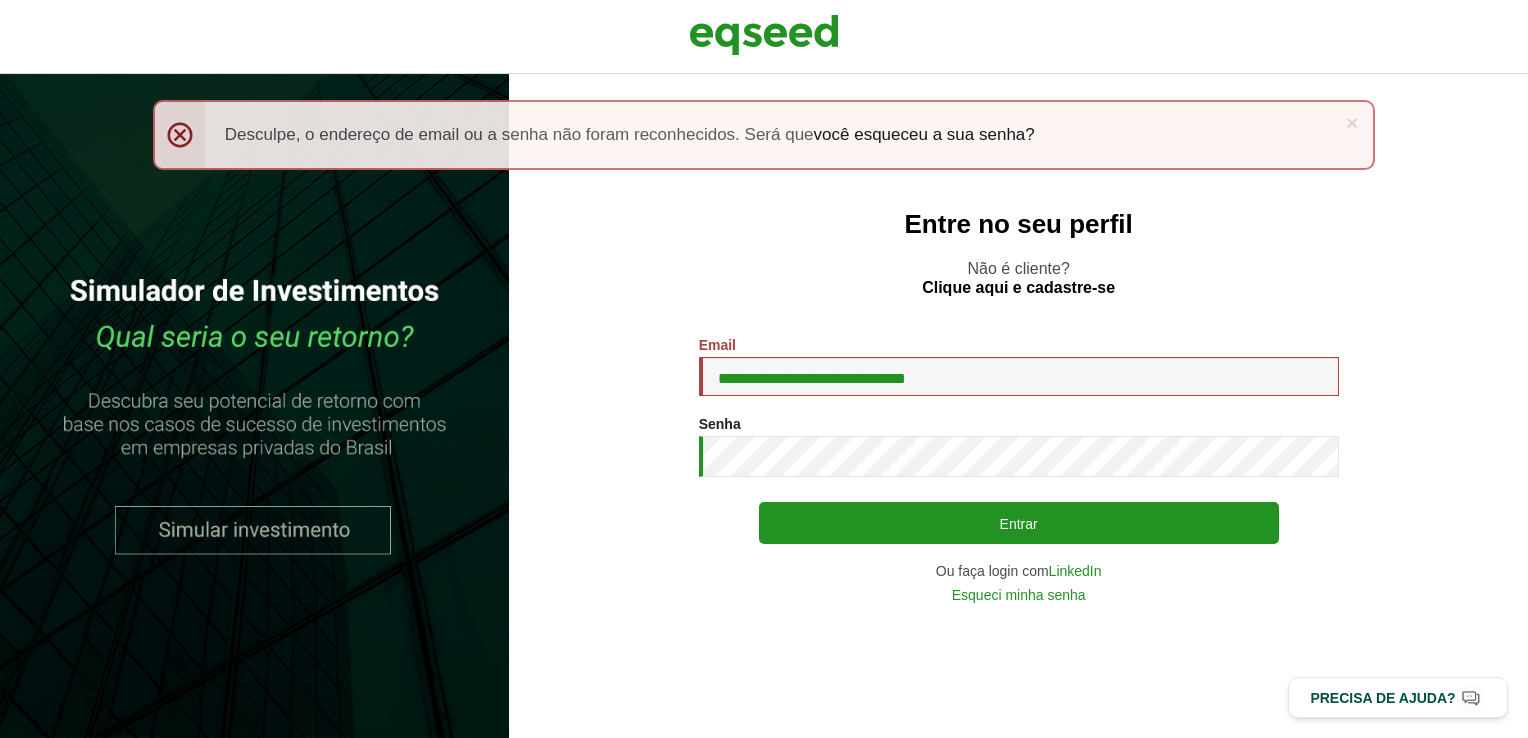 scroll, scrollTop: 0, scrollLeft: 0, axis: both 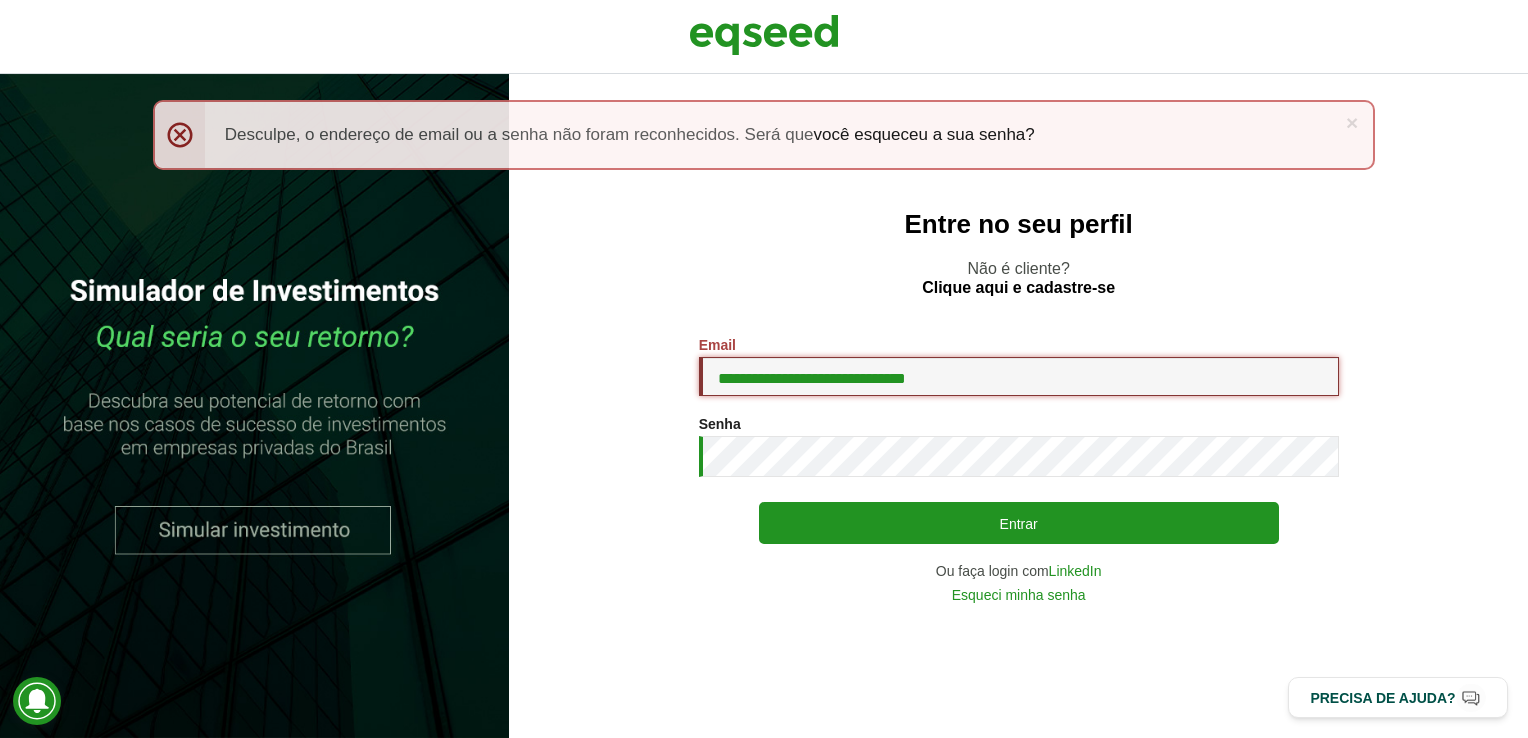 click on "**********" at bounding box center [1019, 376] 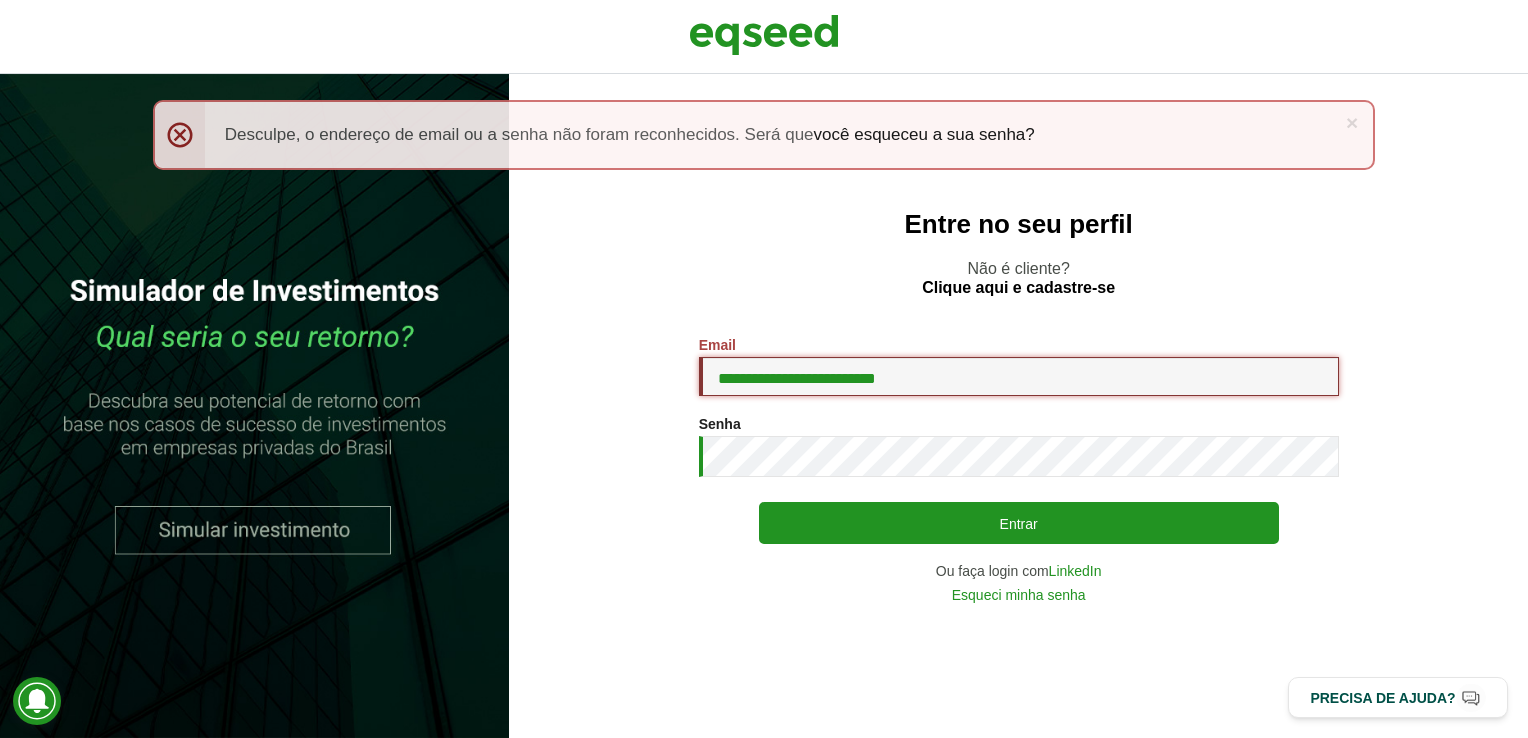 type on "**********" 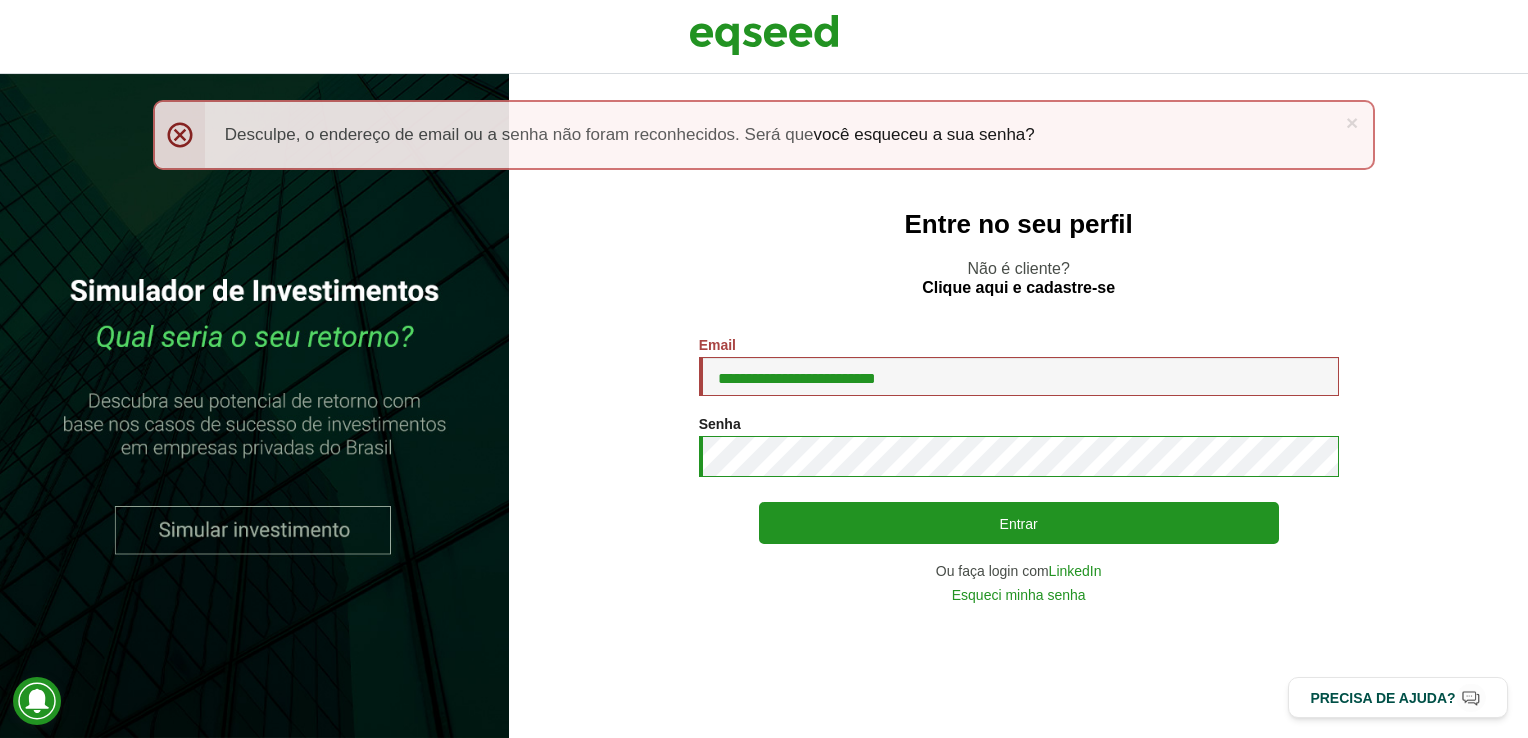 click on "Entrar" at bounding box center [1019, 523] 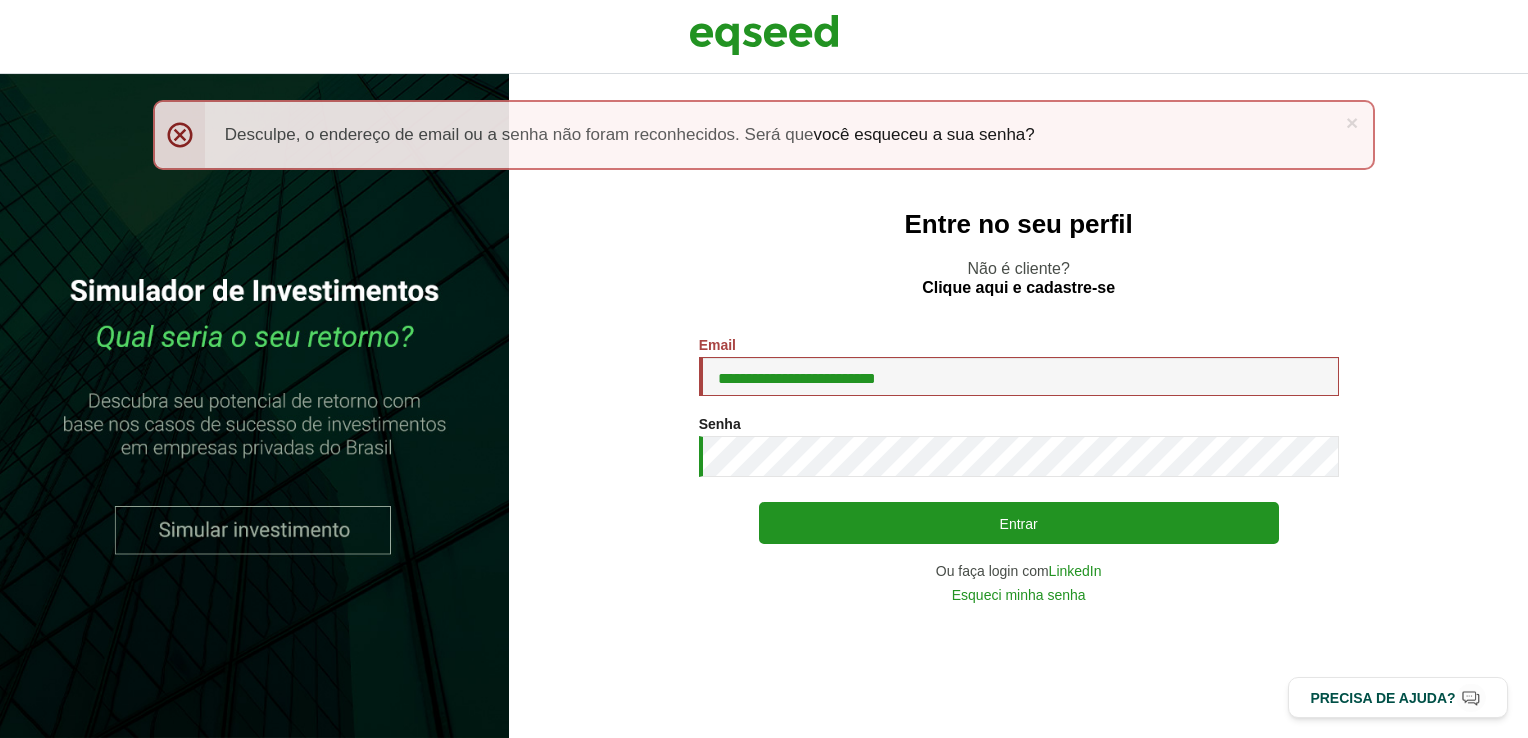 scroll, scrollTop: 0, scrollLeft: 0, axis: both 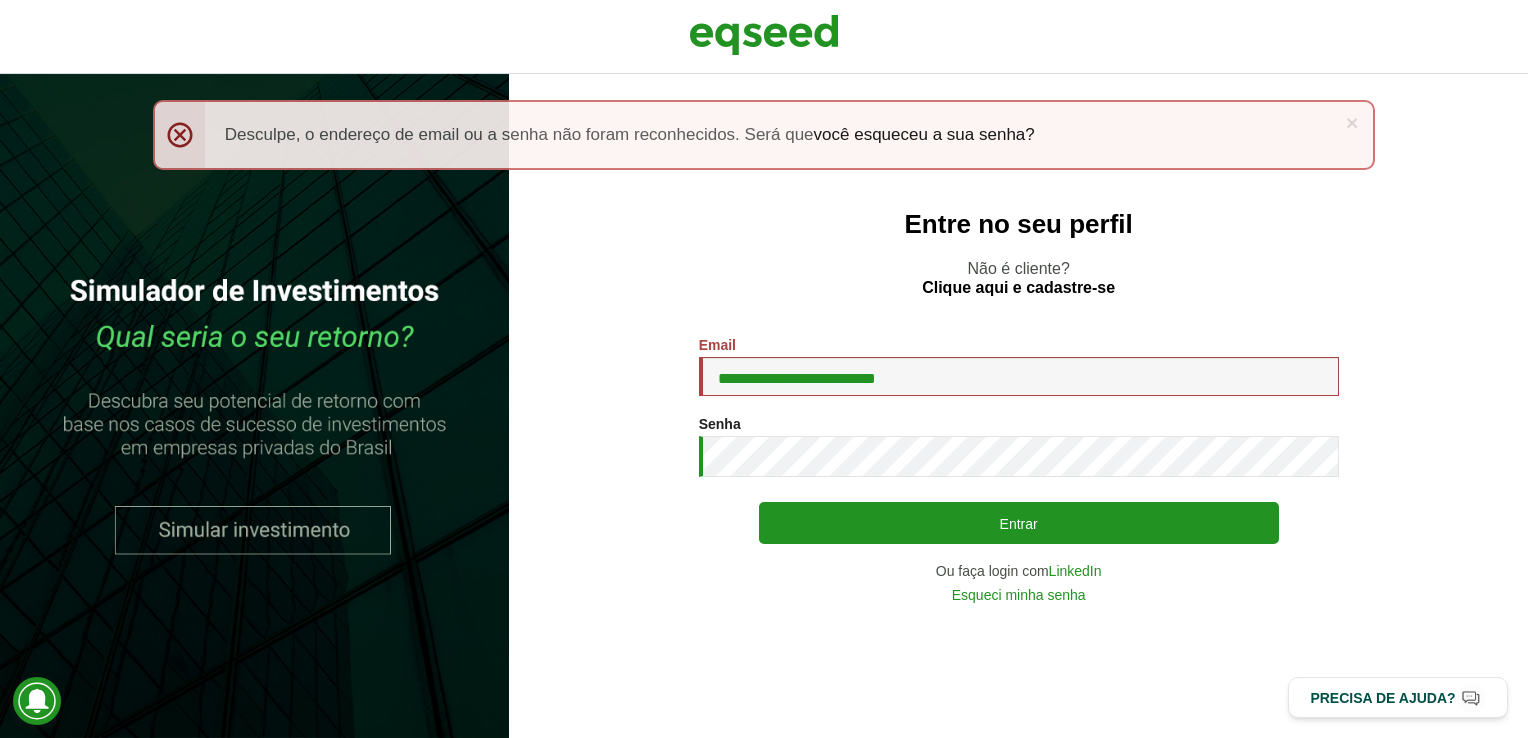 click on "**********" at bounding box center (1019, 469) 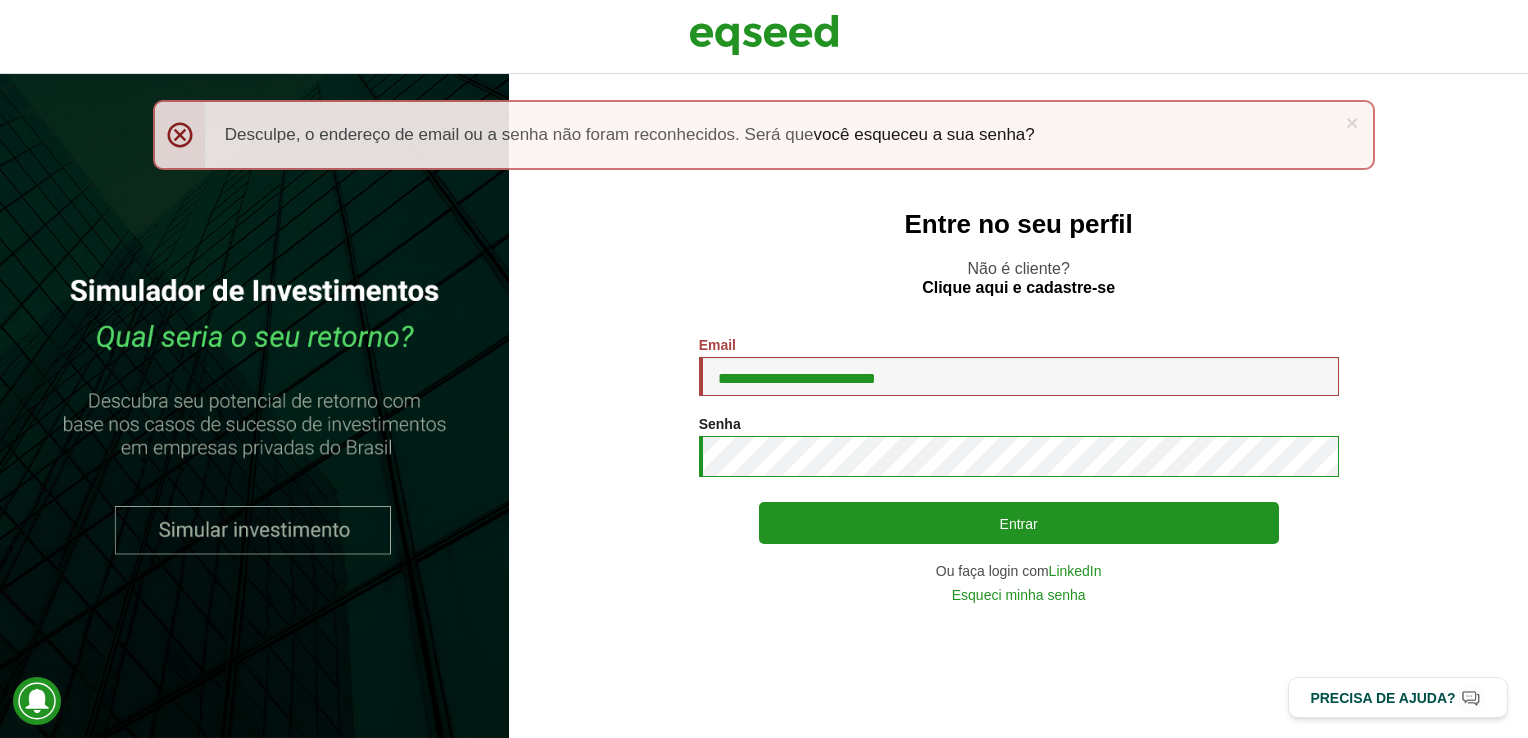 click on "Entrar" at bounding box center [1019, 523] 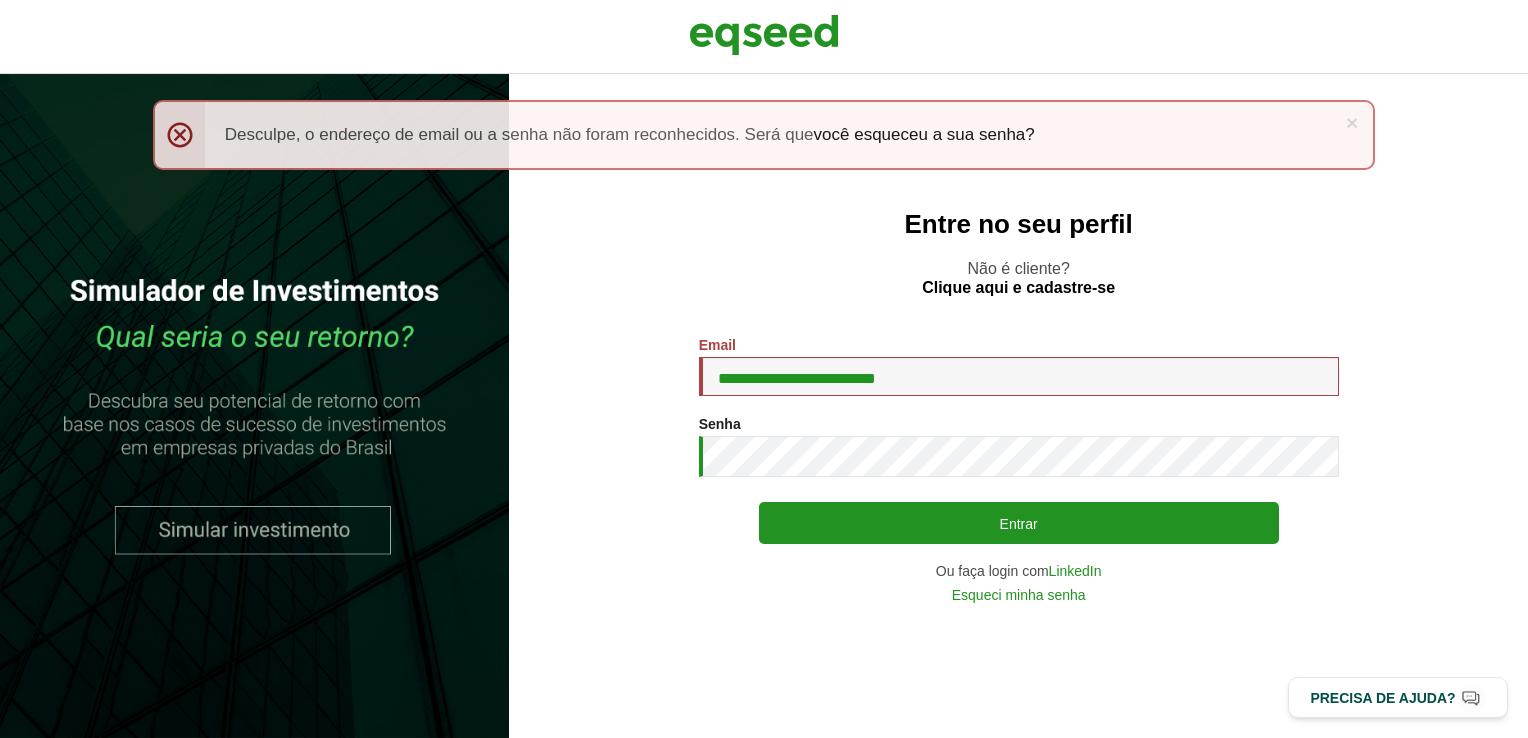 scroll, scrollTop: 0, scrollLeft: 0, axis: both 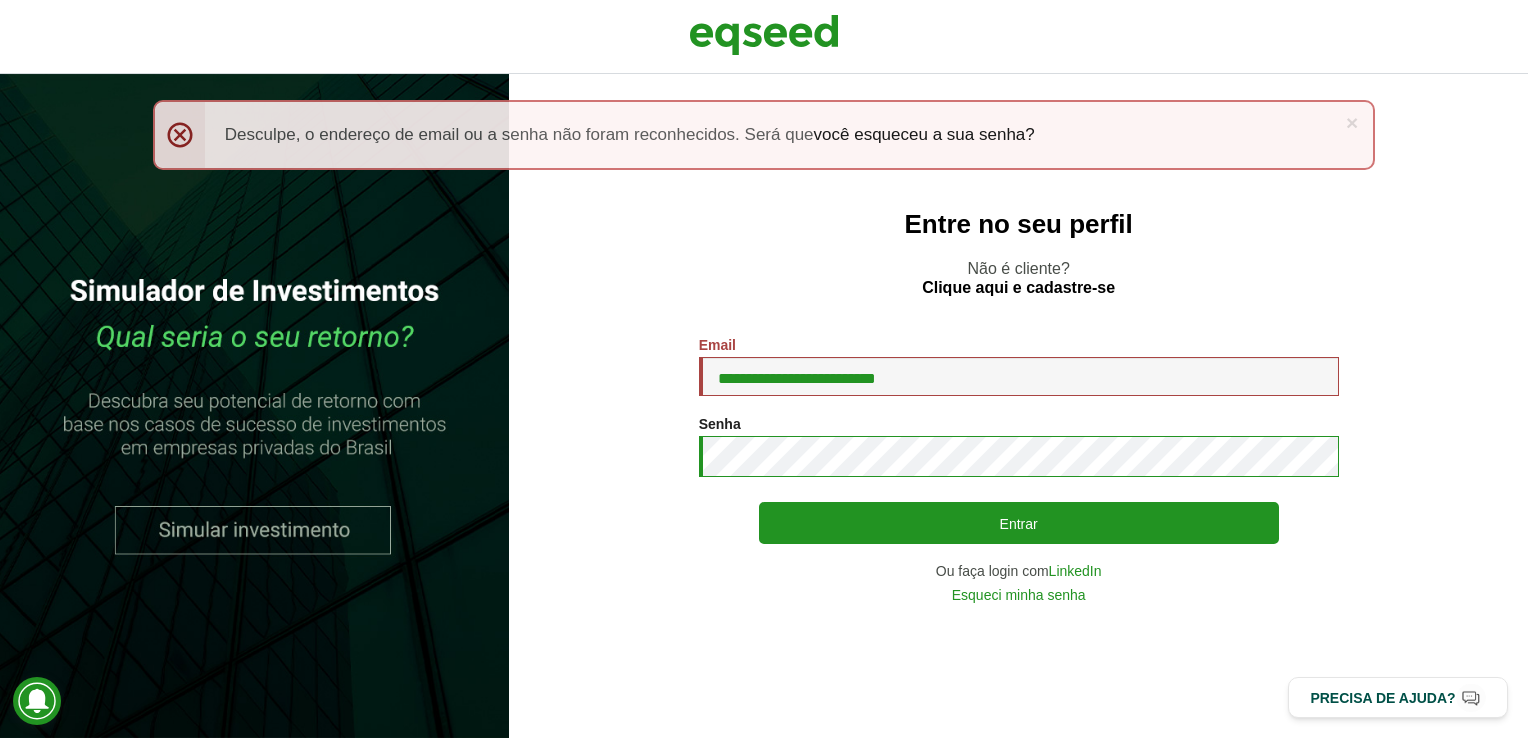 click on "Entrar" at bounding box center (1019, 523) 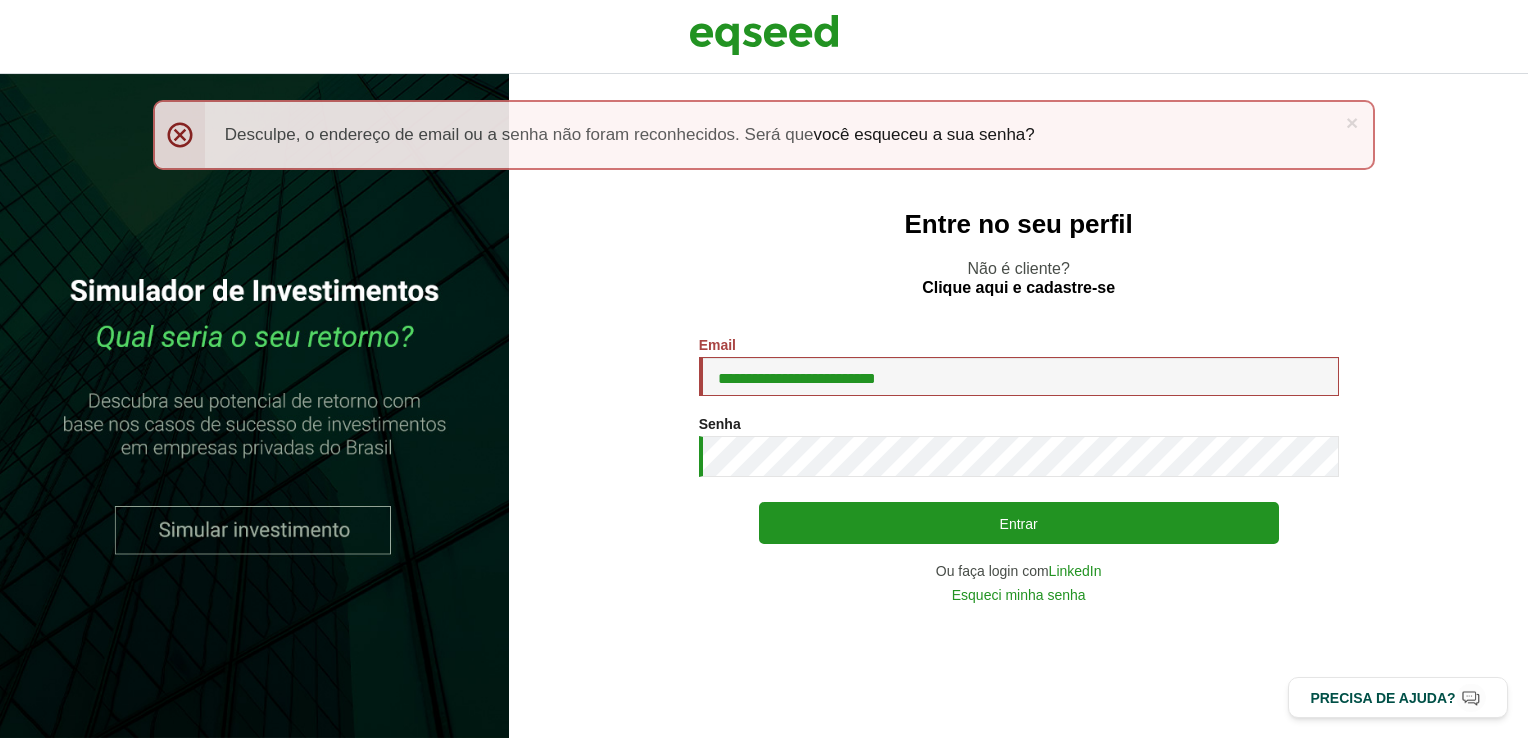 scroll, scrollTop: 0, scrollLeft: 0, axis: both 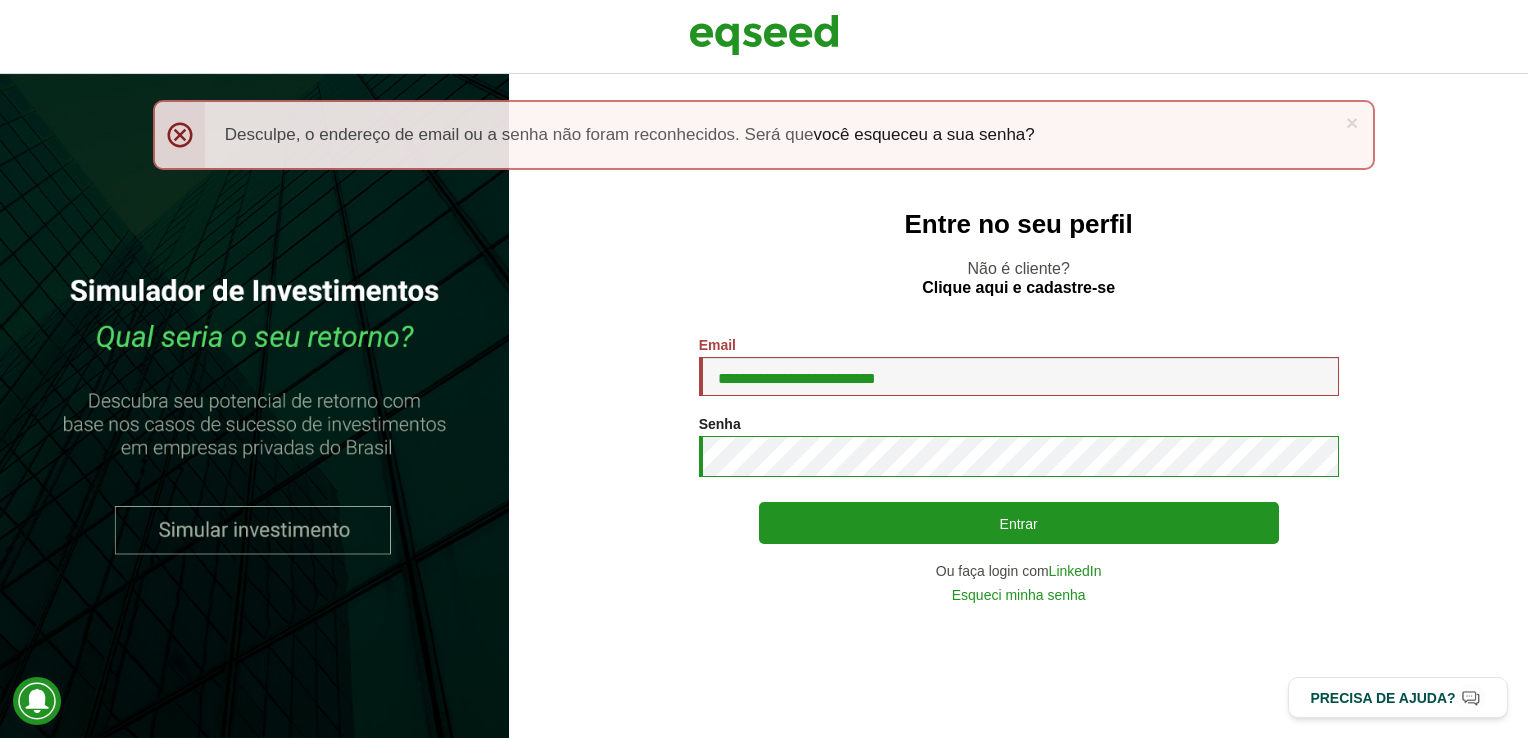 click on "Entrar" at bounding box center (1019, 523) 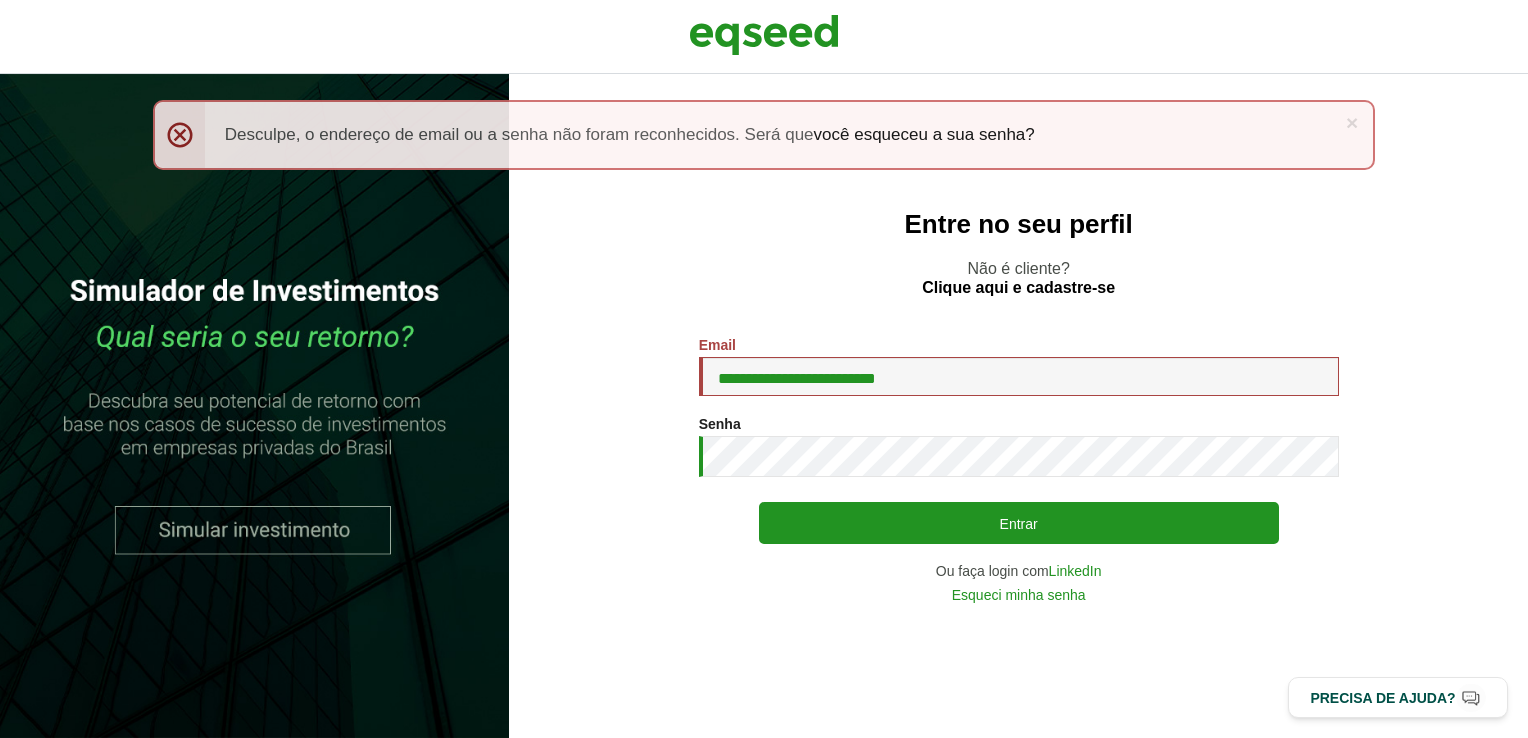scroll, scrollTop: 0, scrollLeft: 0, axis: both 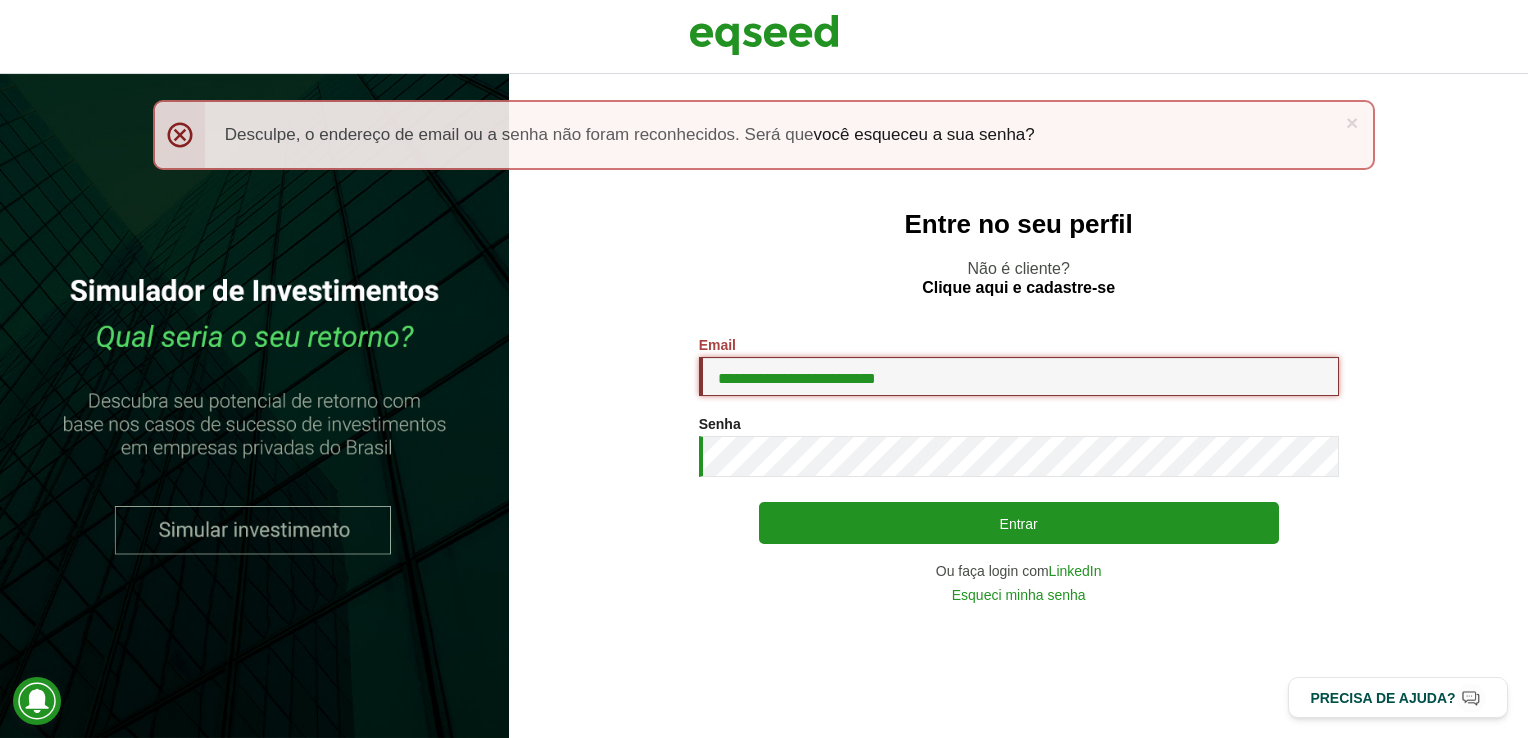 click on "**********" at bounding box center (1019, 376) 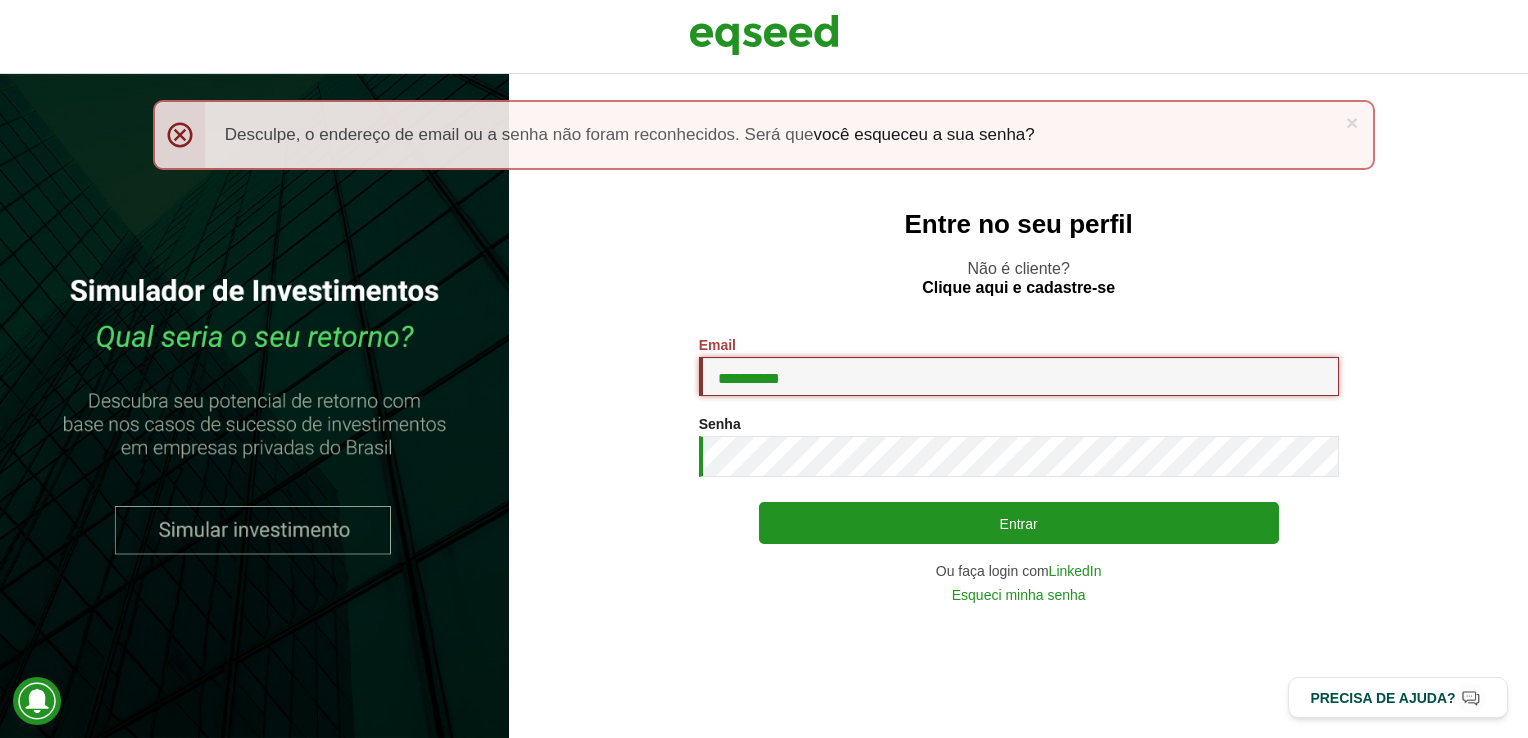 type on "**********" 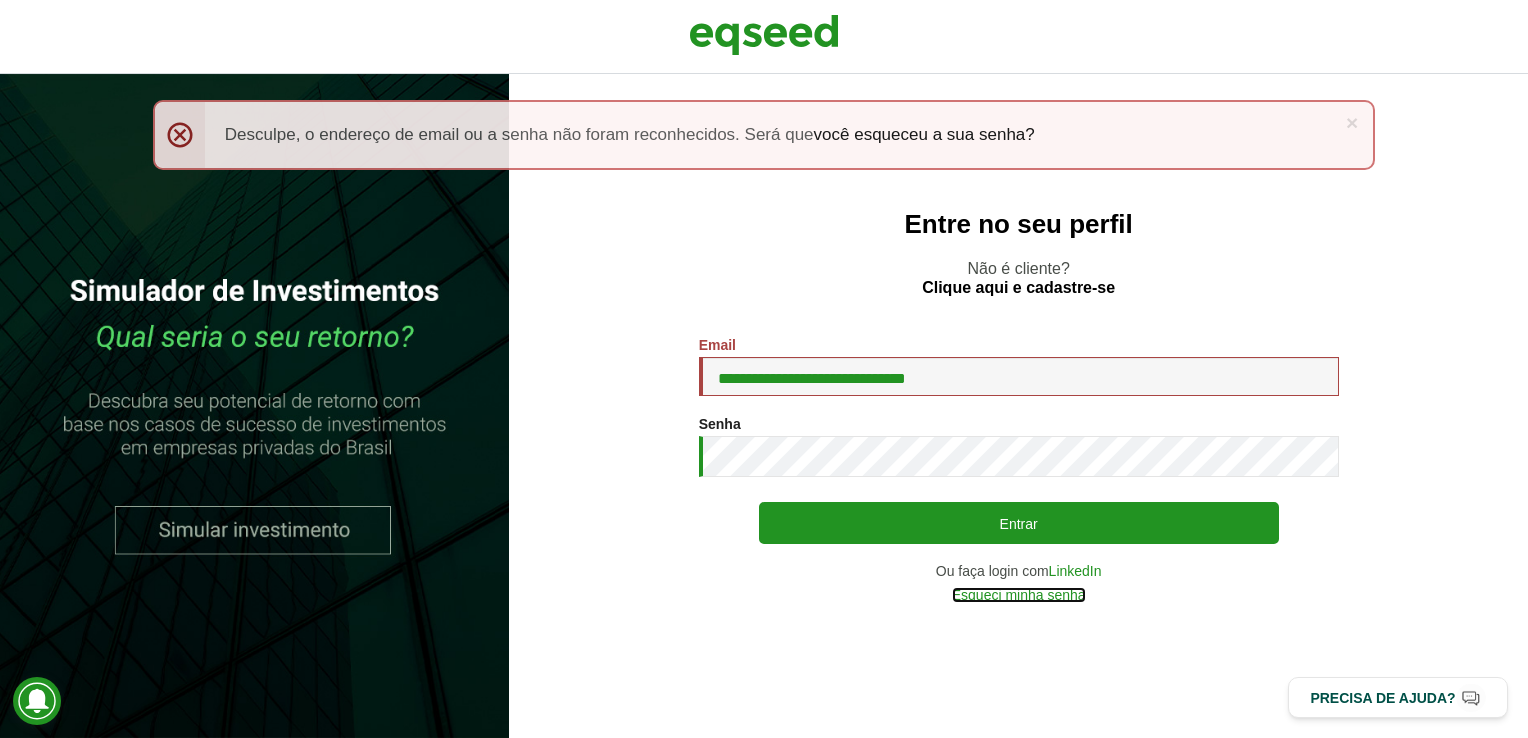click on "Esqueci minha senha" at bounding box center [1019, 595] 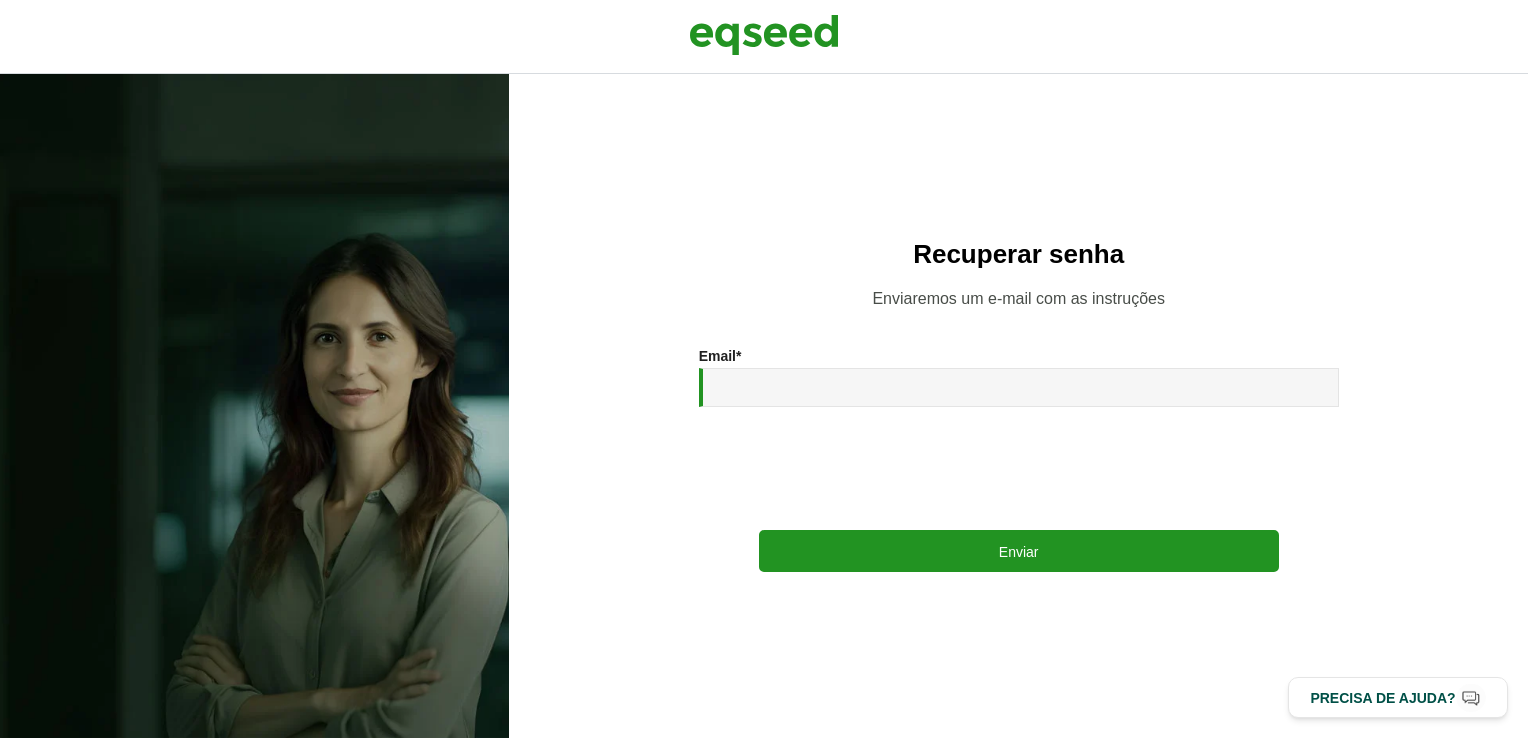scroll, scrollTop: 0, scrollLeft: 0, axis: both 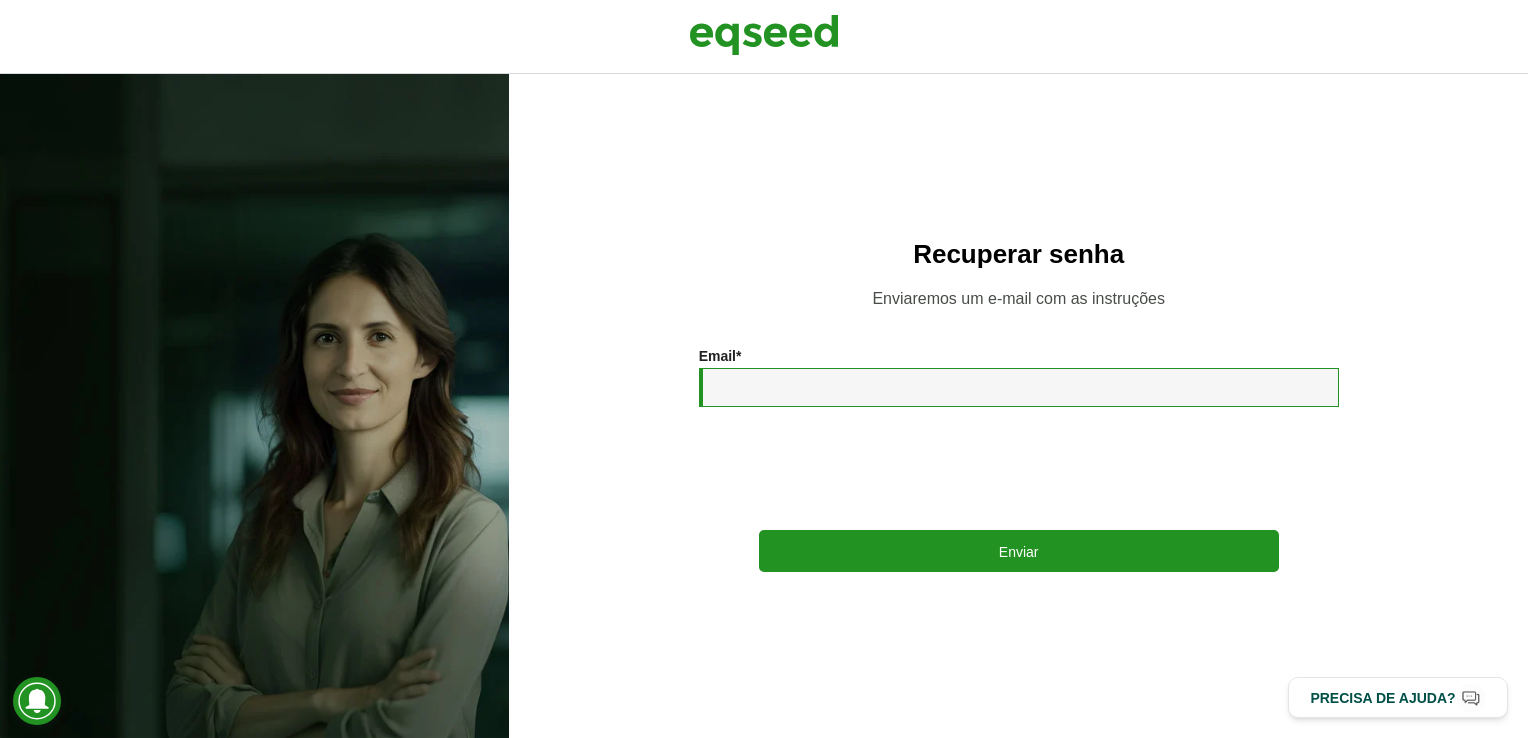 click on "Email  *" at bounding box center (1019, 387) 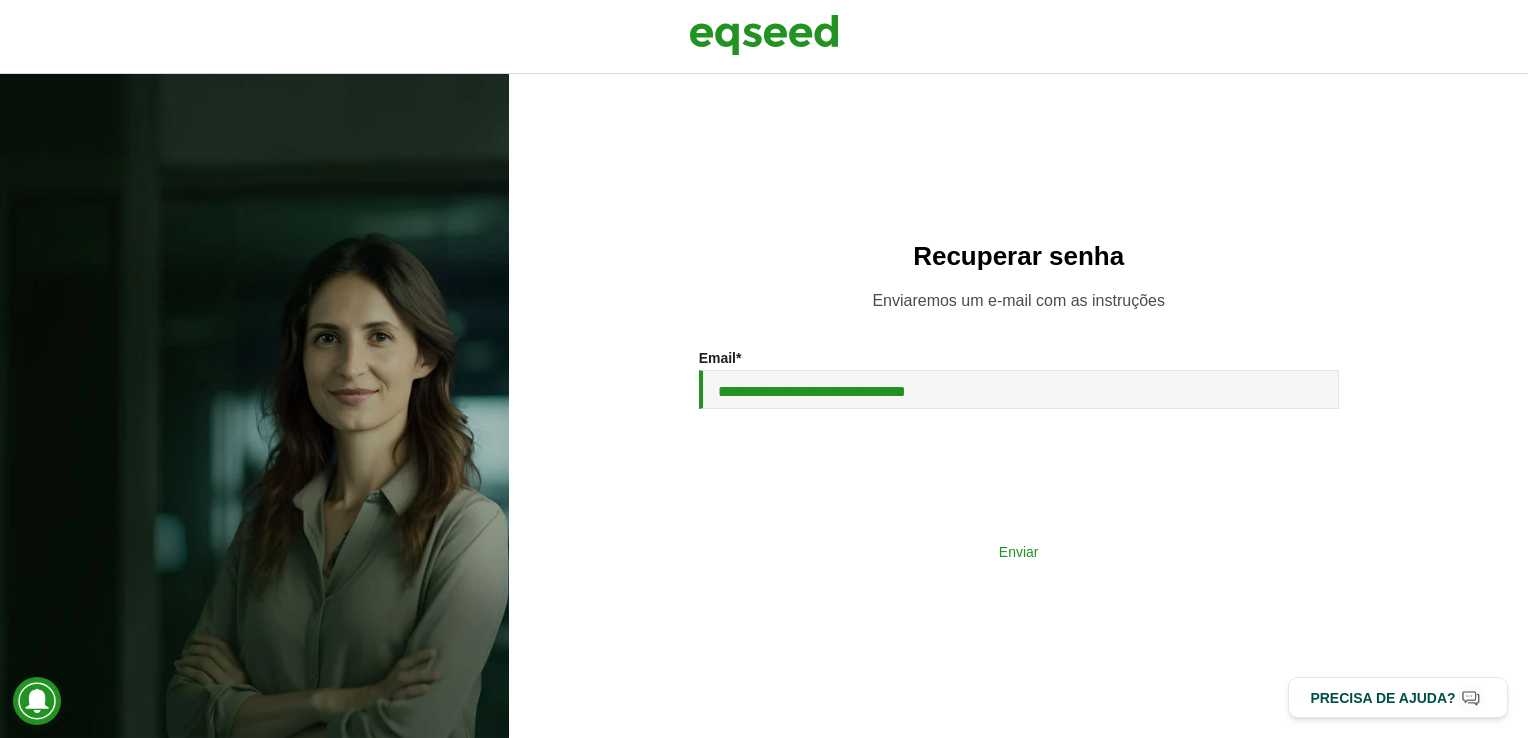 click on "Enviar" at bounding box center (1019, 551) 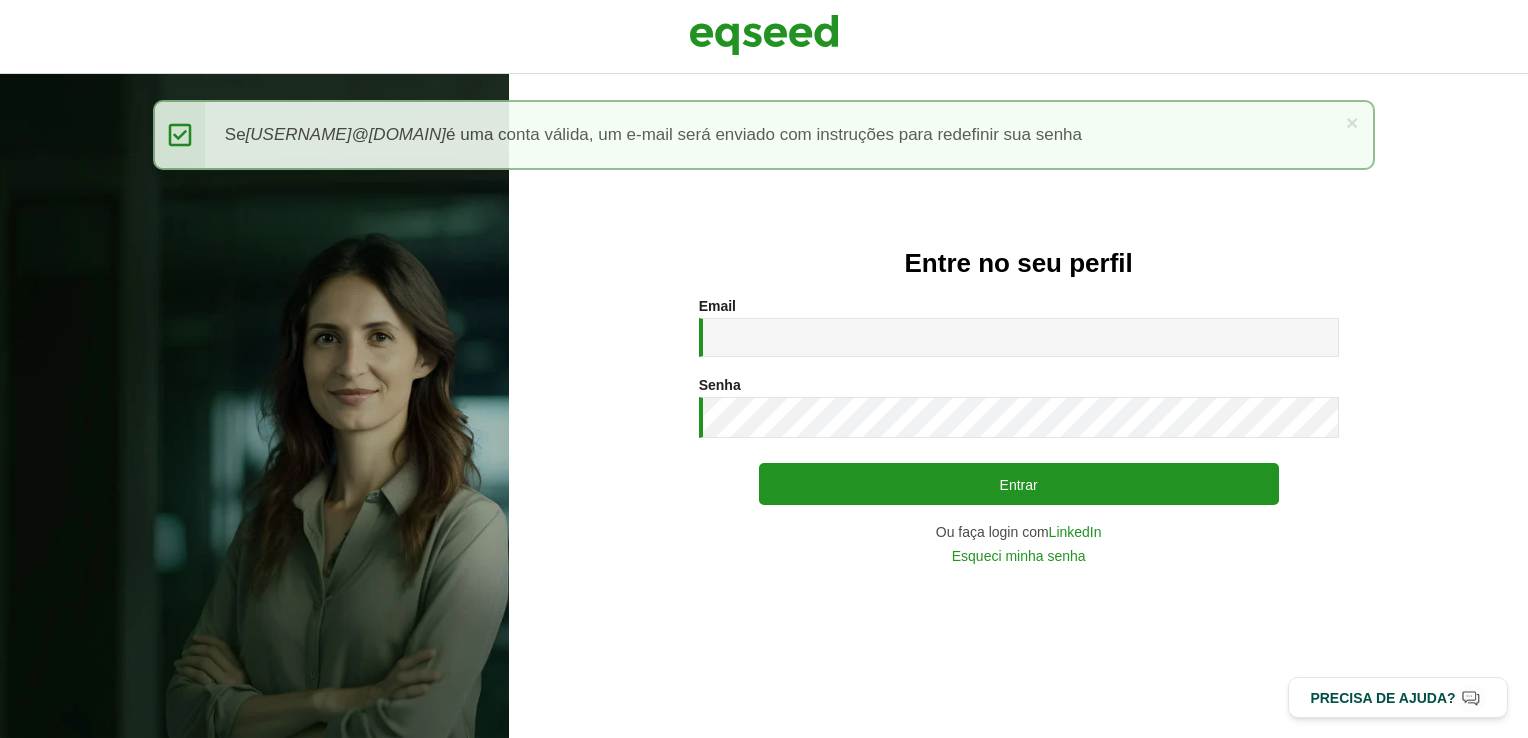 scroll, scrollTop: 0, scrollLeft: 0, axis: both 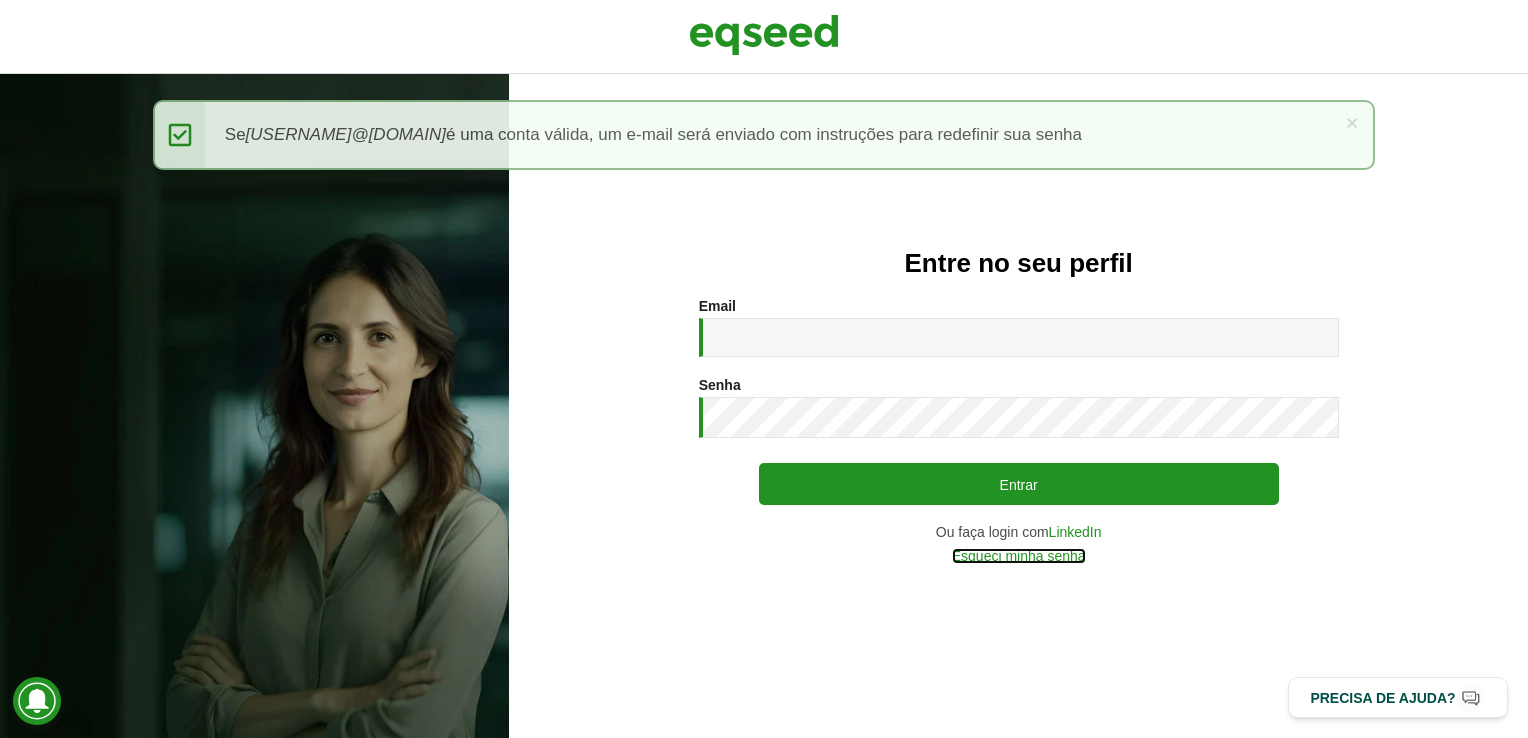 click on "Esqueci minha senha" at bounding box center (1019, 556) 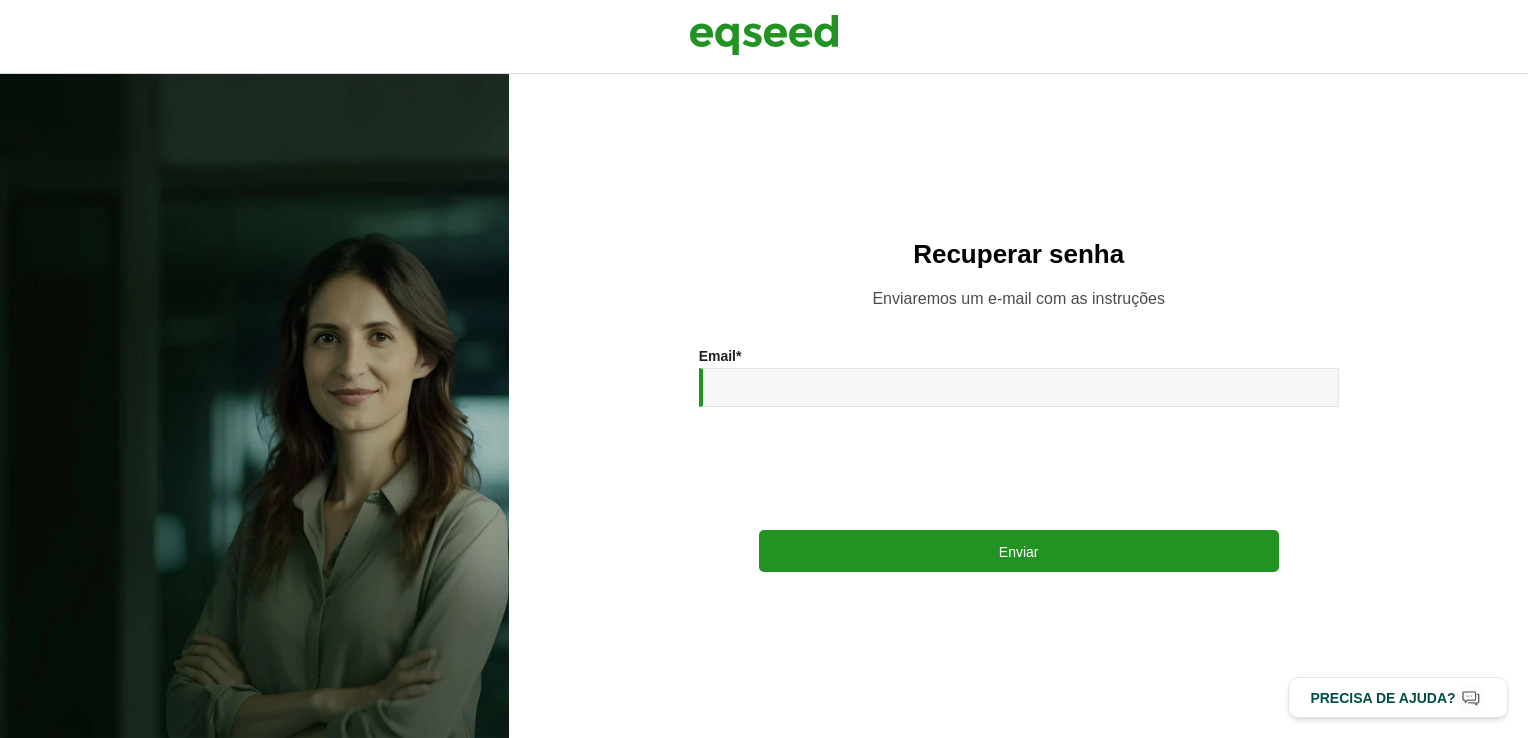 scroll, scrollTop: 0, scrollLeft: 0, axis: both 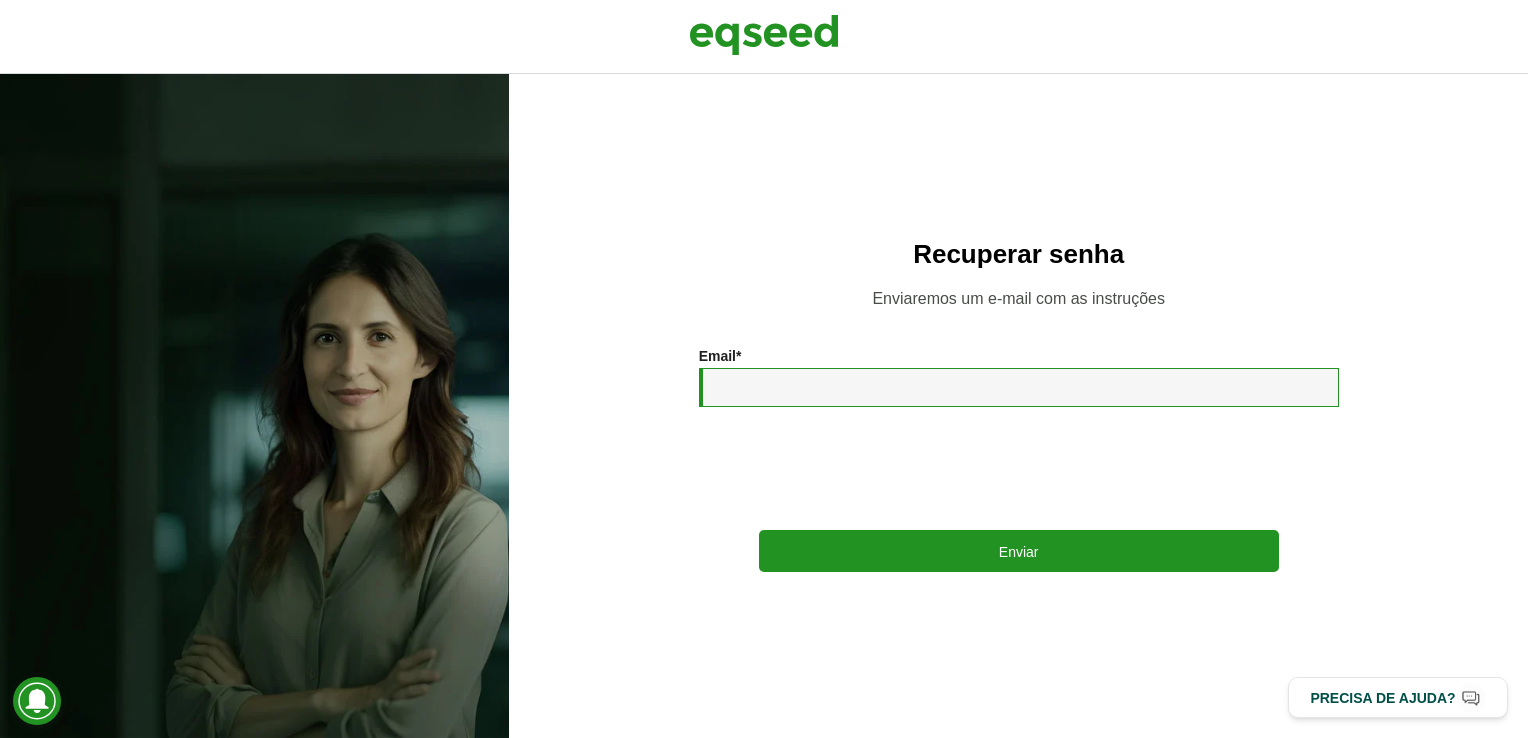 click on "Email  *" at bounding box center [1019, 387] 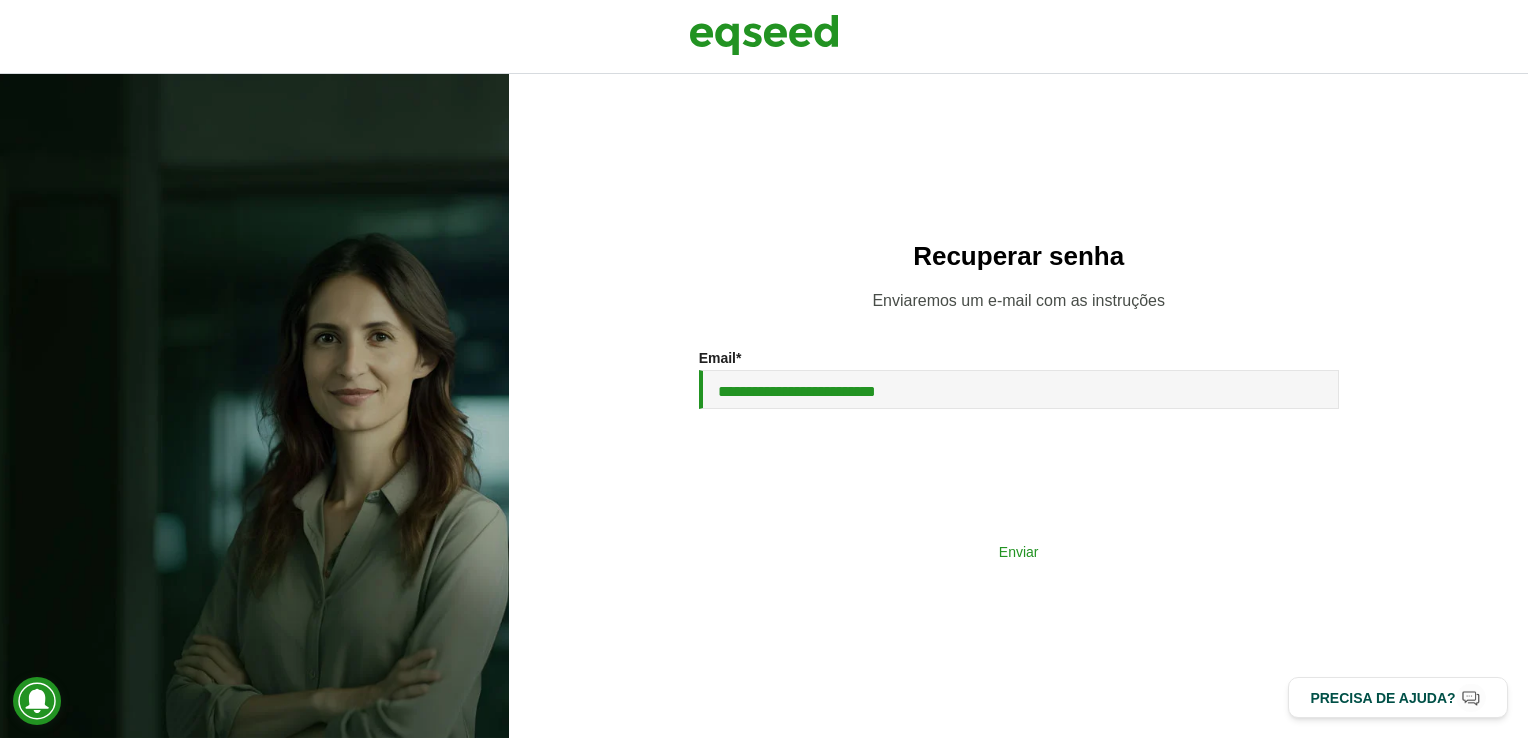 click on "Enviar" at bounding box center [1019, 551] 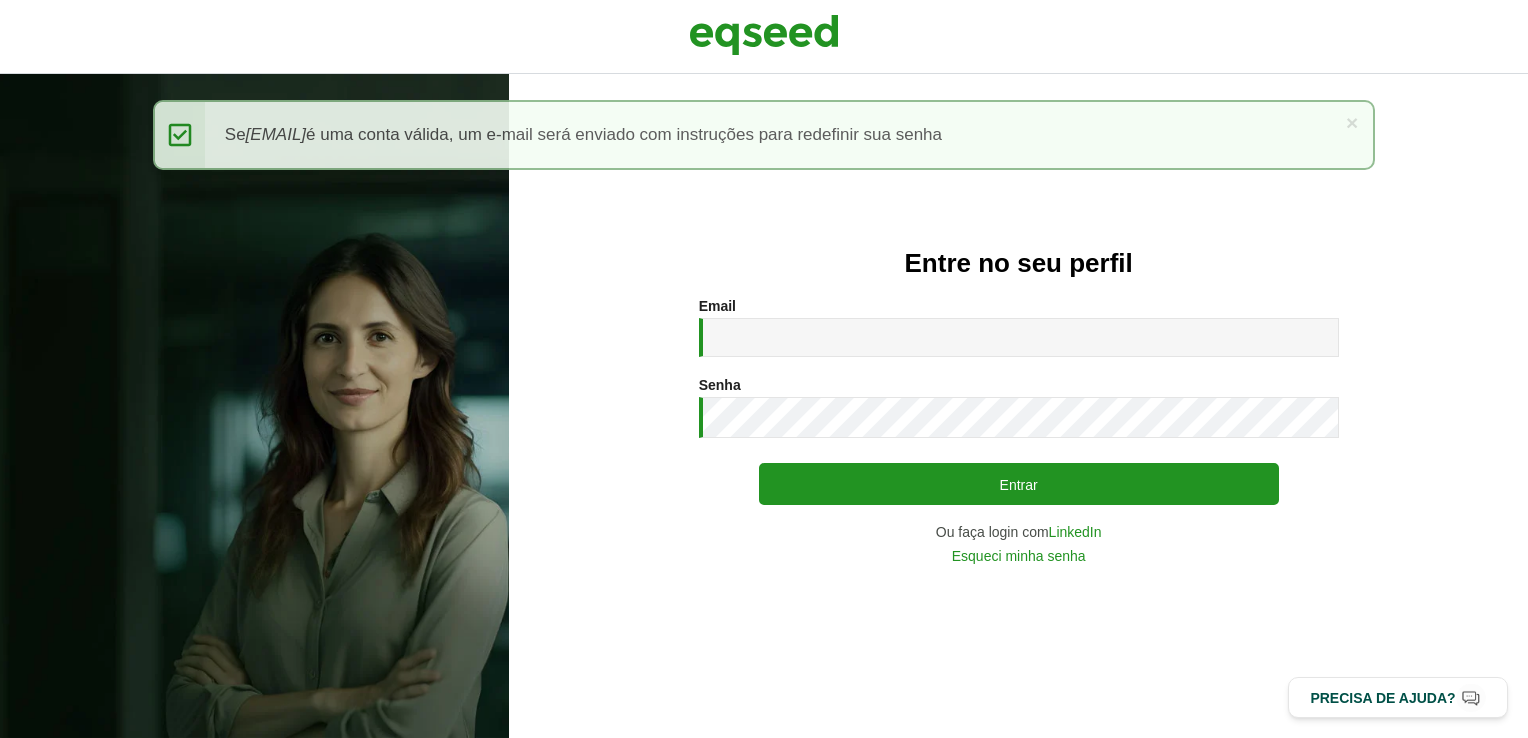 scroll, scrollTop: 0, scrollLeft: 0, axis: both 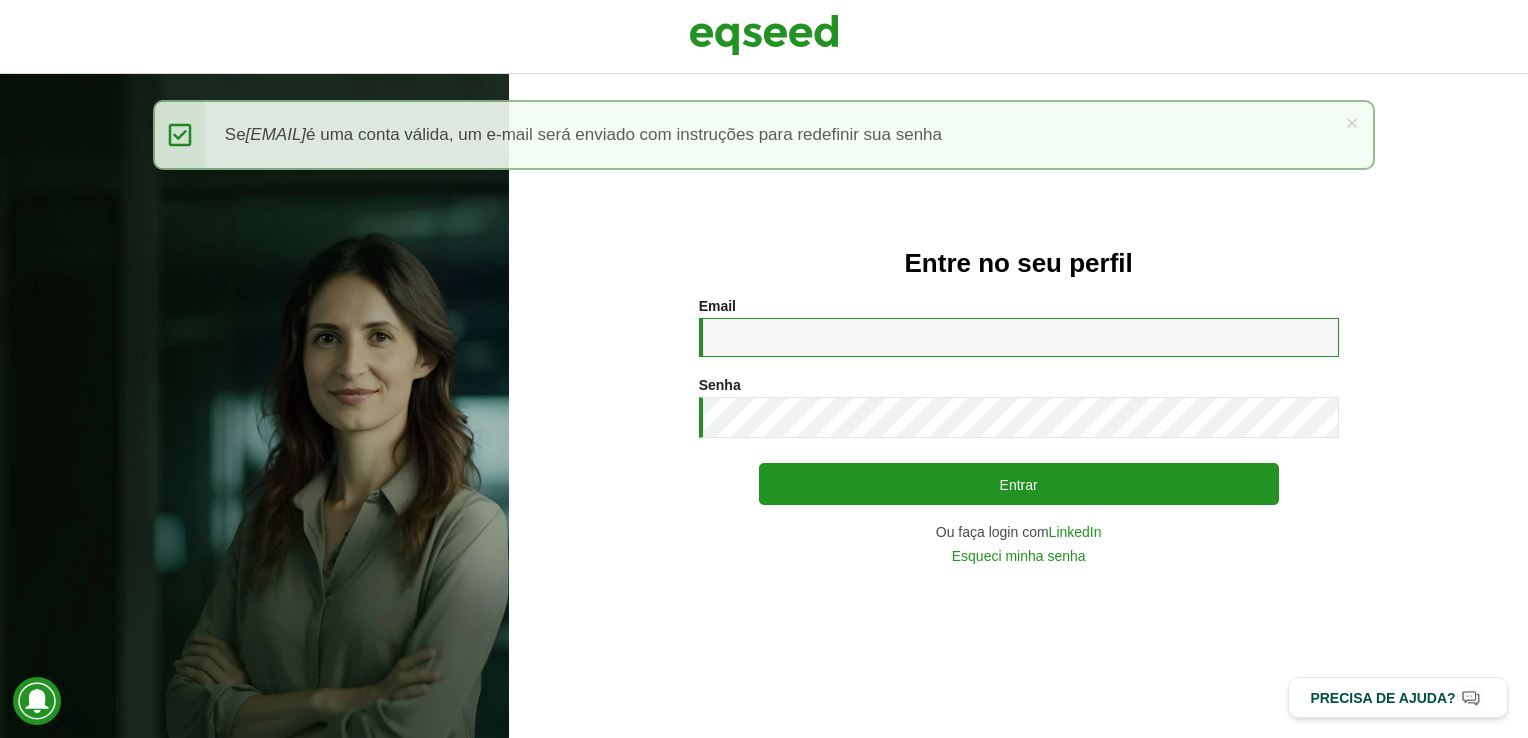 click on "Email  *" at bounding box center (1019, 337) 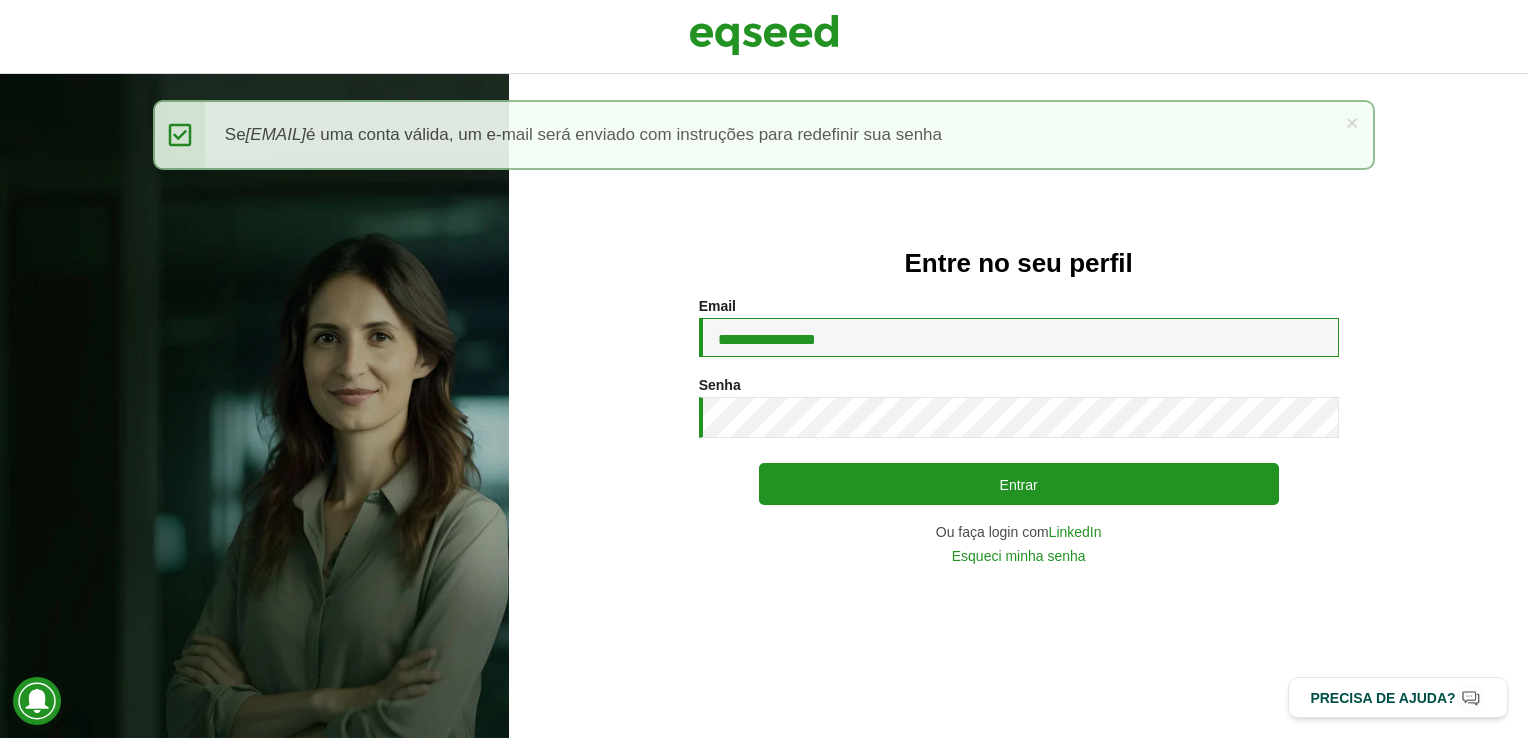 type on "**********" 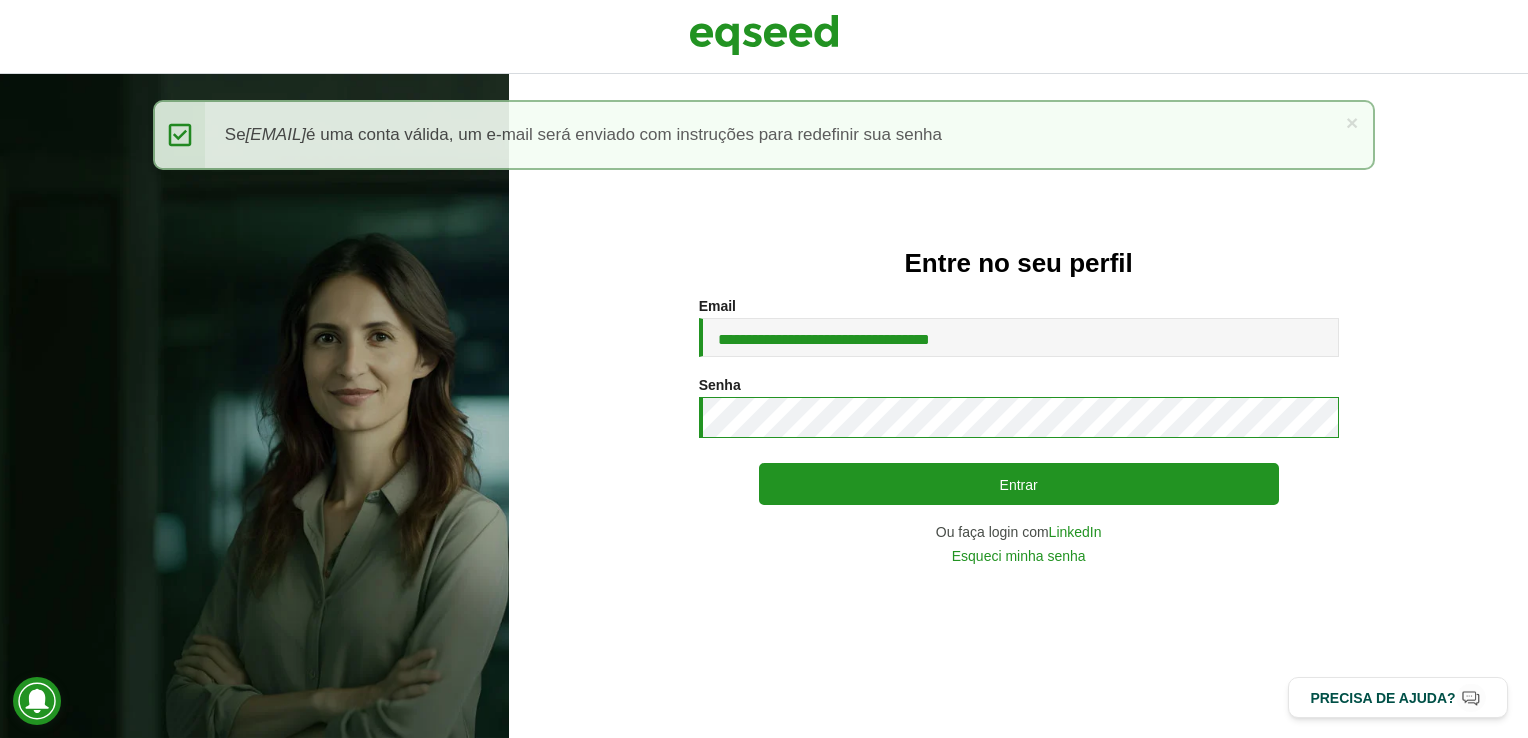 click on "Entrar" at bounding box center (1019, 484) 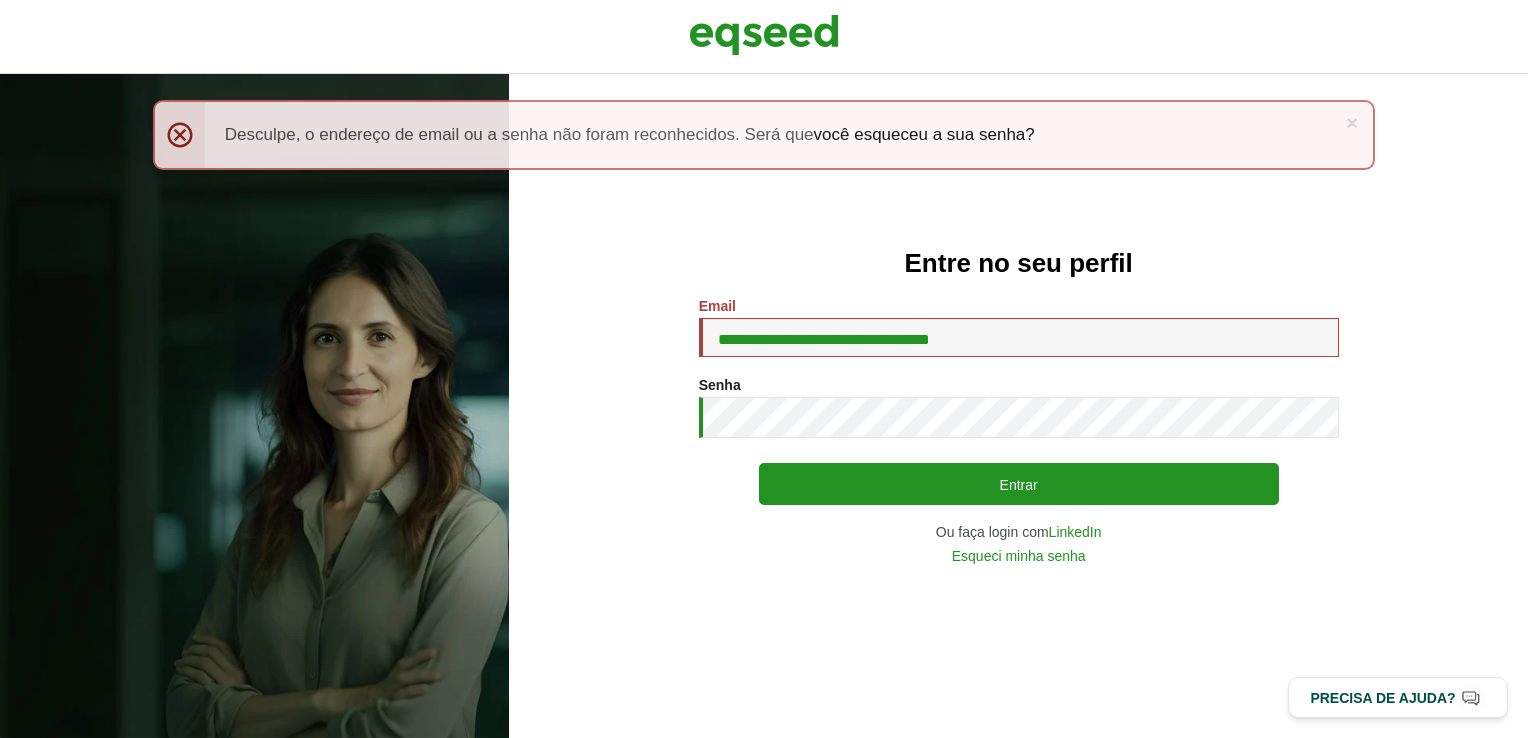 scroll, scrollTop: 0, scrollLeft: 0, axis: both 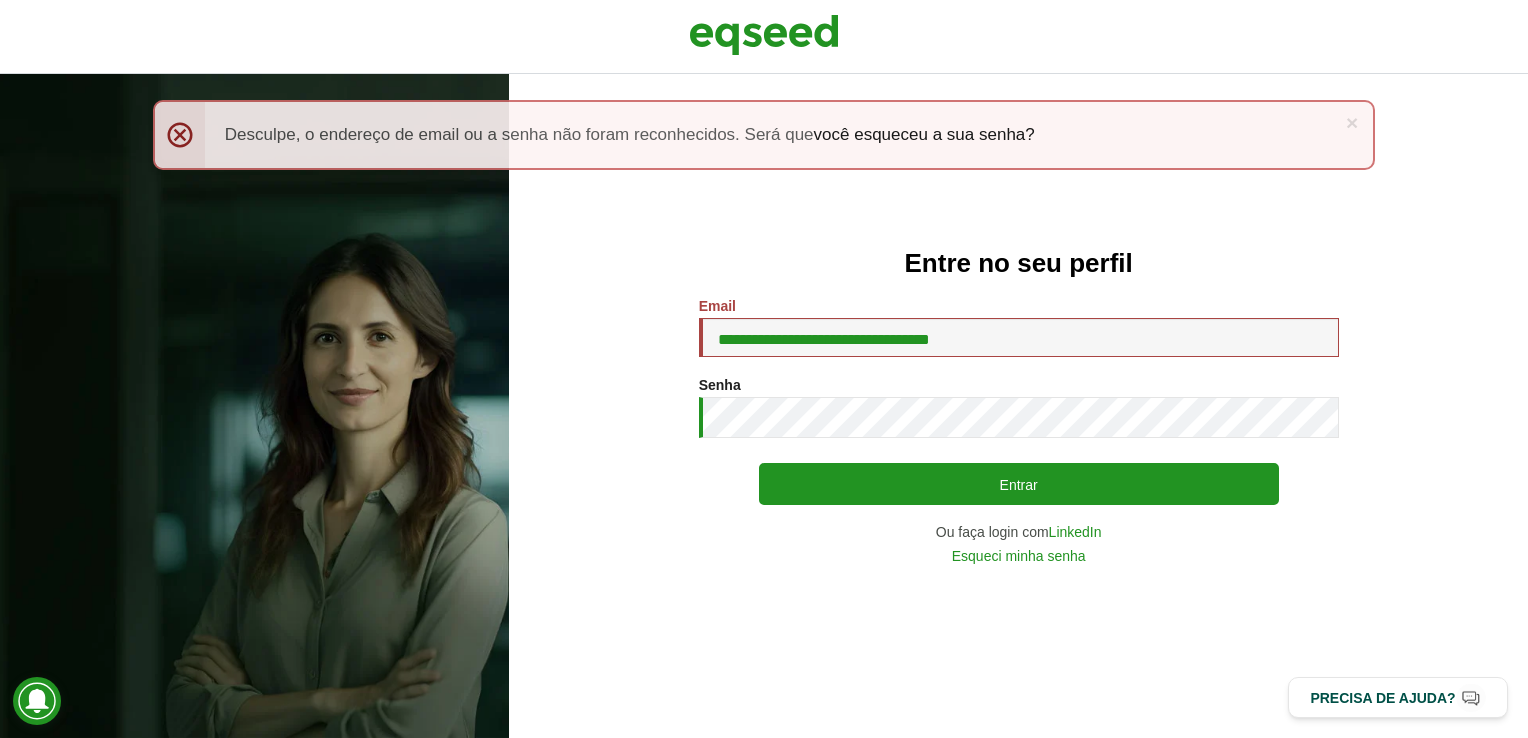 click on "Entrar" at bounding box center (1019, 484) 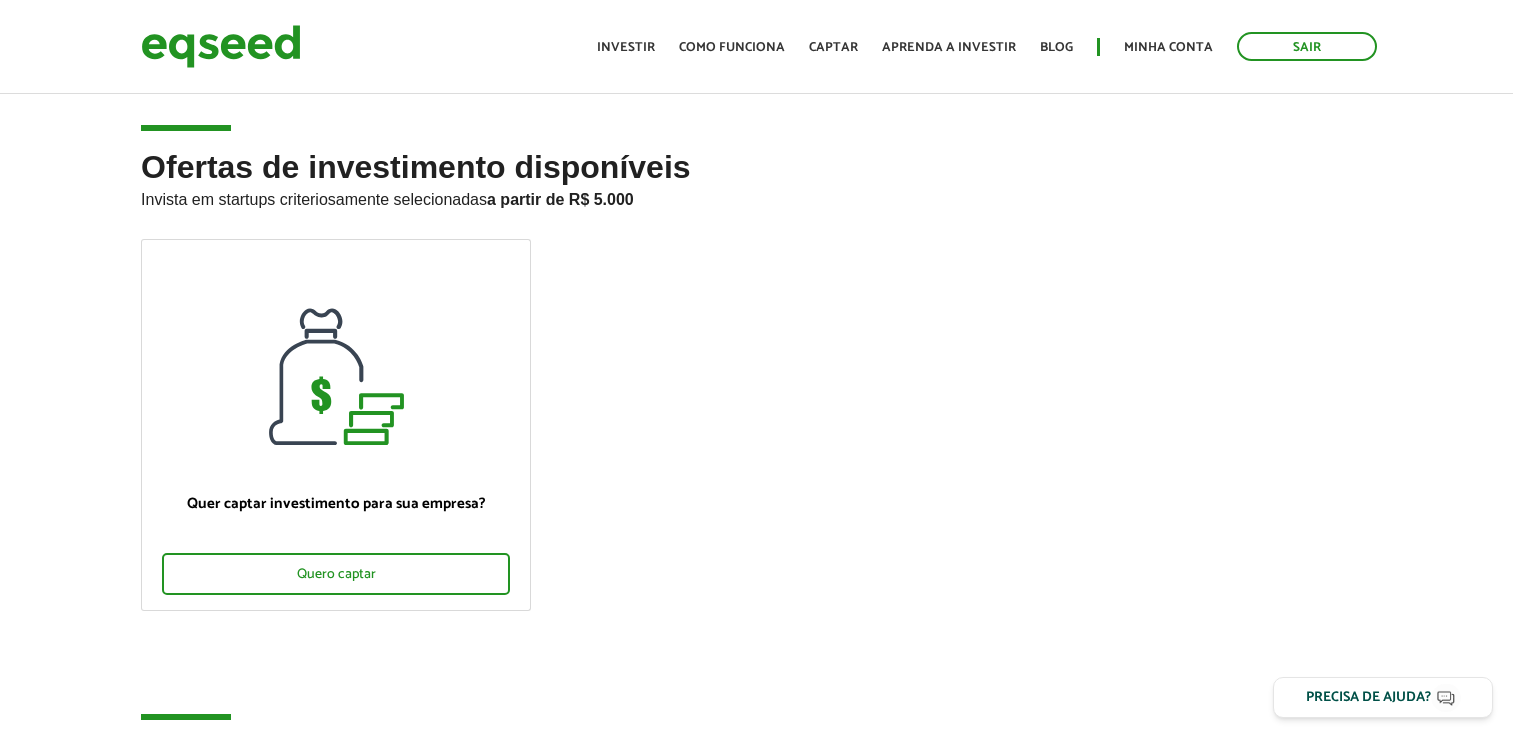 scroll, scrollTop: 0, scrollLeft: 0, axis: both 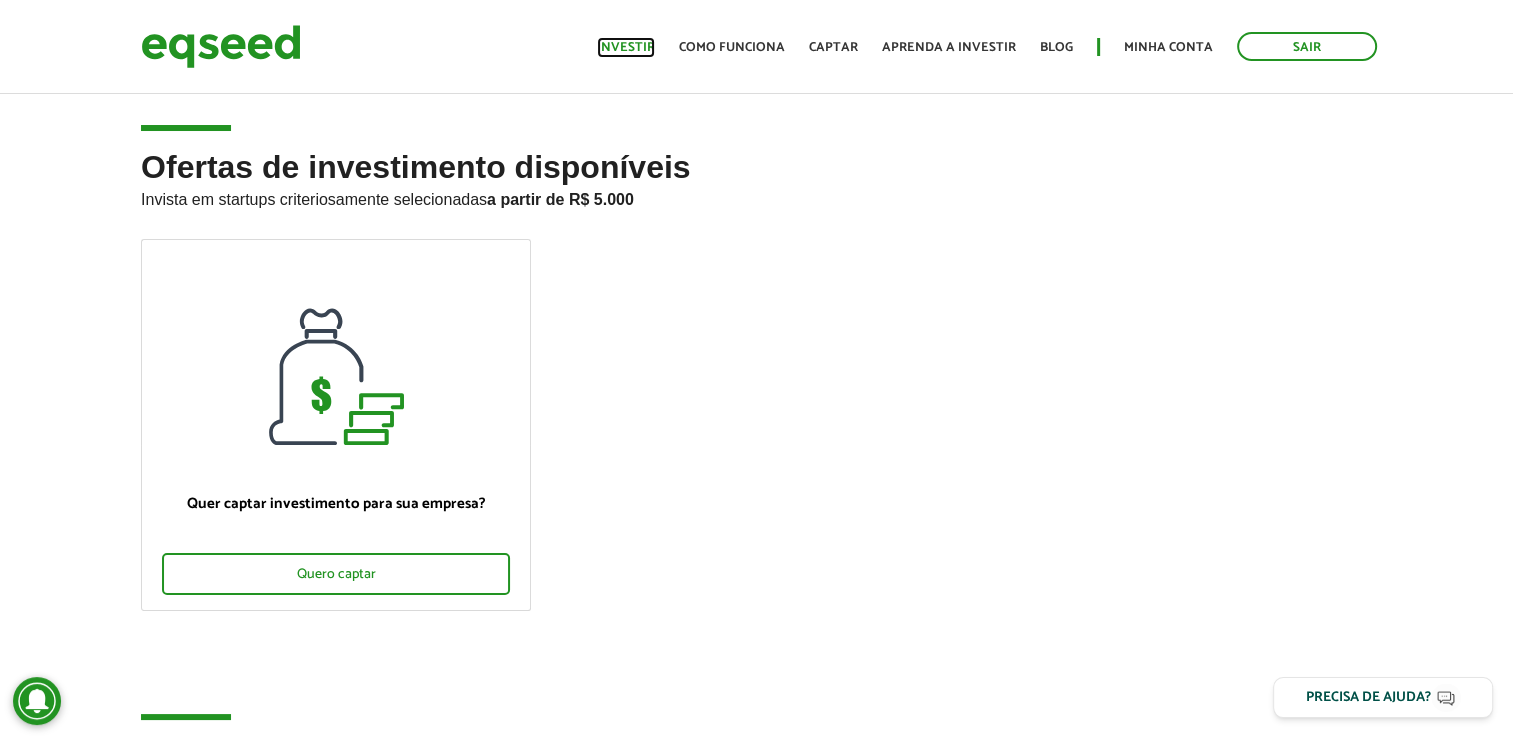 click on "Investir" at bounding box center (626, 47) 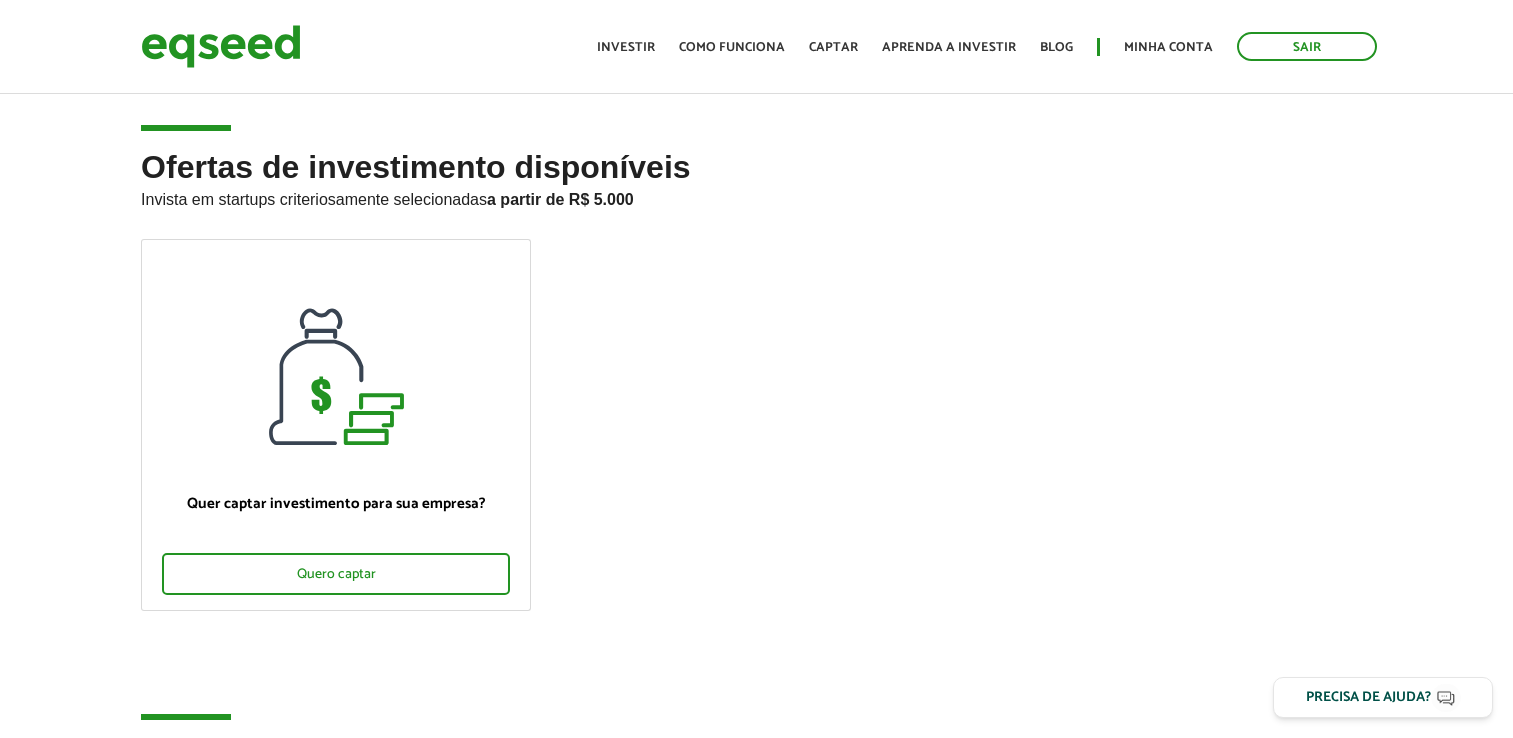 scroll, scrollTop: 0, scrollLeft: 0, axis: both 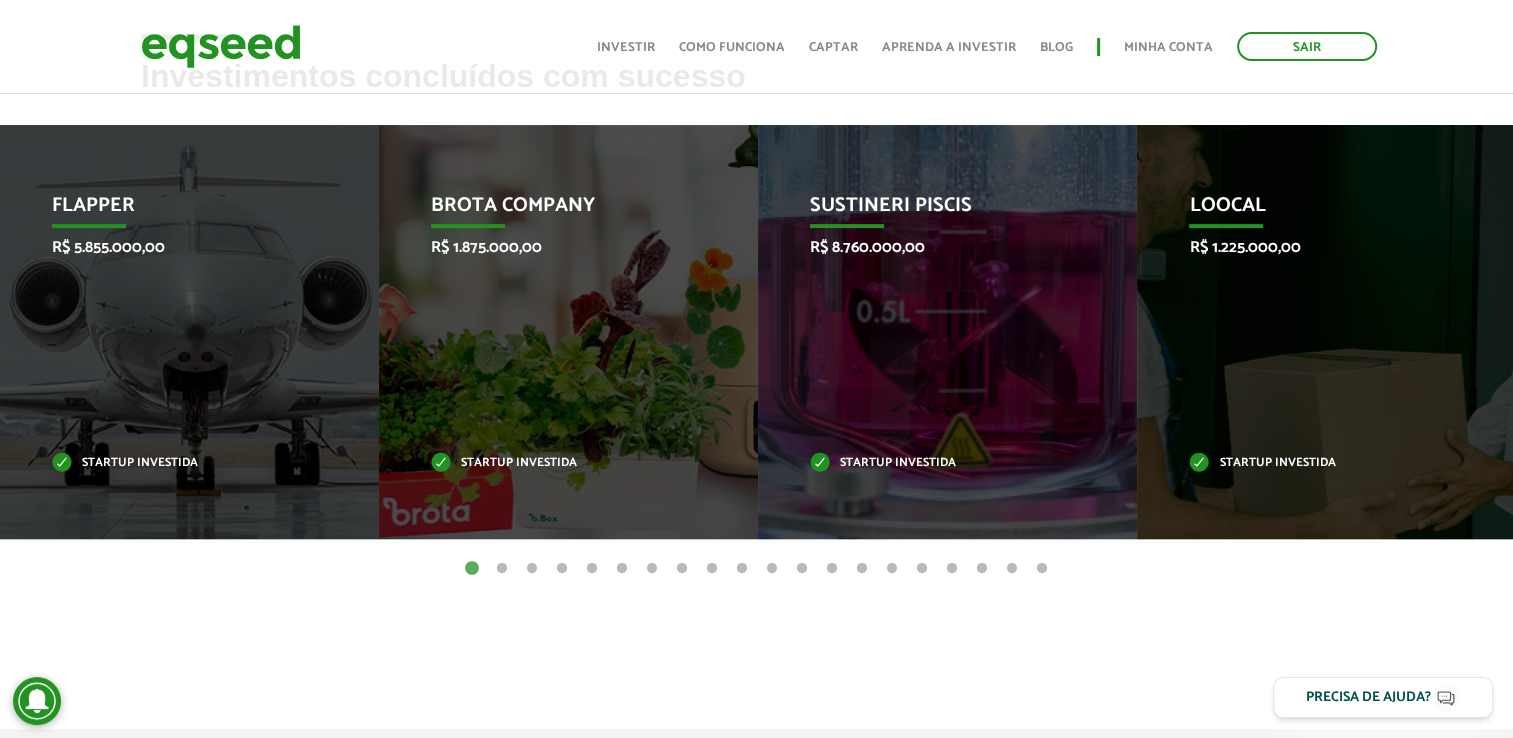 click on "2" at bounding box center [502, 569] 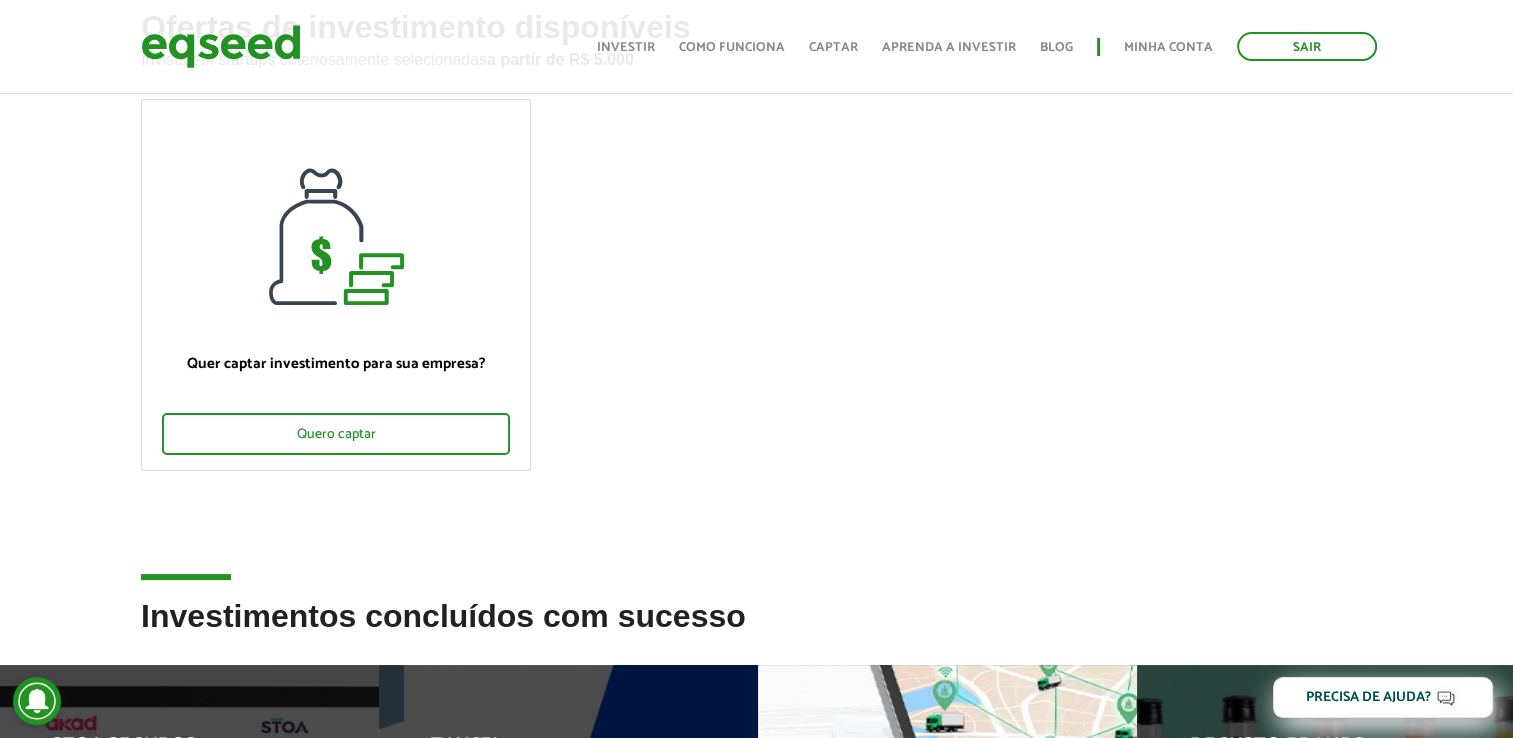 scroll, scrollTop: 0, scrollLeft: 0, axis: both 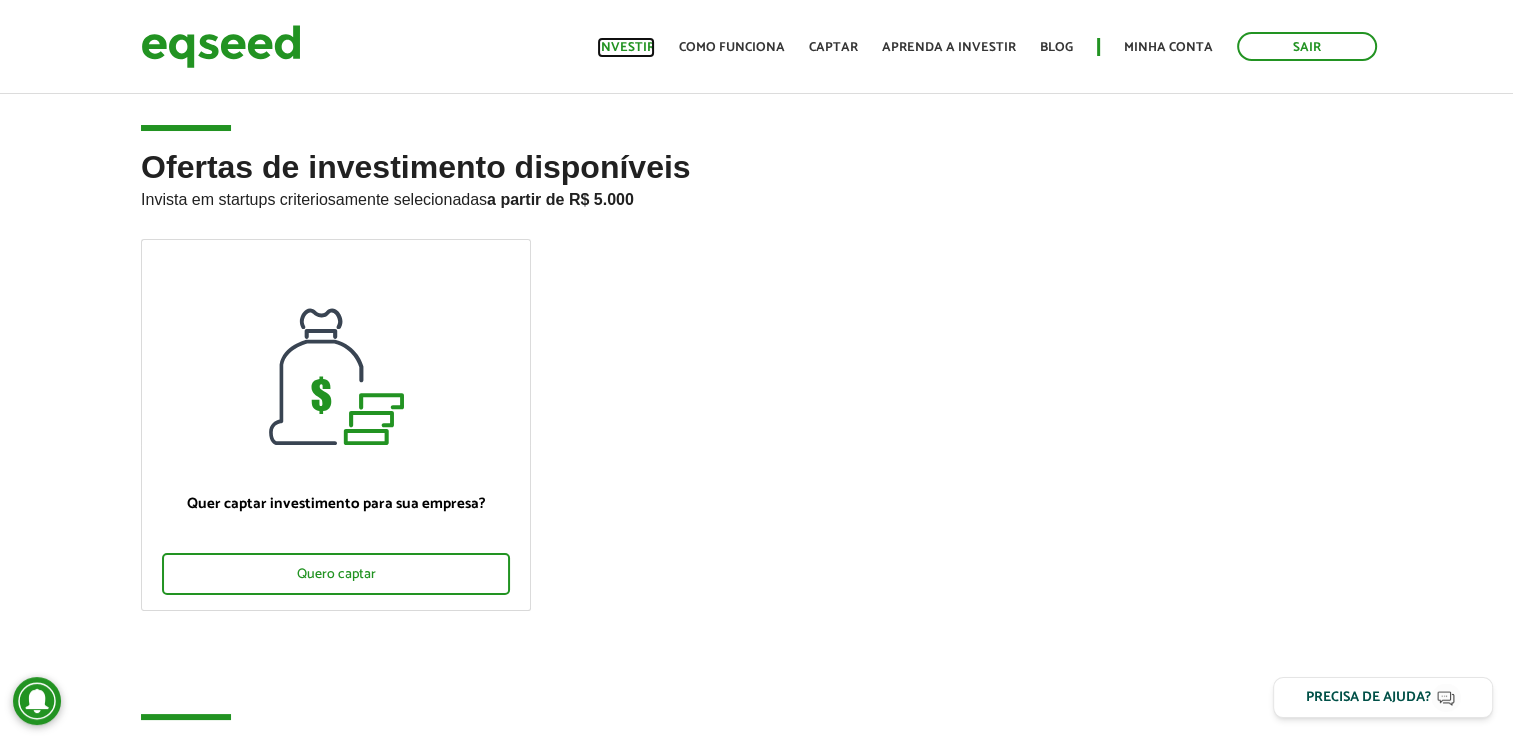 click on "Investir" at bounding box center (626, 47) 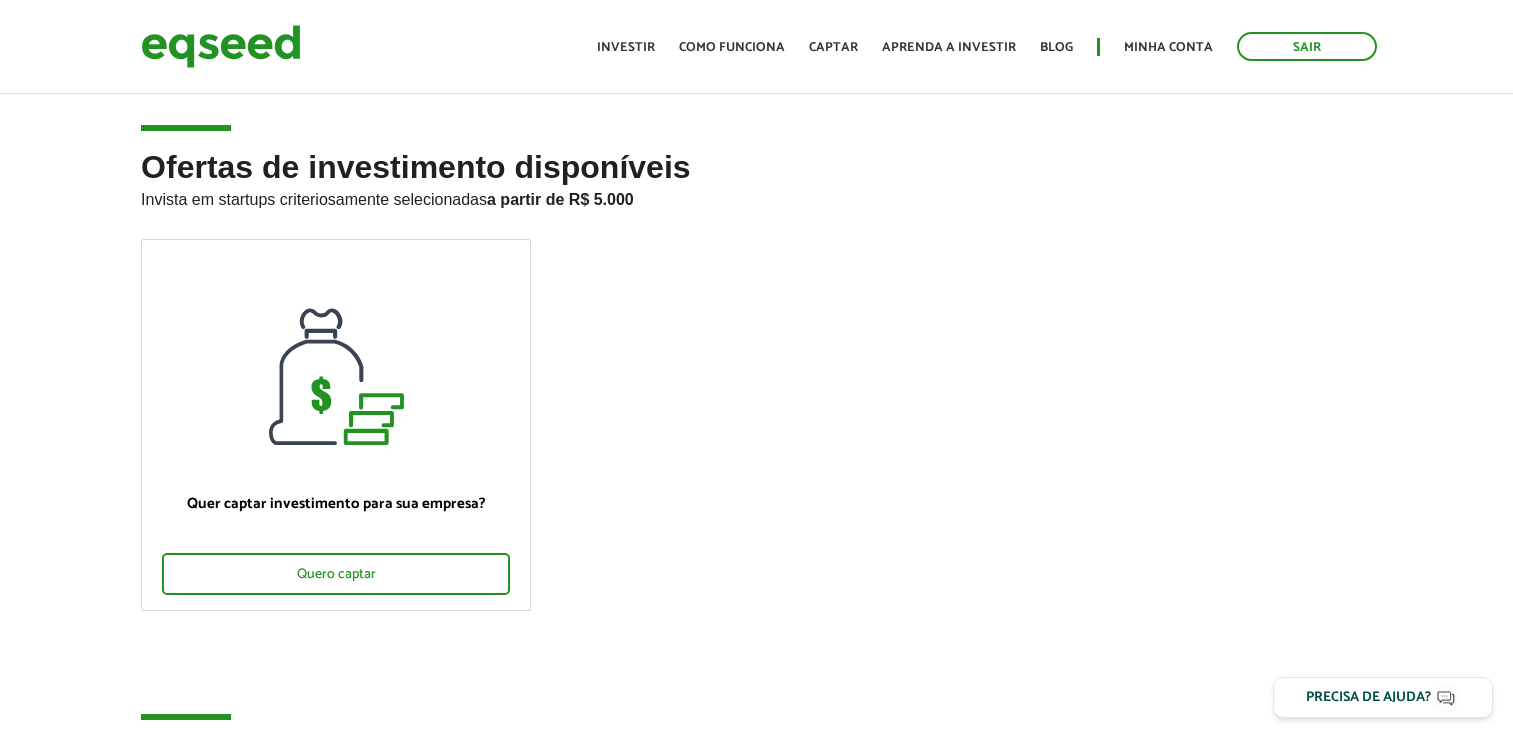 scroll, scrollTop: 0, scrollLeft: 0, axis: both 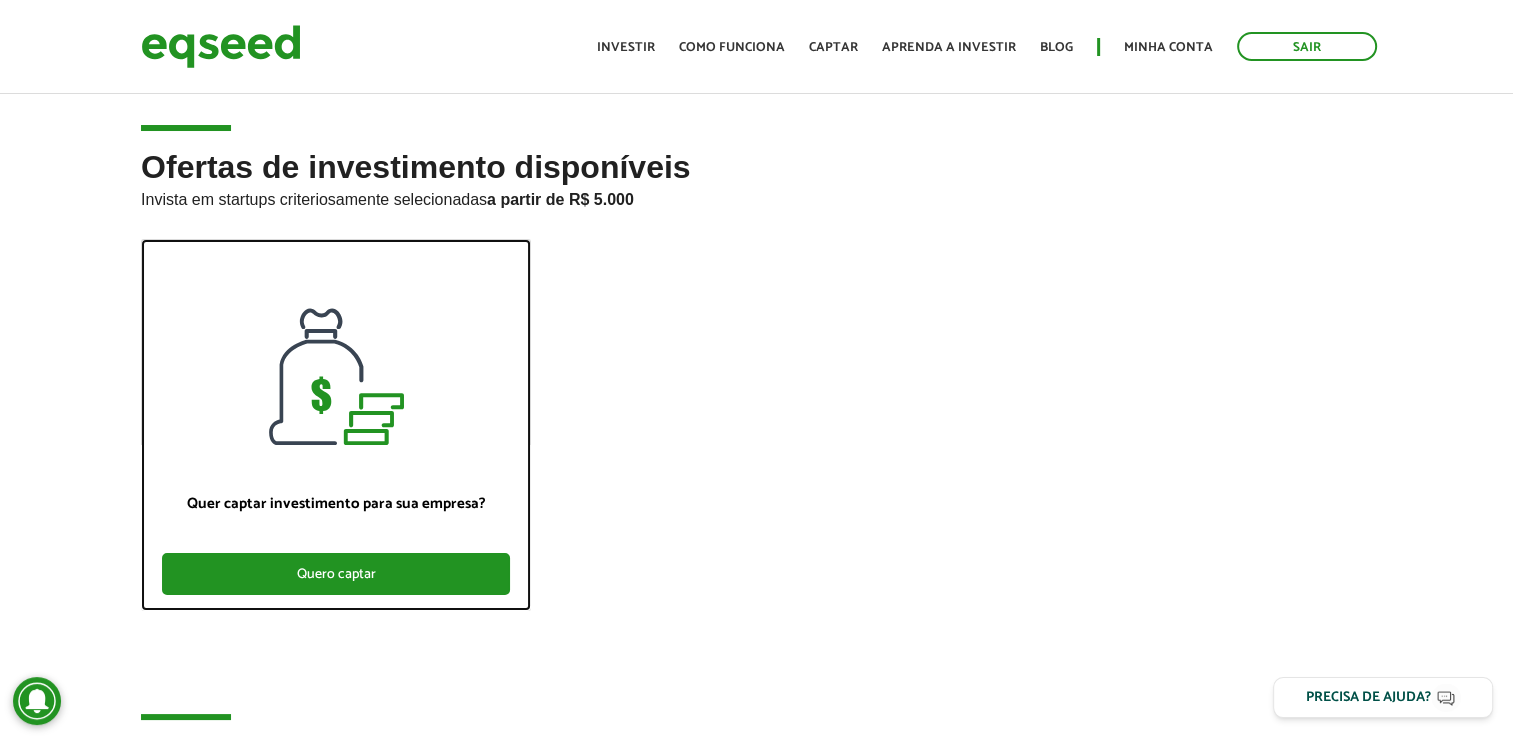 click on "Quero captar" at bounding box center (336, 574) 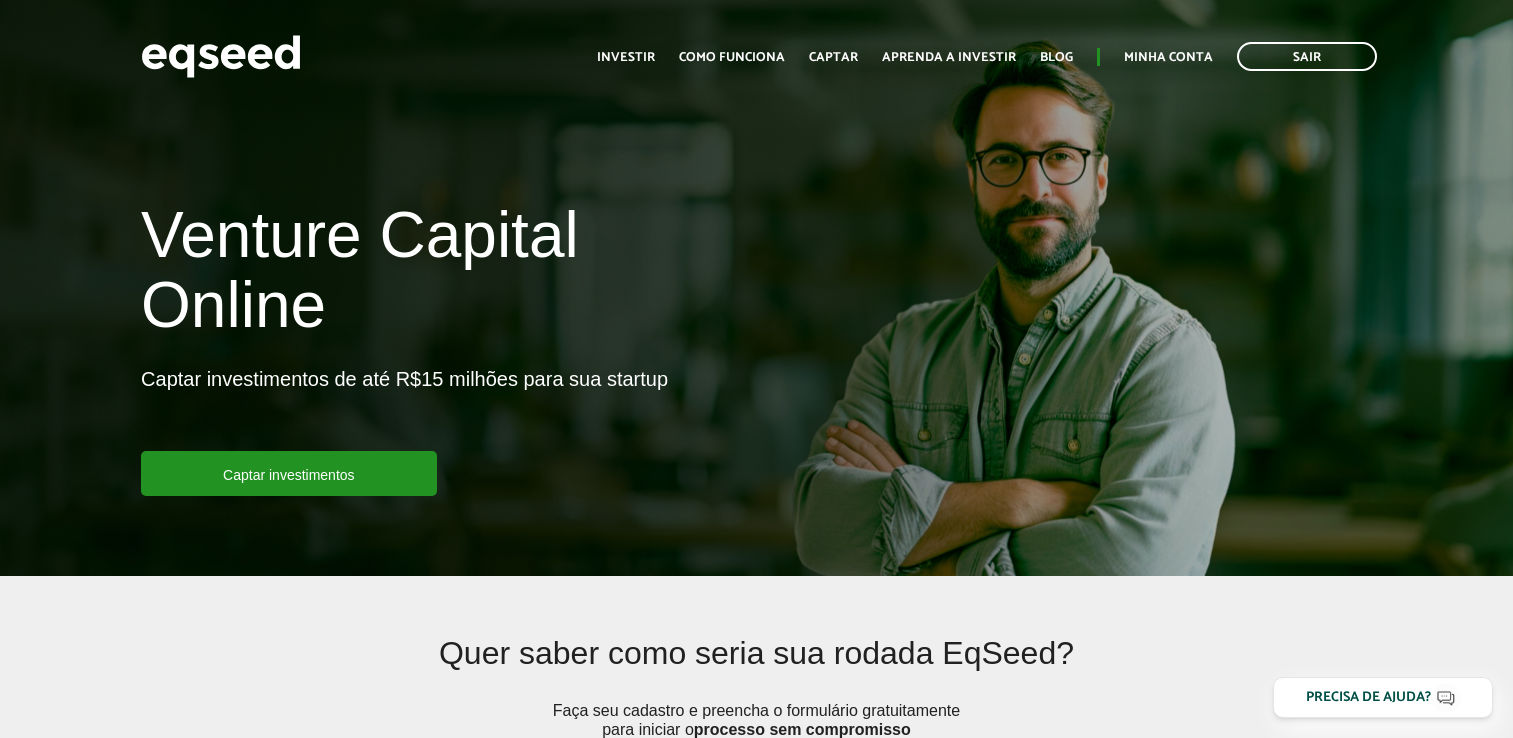 scroll, scrollTop: 0, scrollLeft: 0, axis: both 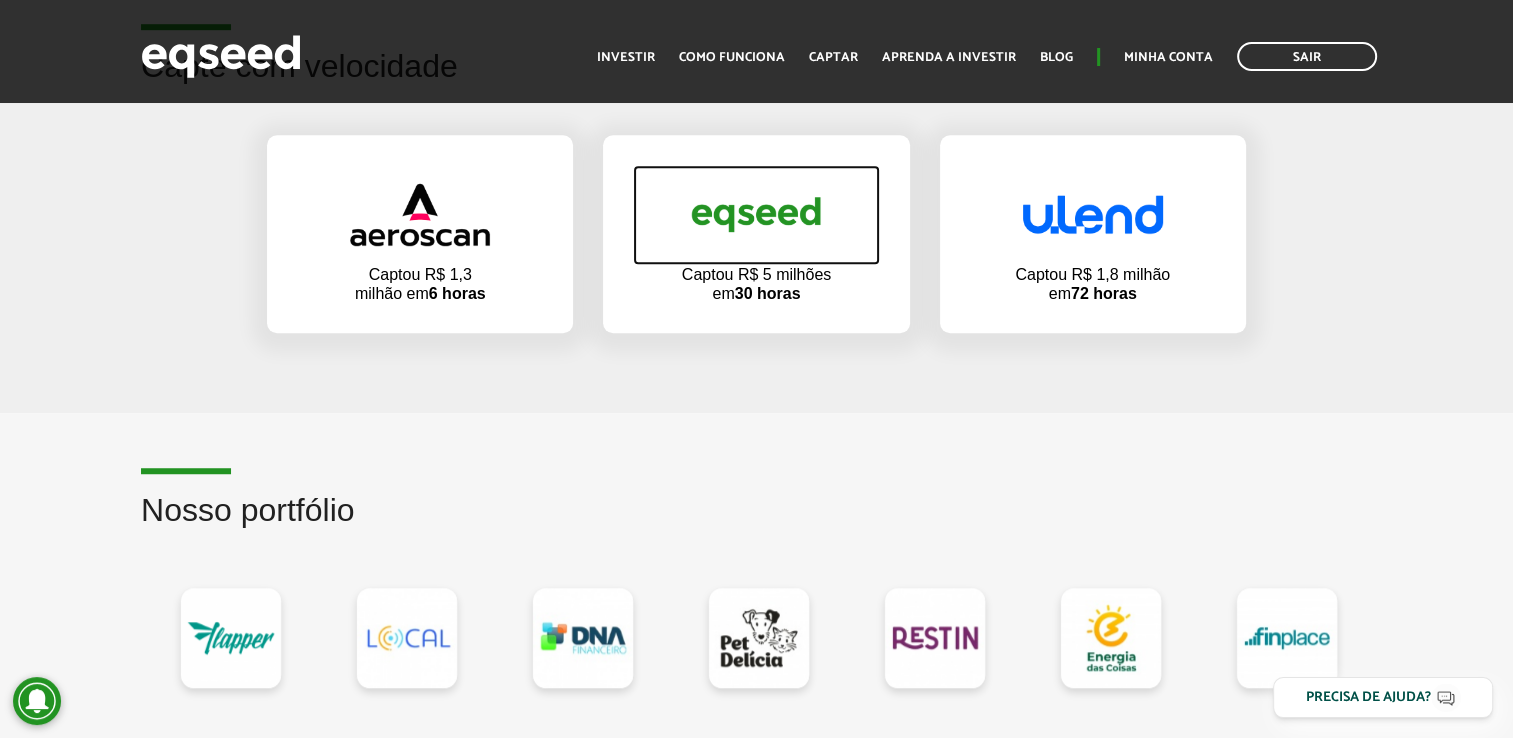click at bounding box center (756, 214) 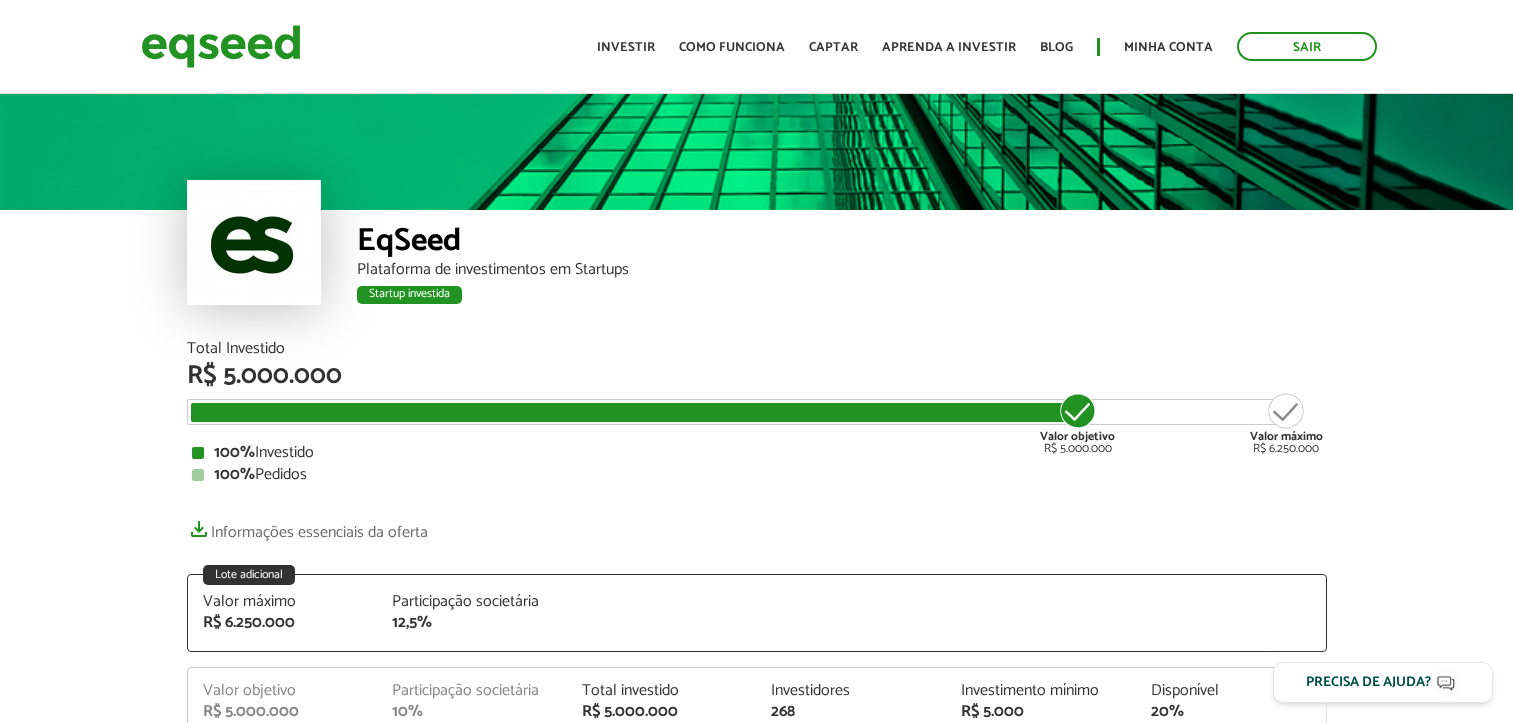 scroll, scrollTop: 0, scrollLeft: 0, axis: both 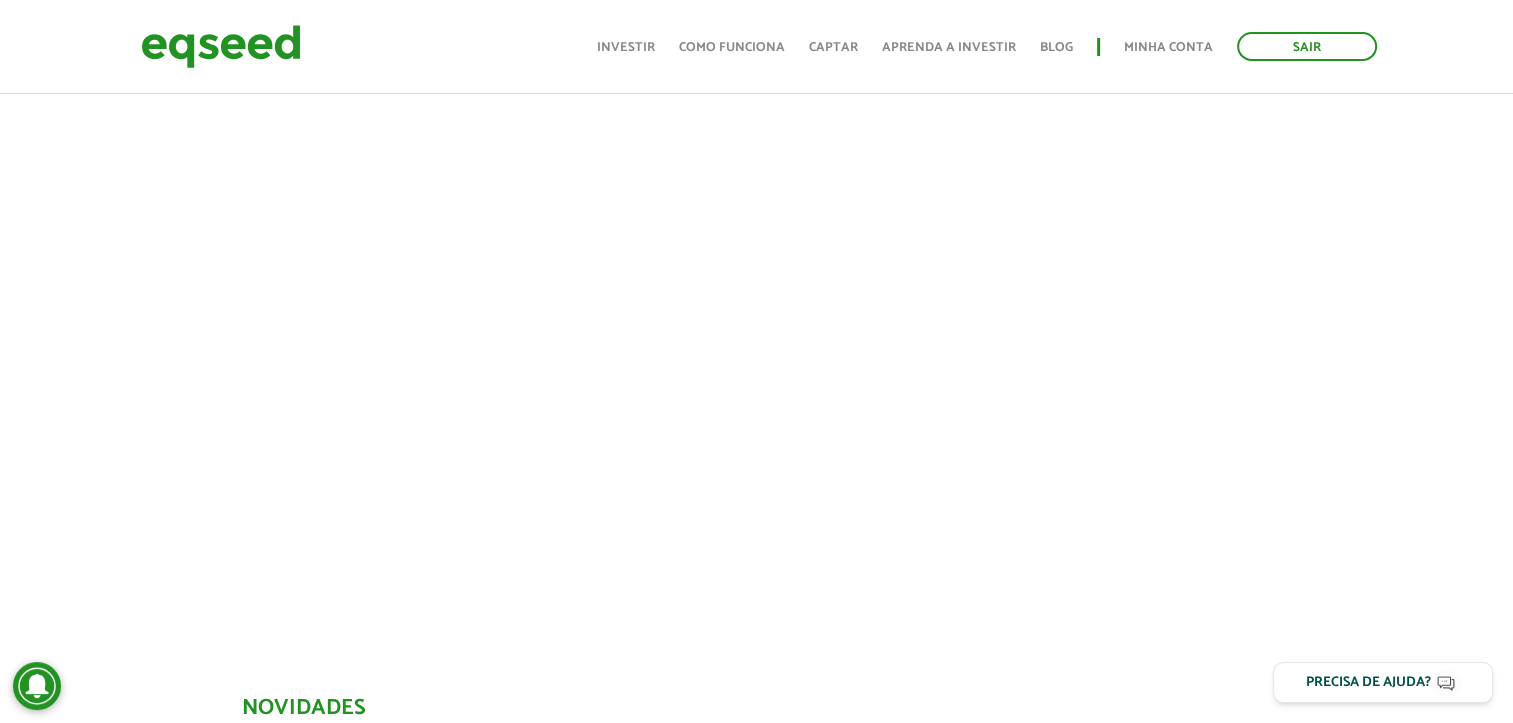 click at bounding box center (741, 276) 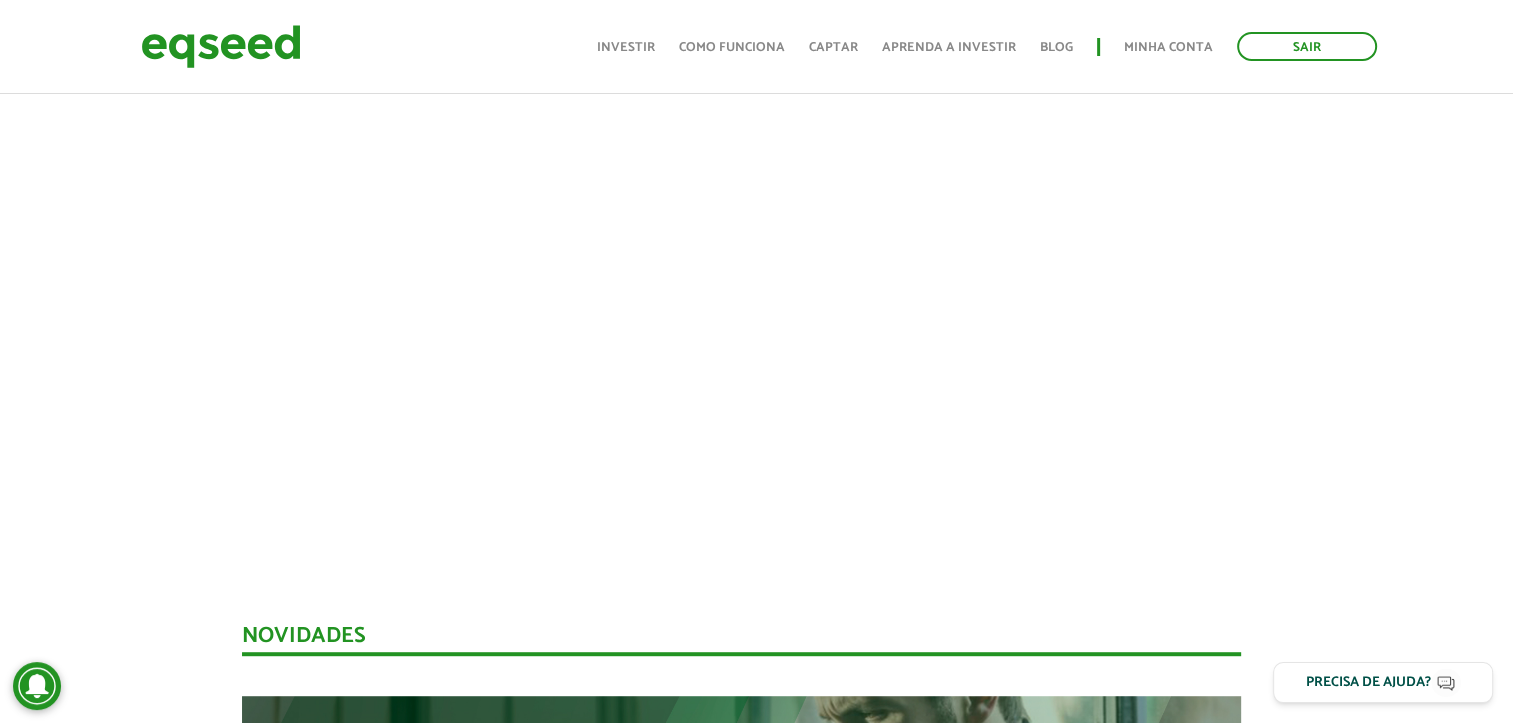 scroll, scrollTop: 980, scrollLeft: 15, axis: both 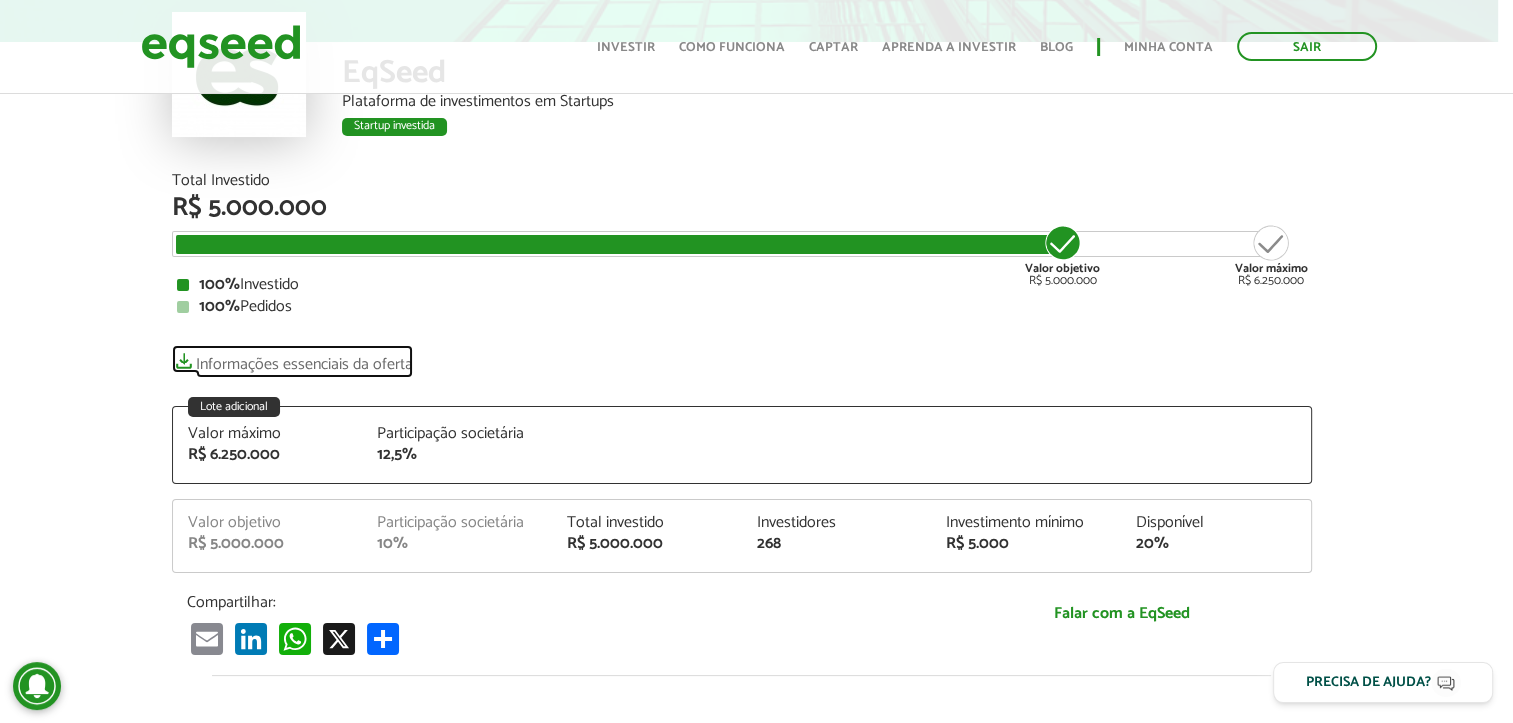 click on "Informações essenciais da oferta" at bounding box center (292, 359) 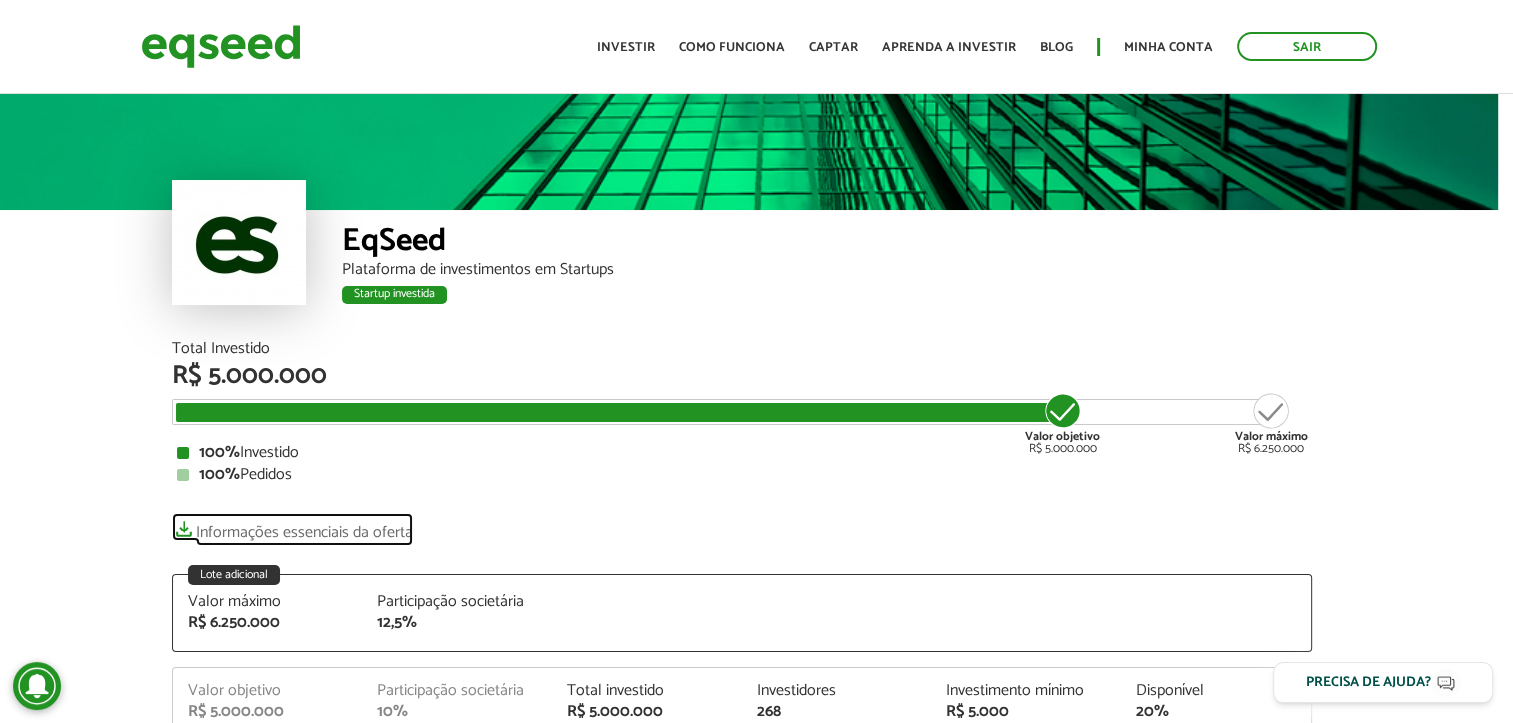 scroll, scrollTop: 0, scrollLeft: 15, axis: horizontal 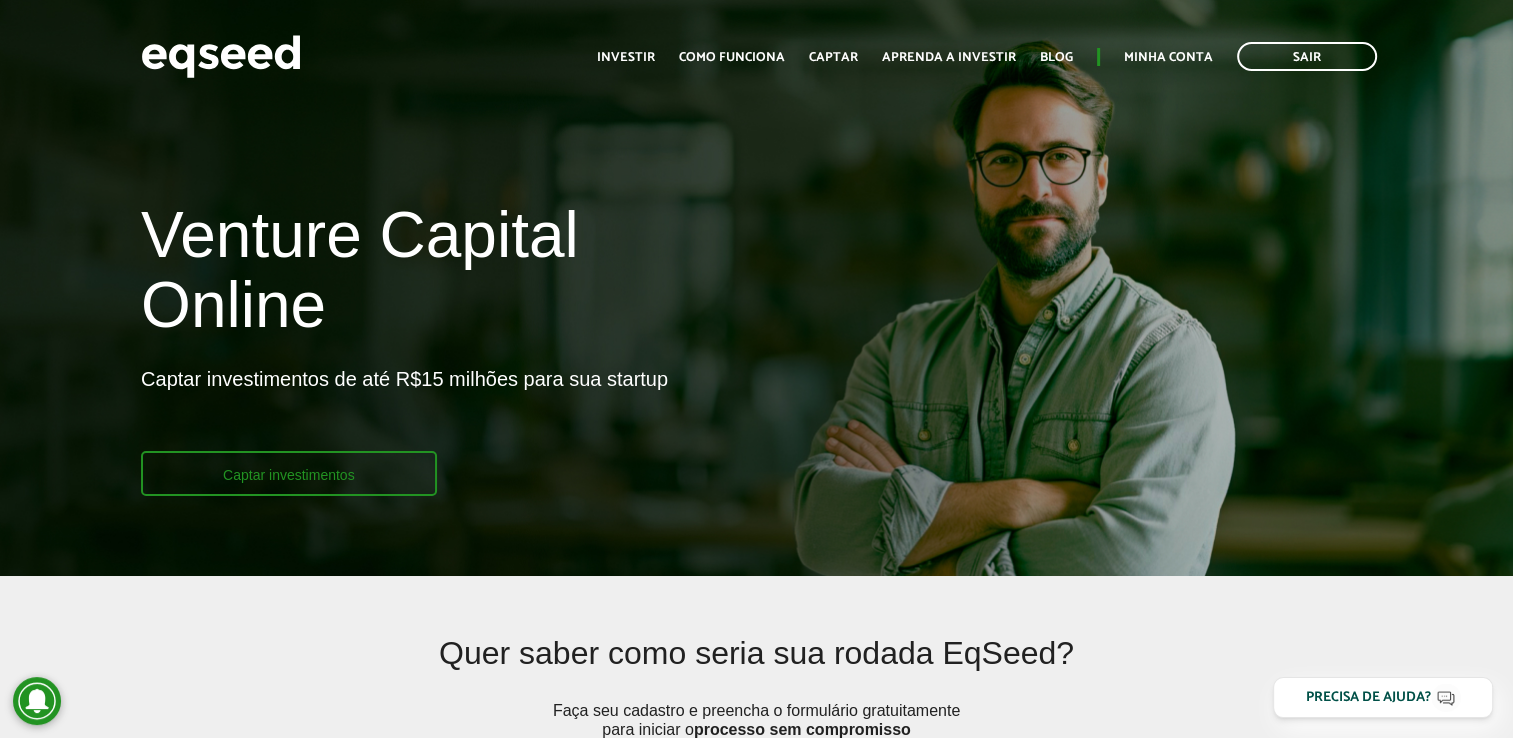 click on "Captar investimentos" at bounding box center (289, 473) 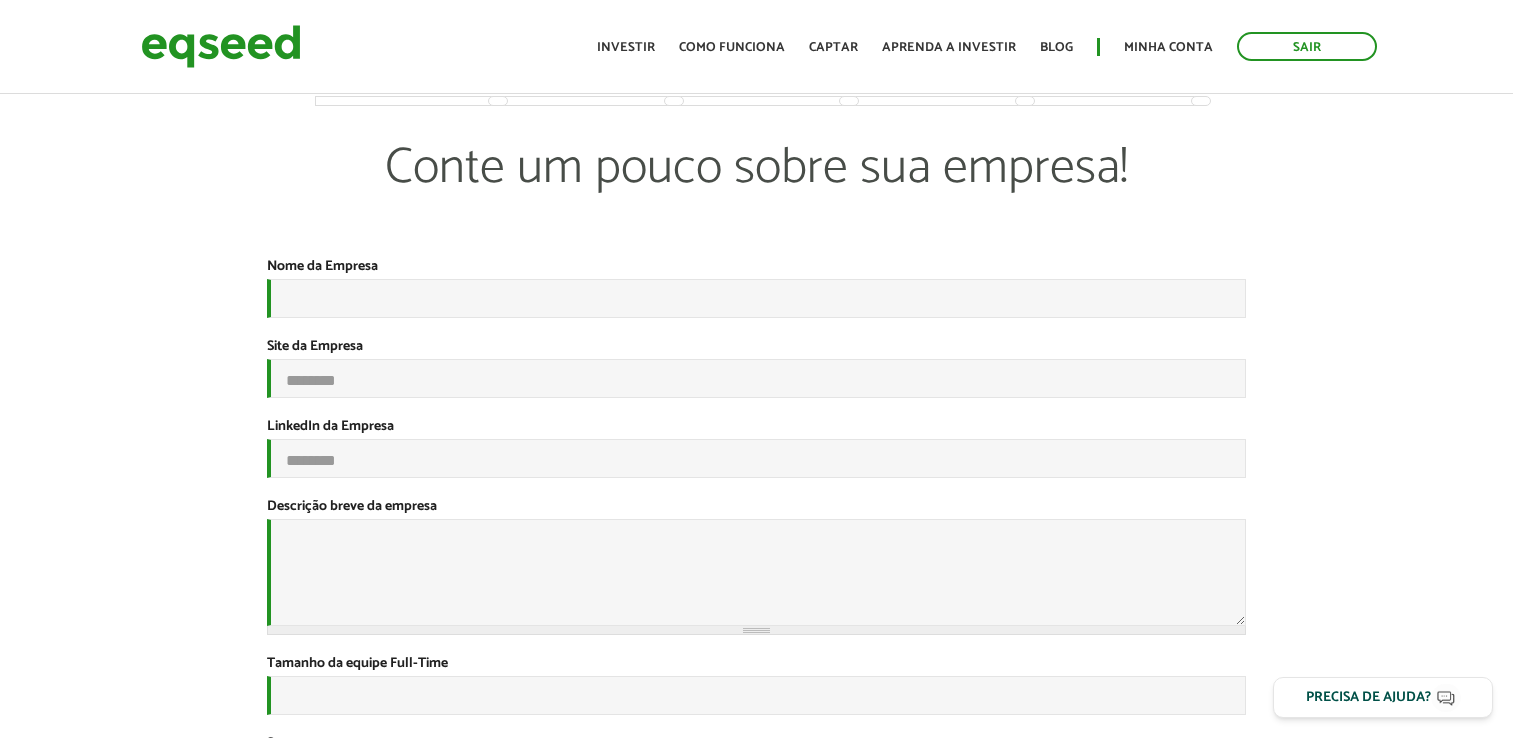 scroll, scrollTop: 0, scrollLeft: 0, axis: both 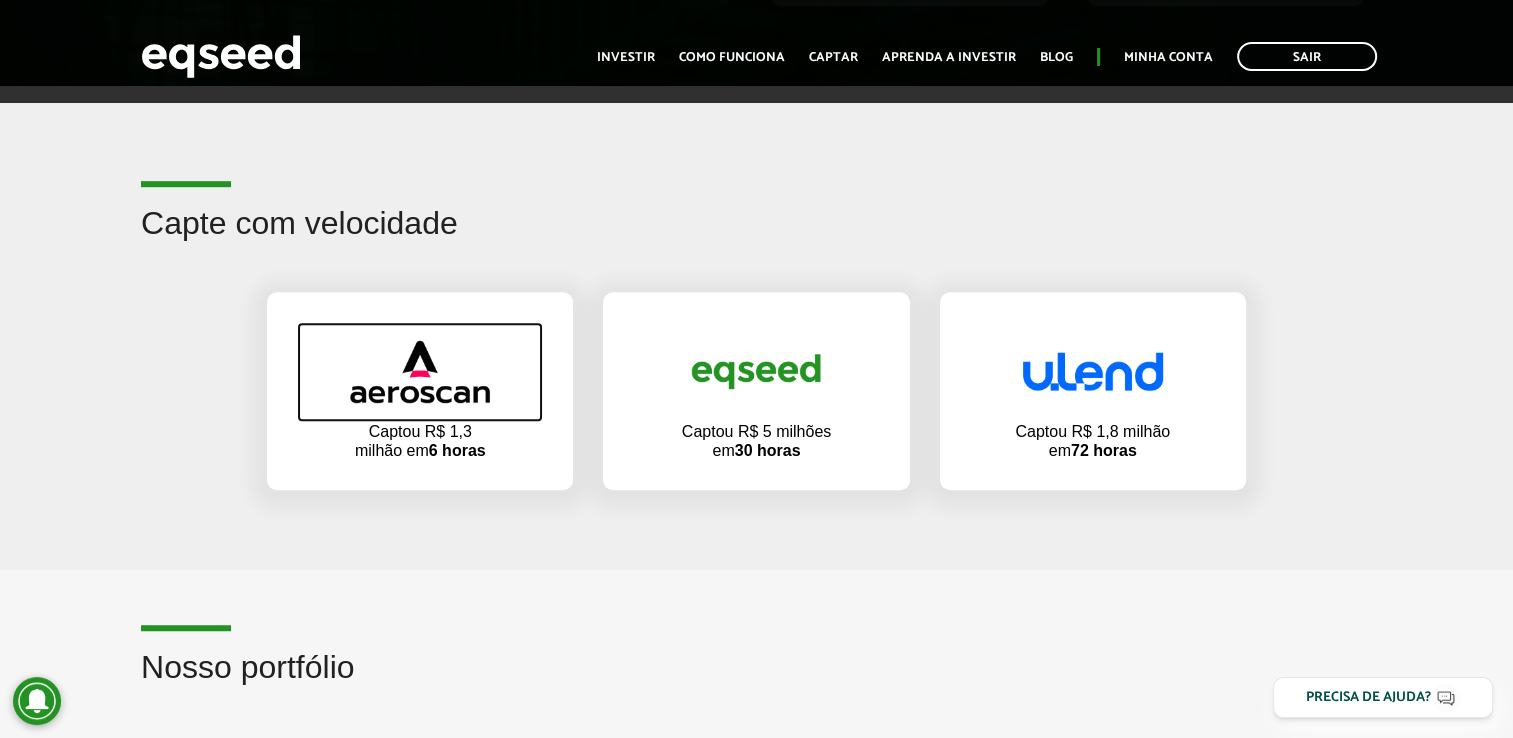 click at bounding box center [420, 371] 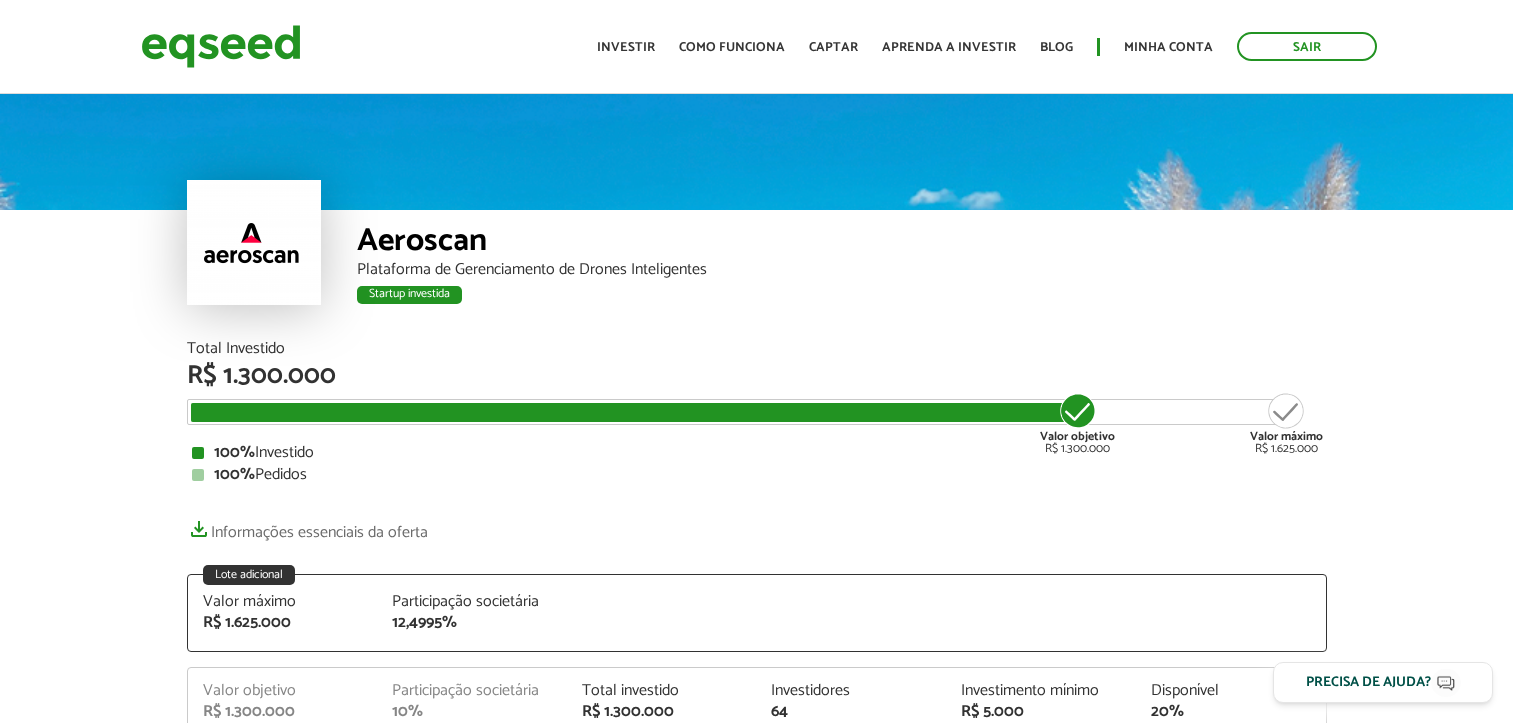 scroll, scrollTop: 0, scrollLeft: 0, axis: both 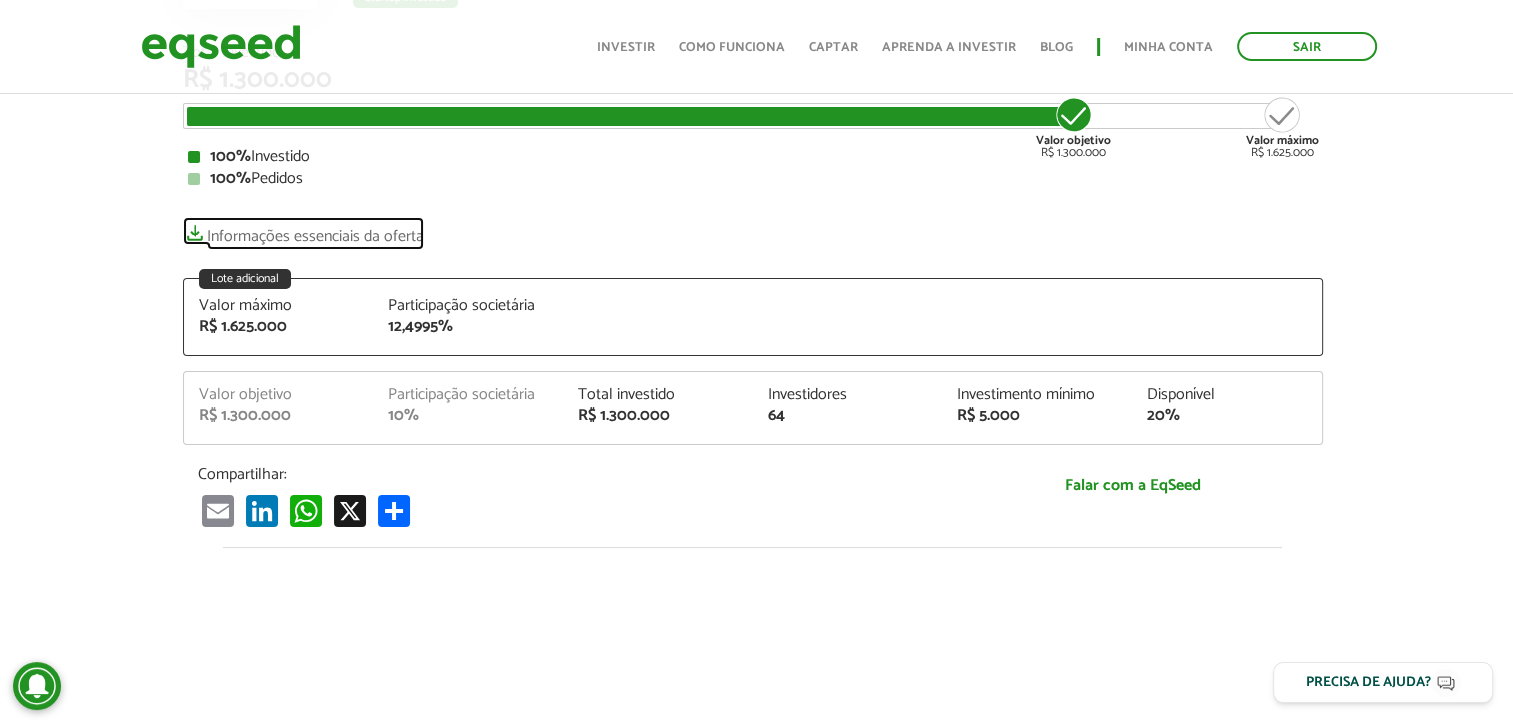 click on "Informações essenciais da oferta" at bounding box center (303, 231) 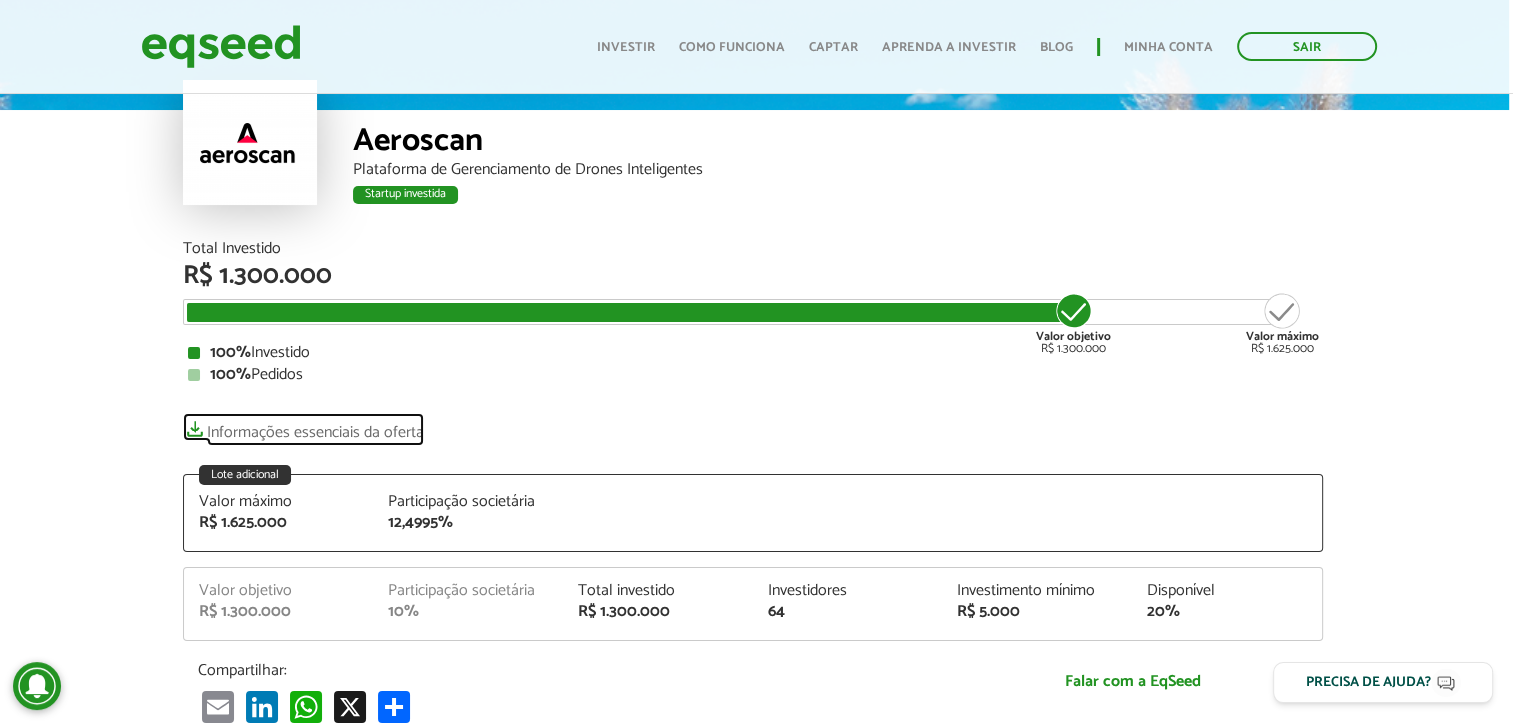 scroll, scrollTop: 0, scrollLeft: 15, axis: horizontal 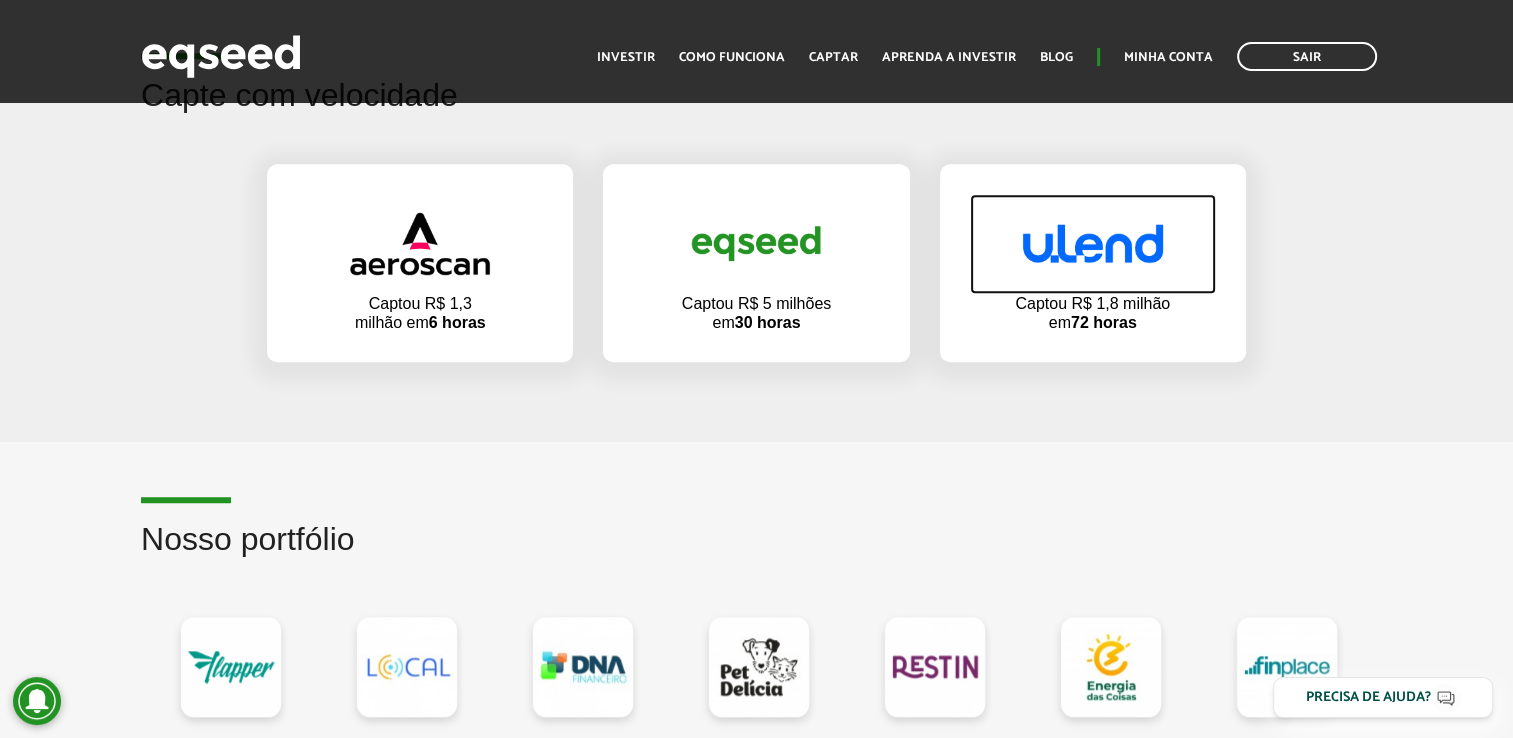 click at bounding box center (1093, 243) 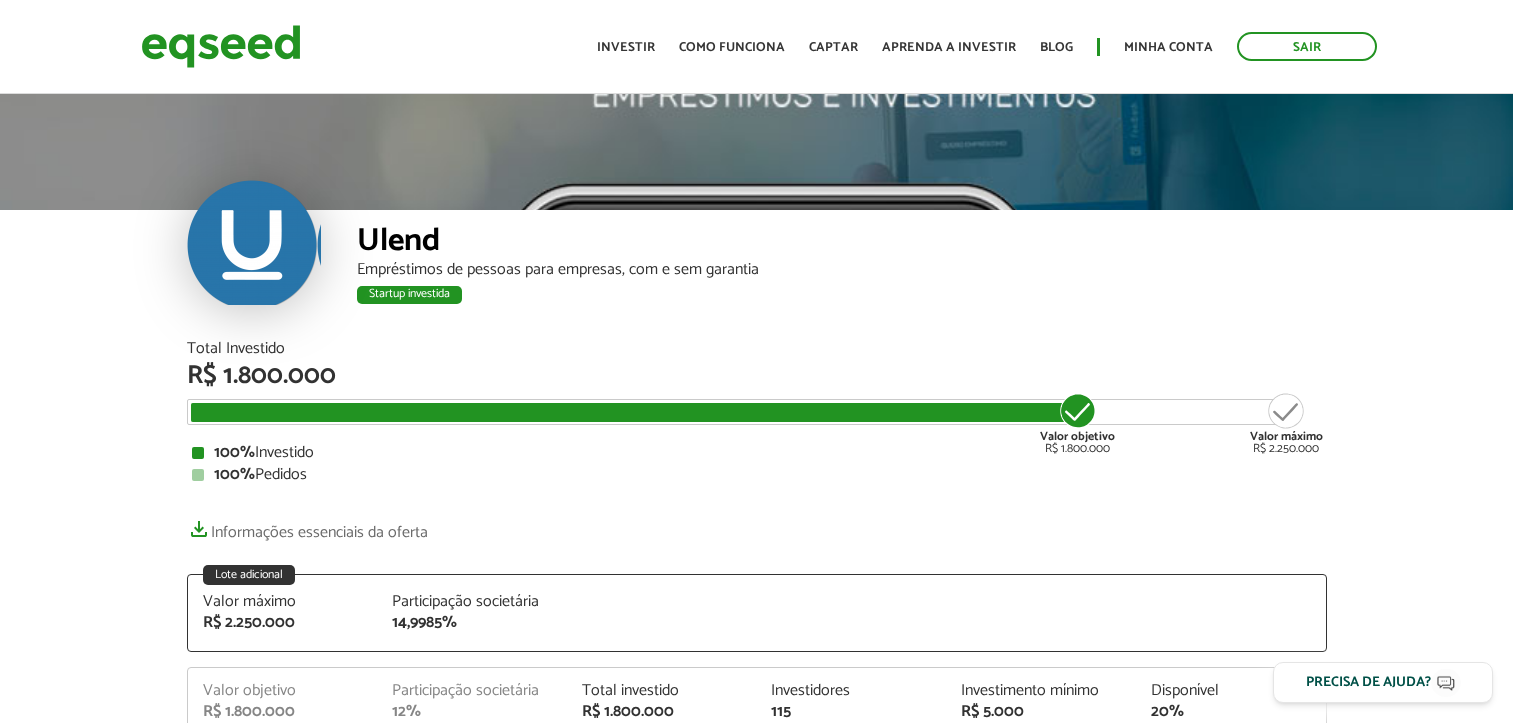 scroll, scrollTop: 0, scrollLeft: 0, axis: both 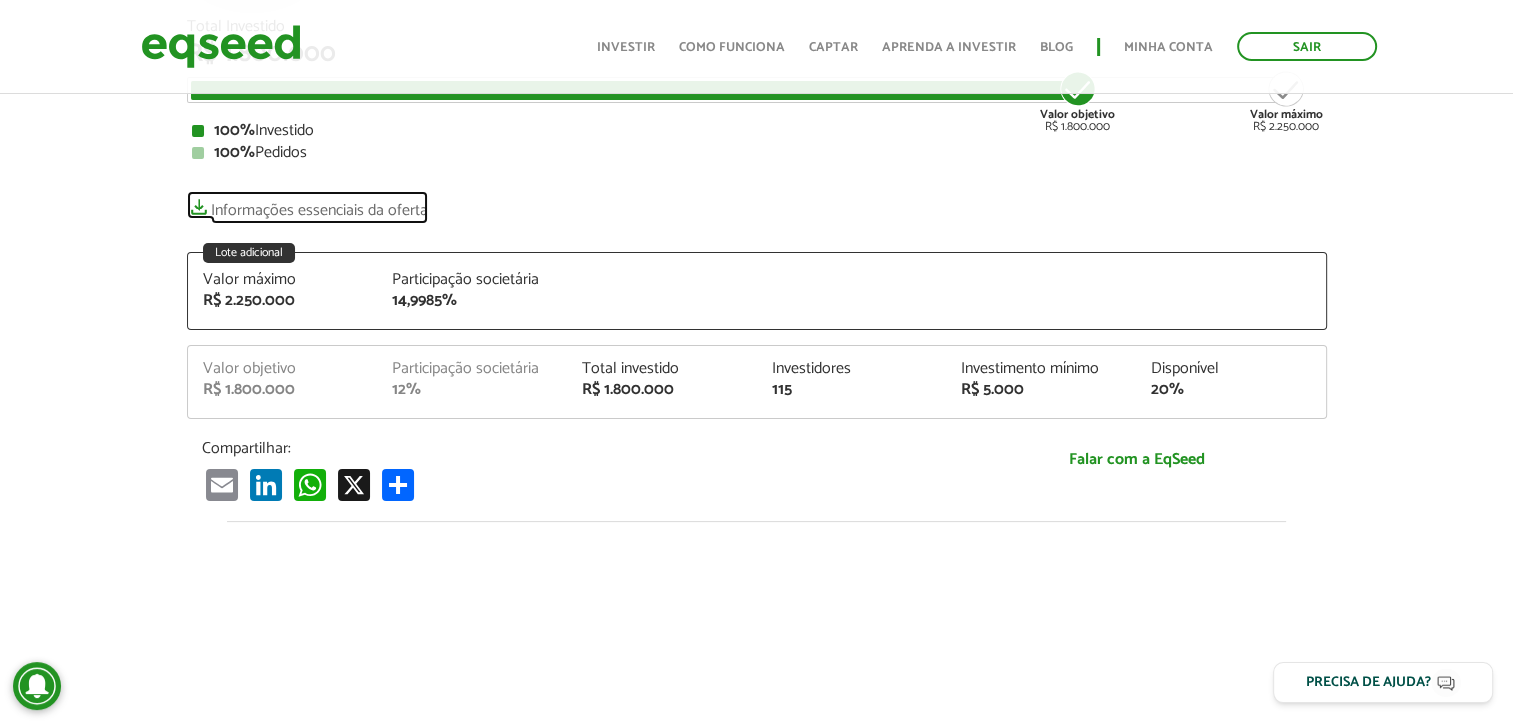 click on "Informações essenciais da oferta" at bounding box center [307, 205] 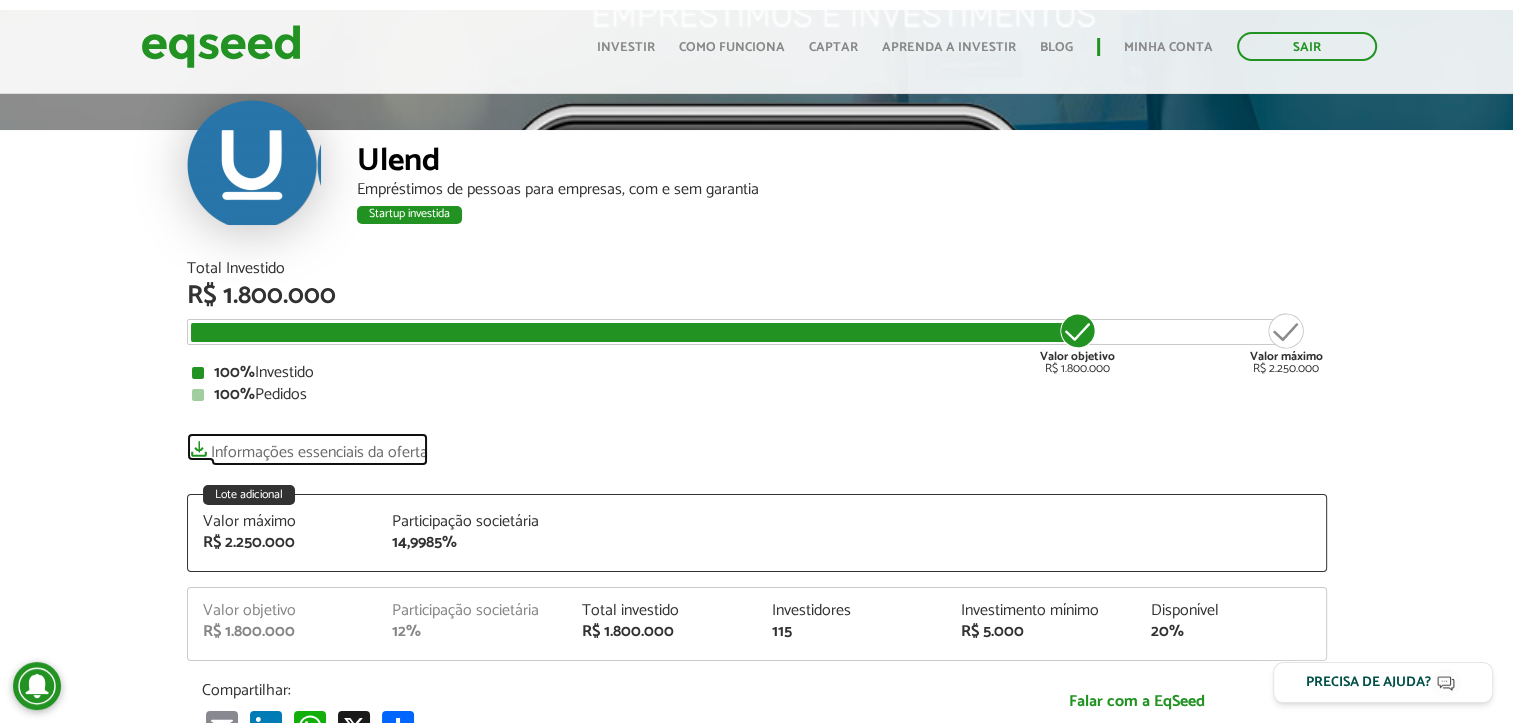 scroll, scrollTop: 0, scrollLeft: 0, axis: both 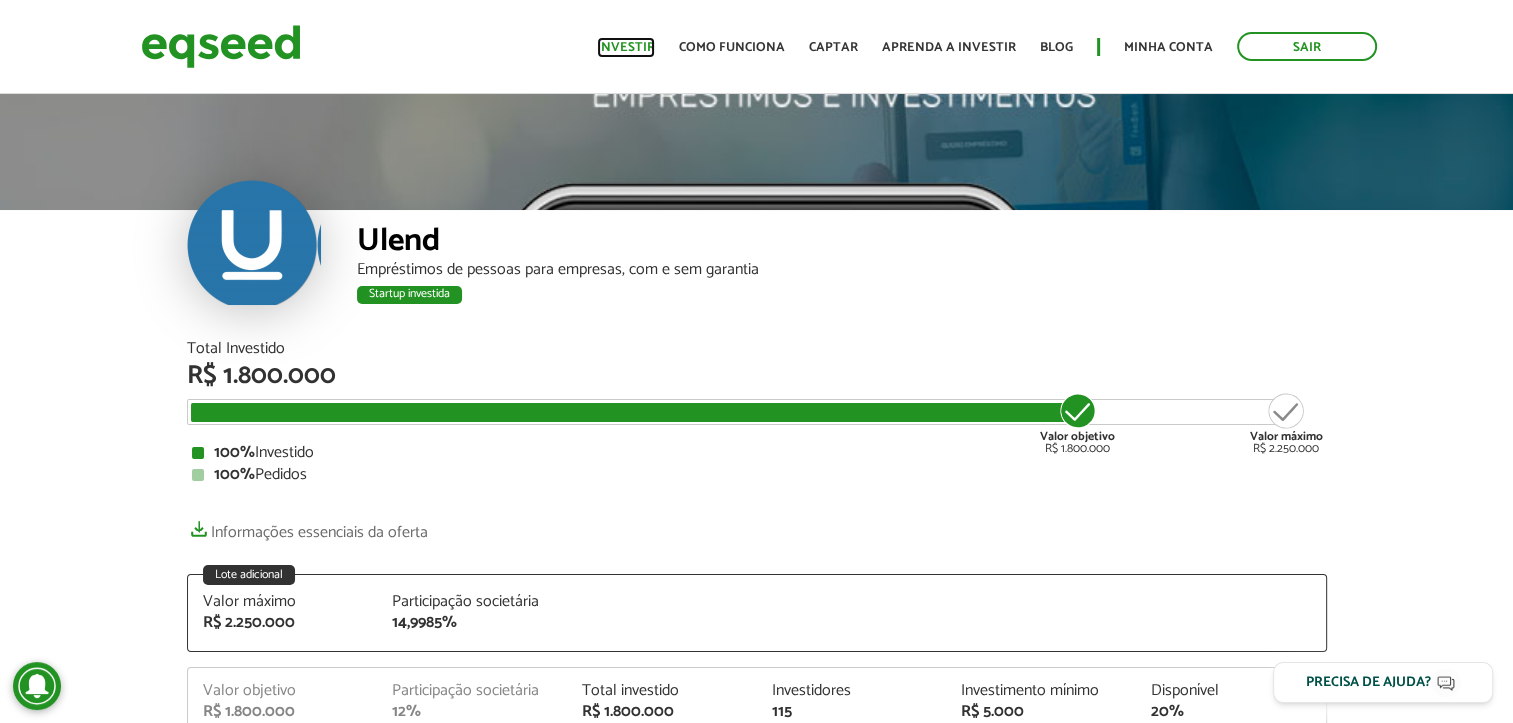 click on "Investir" at bounding box center (626, 47) 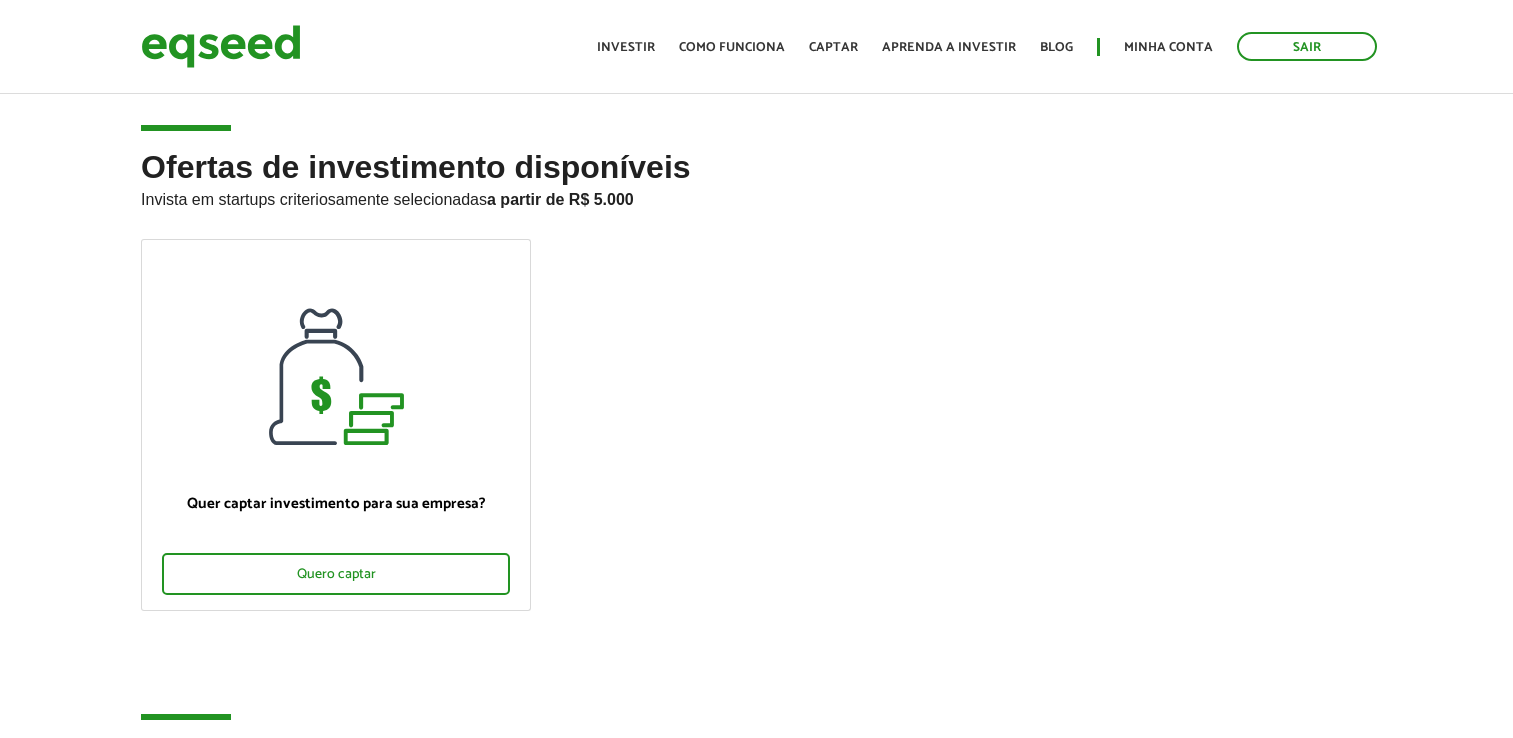 scroll, scrollTop: 0, scrollLeft: 0, axis: both 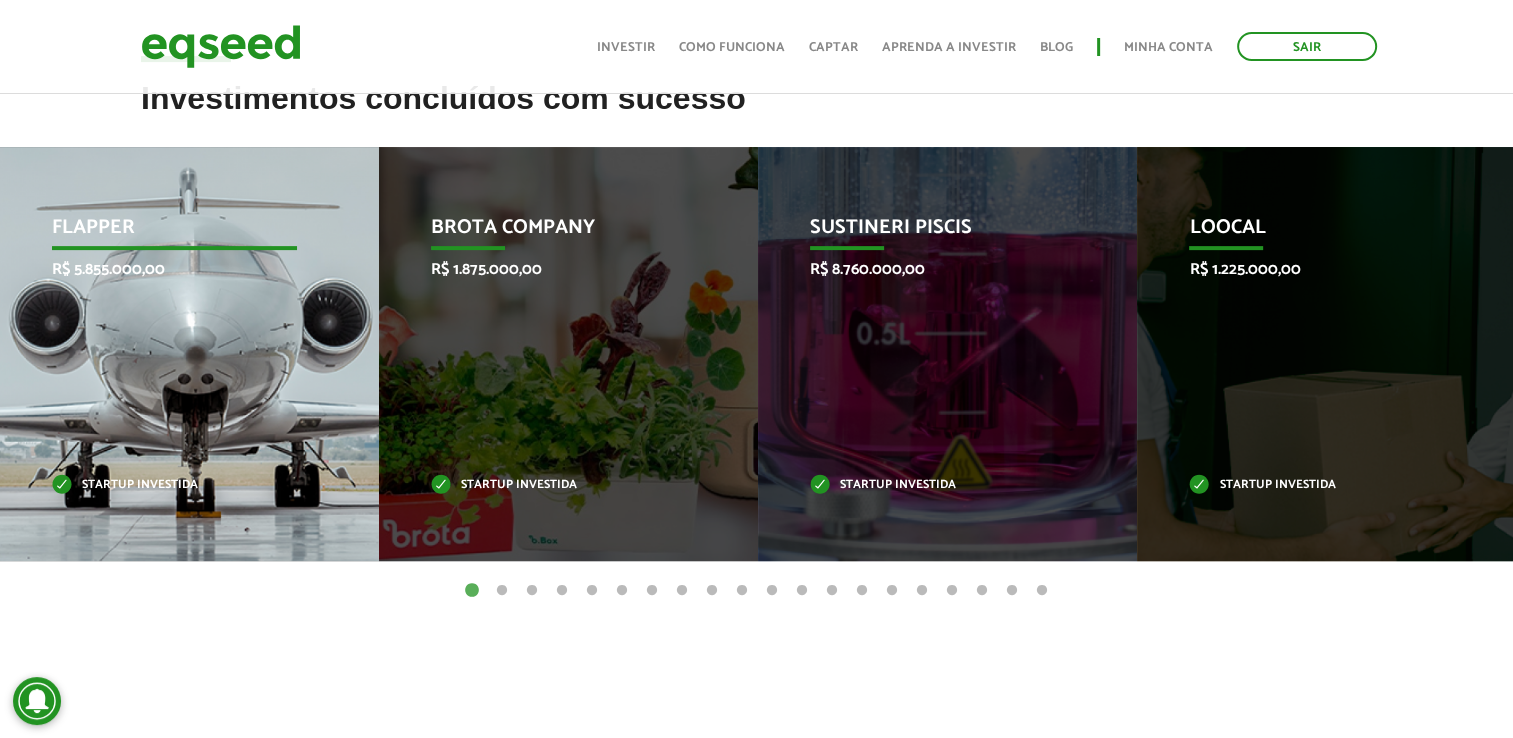 click on "Flapper
R$ 5.855.000,00
Startup investida" at bounding box center (174, 354) 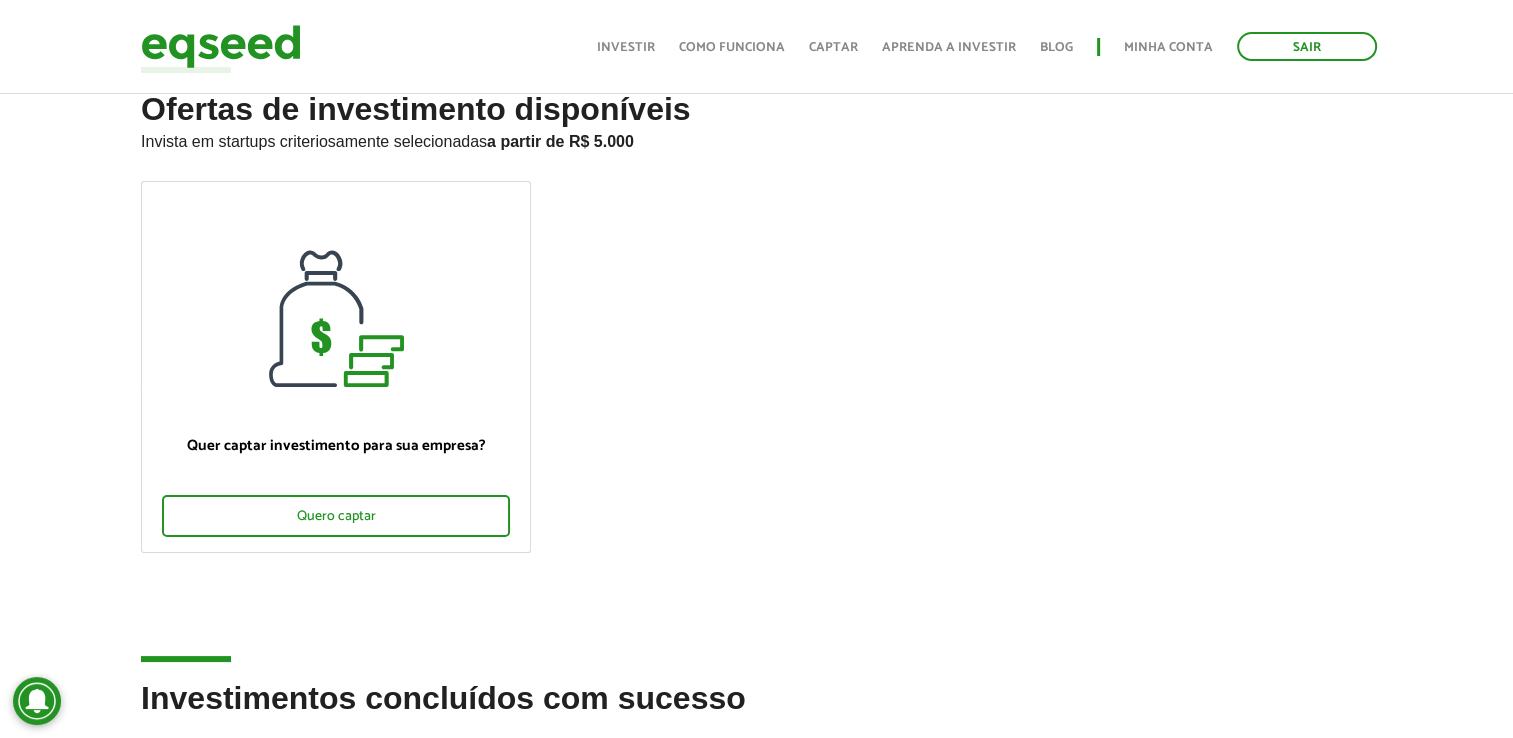 scroll, scrollTop: 0, scrollLeft: 0, axis: both 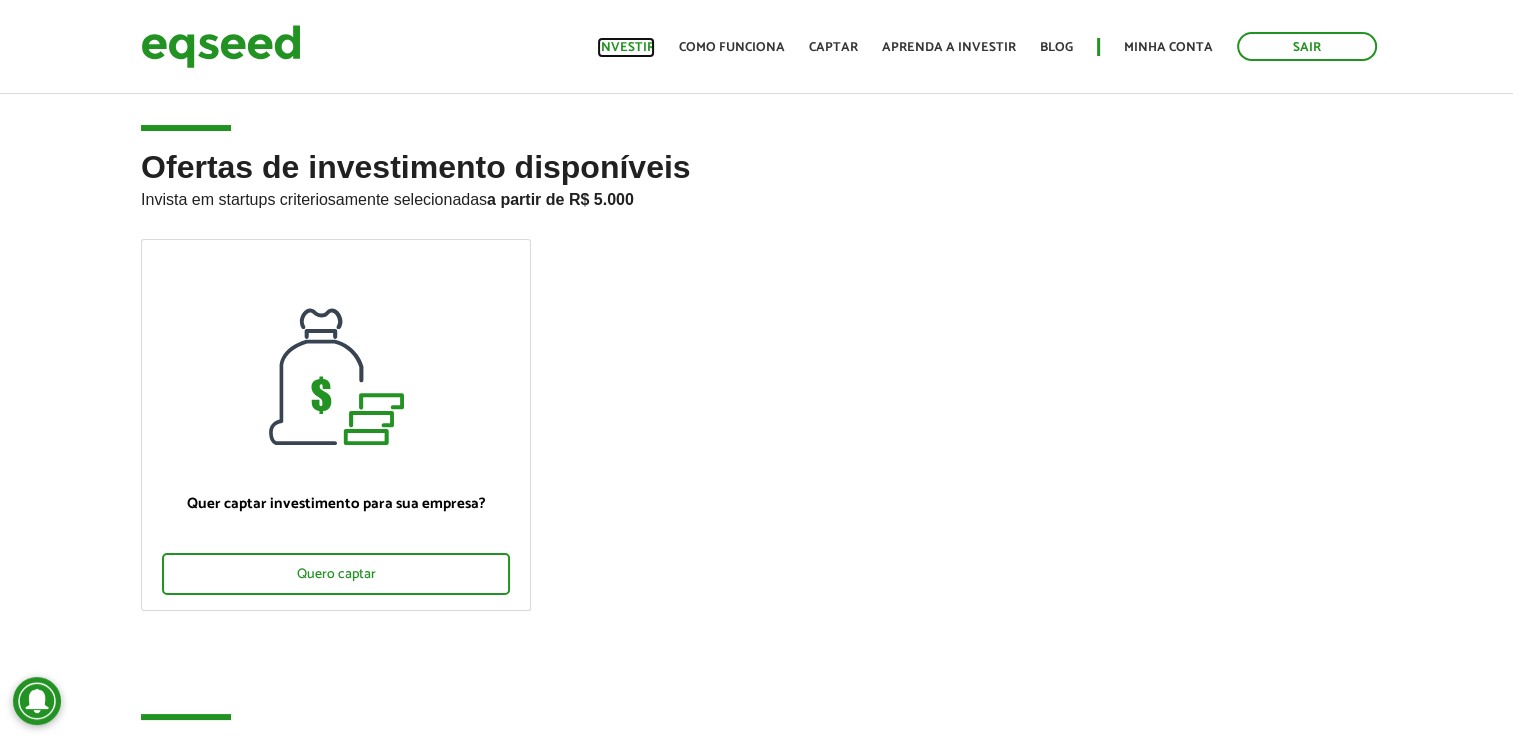click on "Investir" at bounding box center [626, 47] 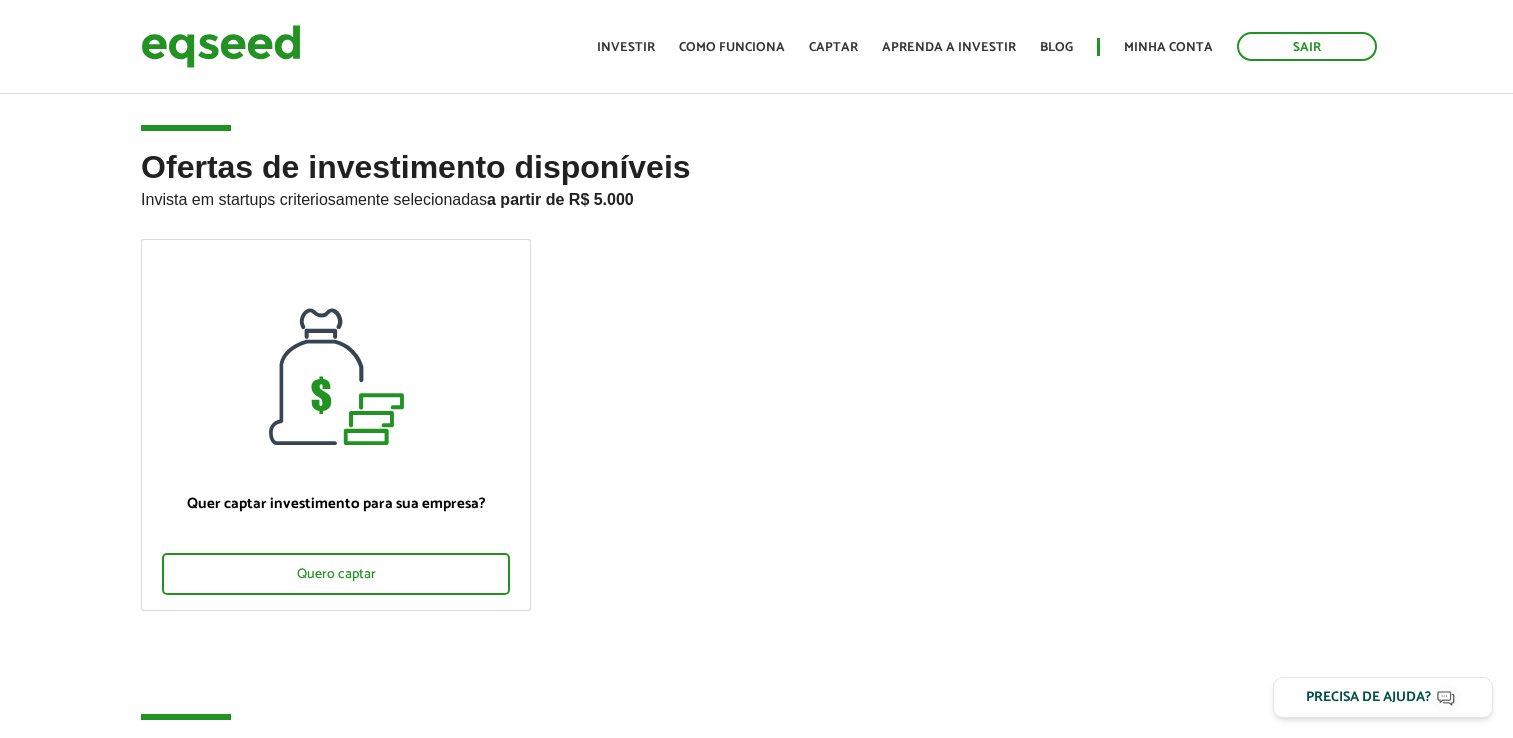 scroll, scrollTop: 0, scrollLeft: 0, axis: both 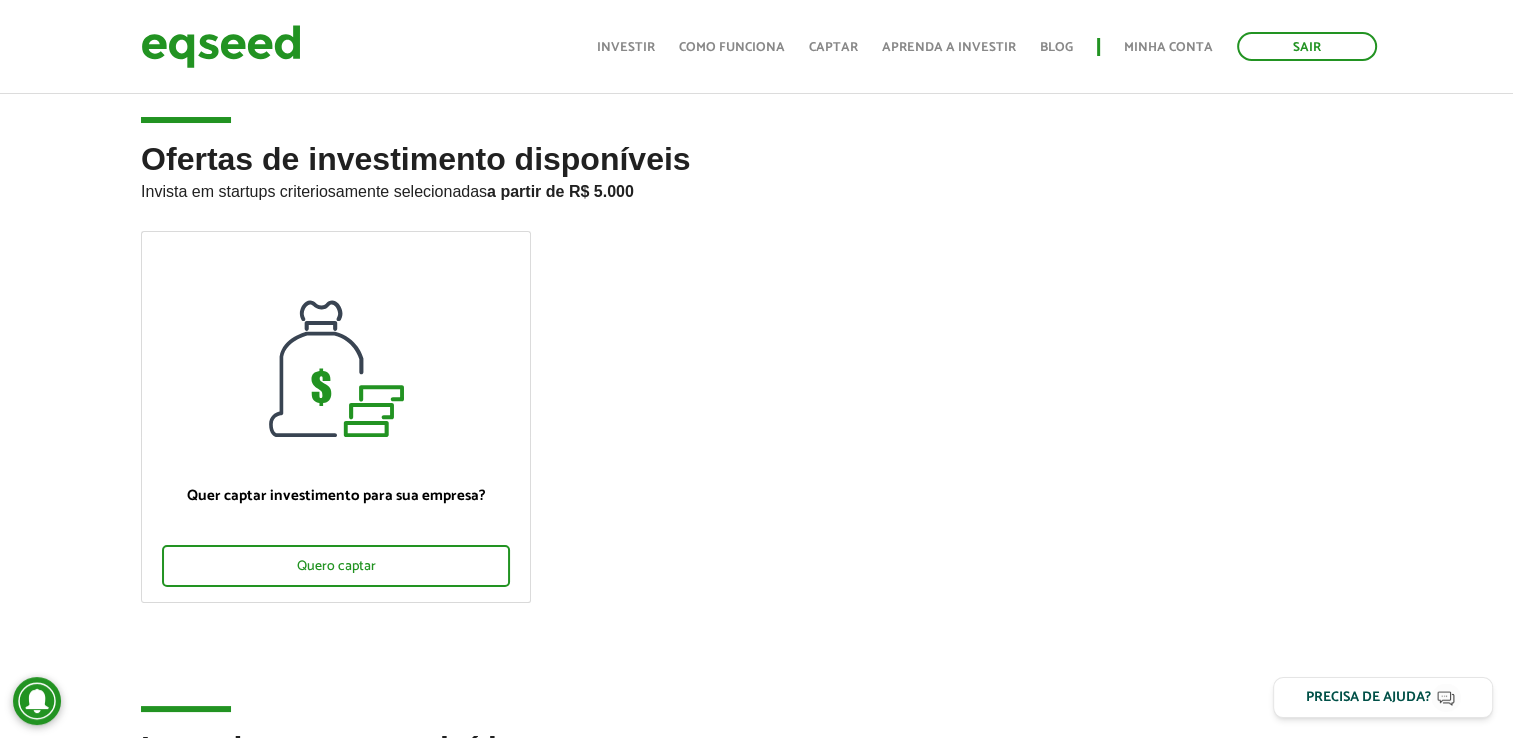 click on "Ofertas de investimento disponíveis
Invista em startups criteriosamente selecionadas  a partir de R$ 5.000" at bounding box center [756, 186] 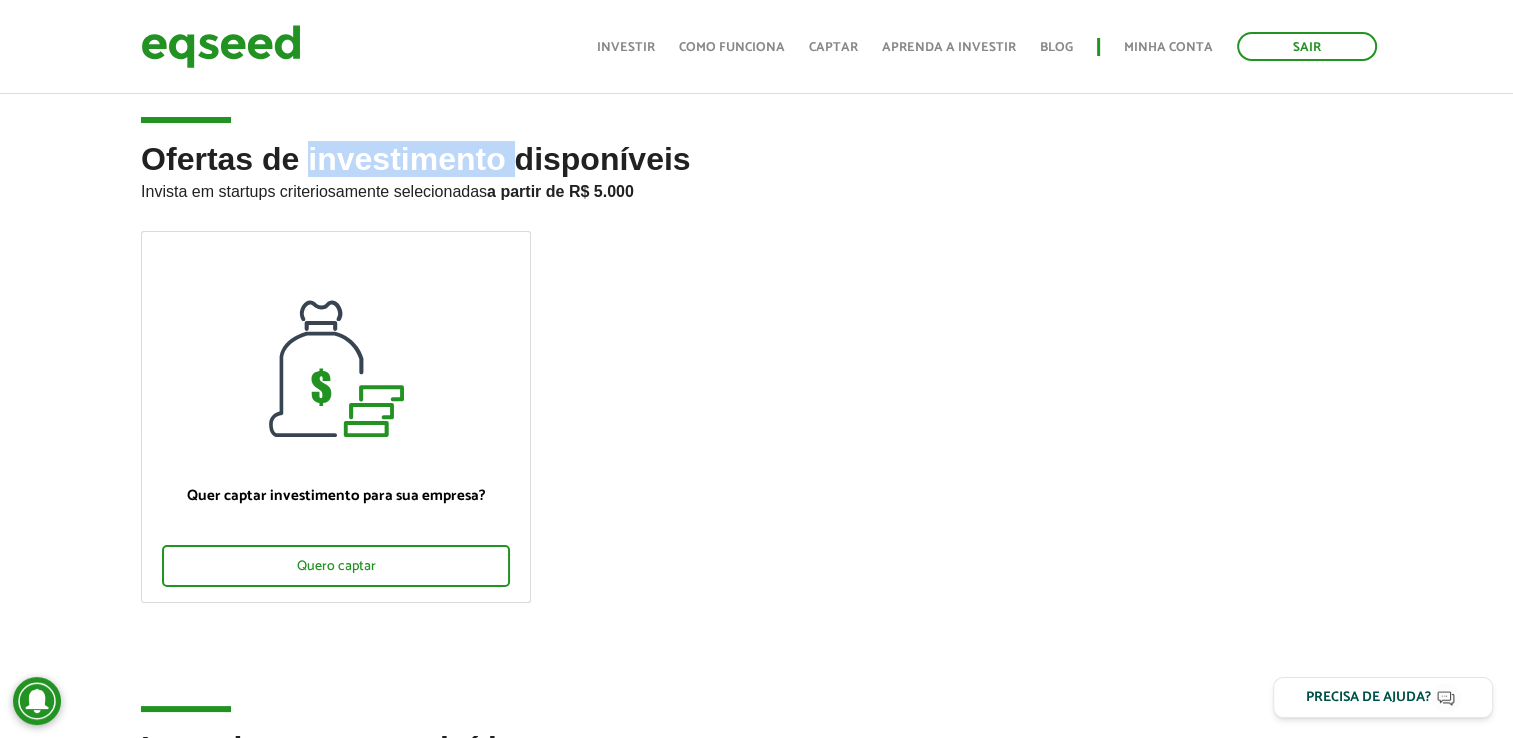 click on "Ofertas de investimento disponíveis
Invista em startups criteriosamente selecionadas  a partir de R$ 5.000" at bounding box center [756, 186] 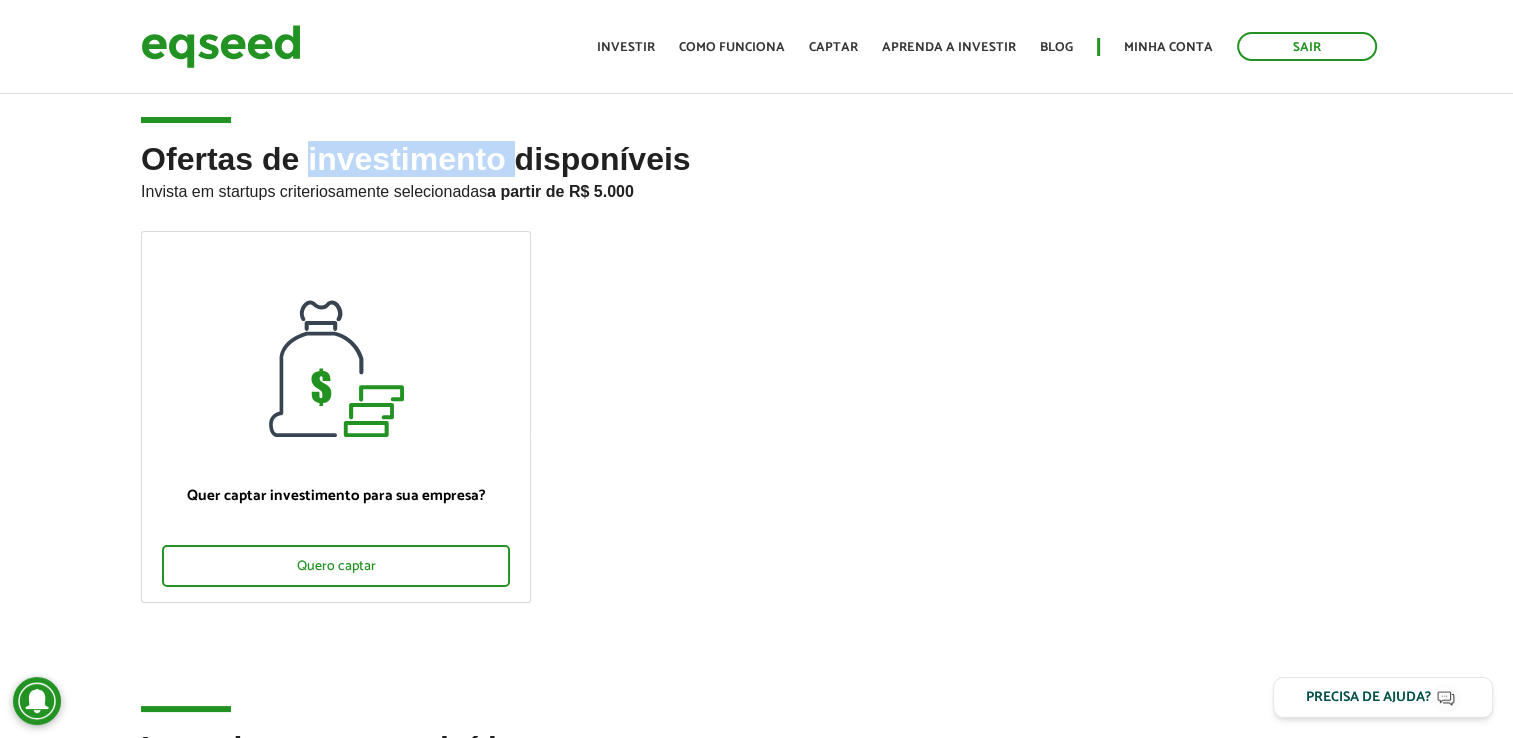 scroll, scrollTop: 0, scrollLeft: 0, axis: both 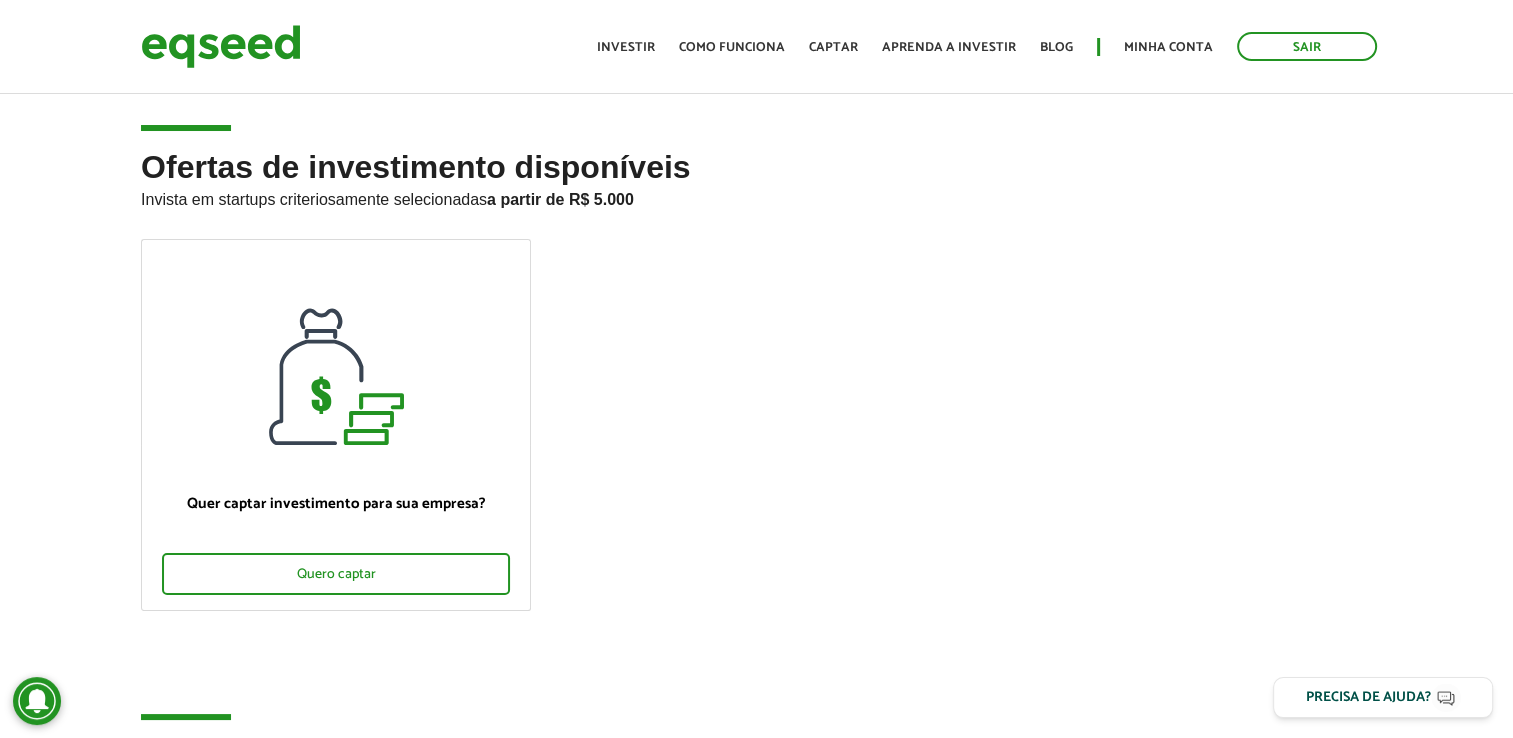 click on "Invista em startups criteriosamente selecionadas  a partir de R$ 5.000" at bounding box center [756, 197] 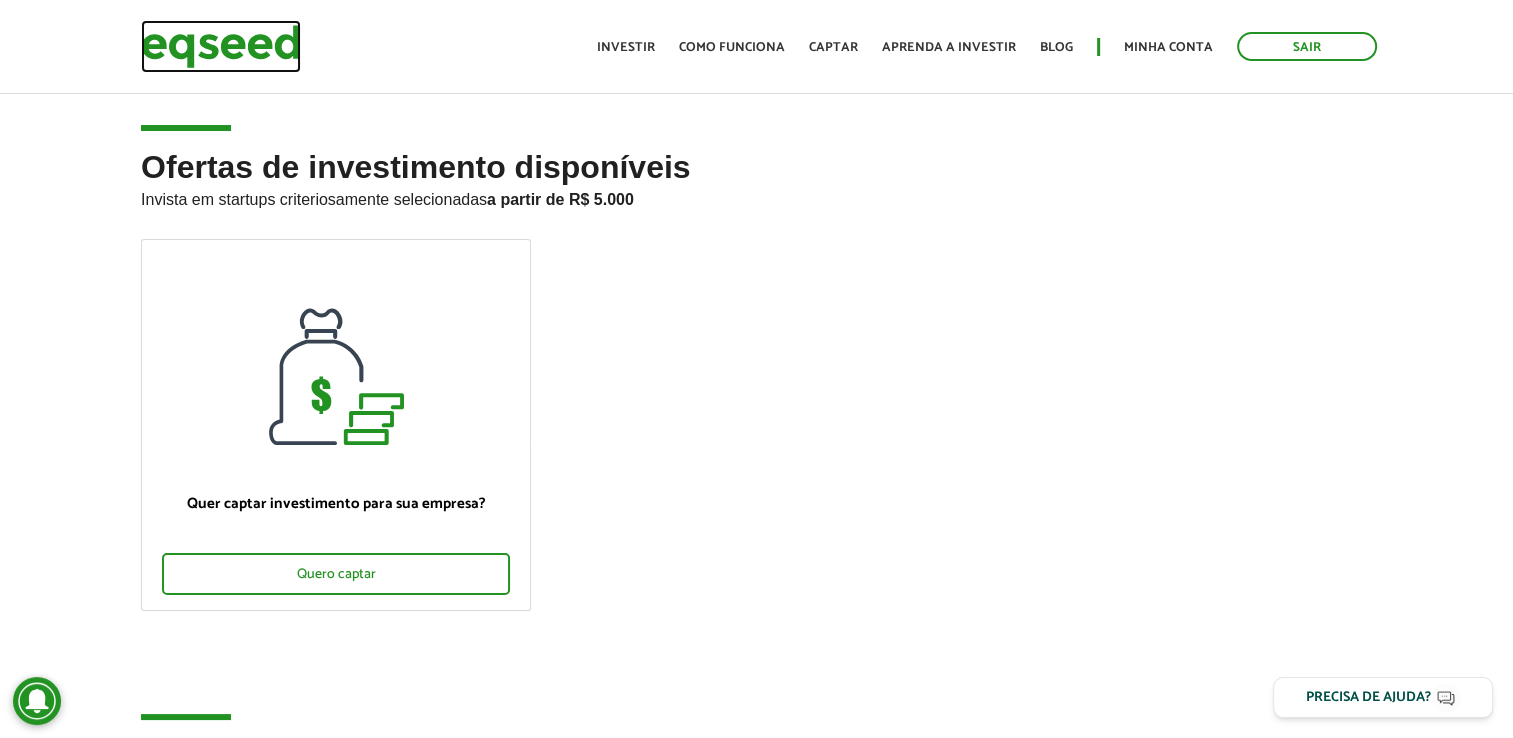 click at bounding box center (221, 46) 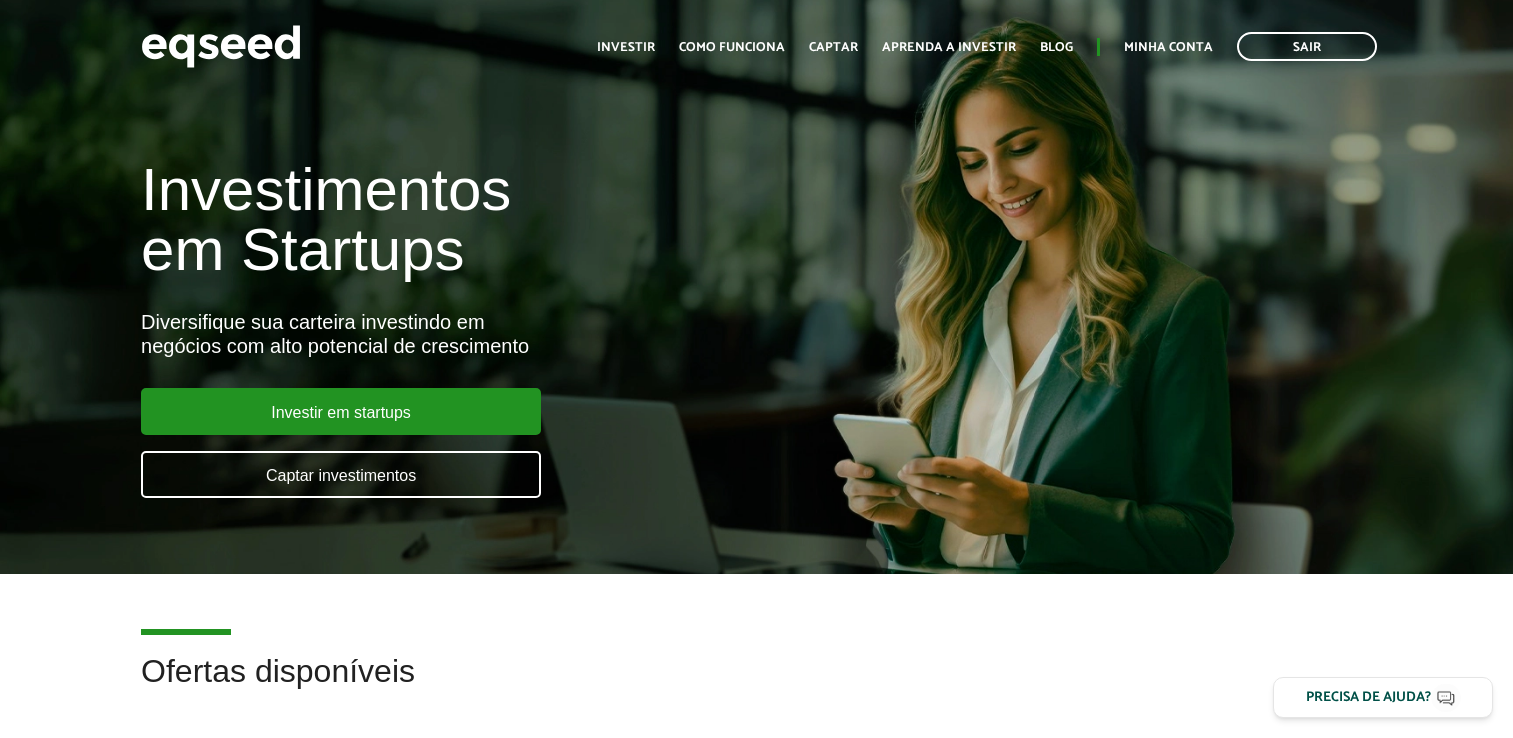 scroll, scrollTop: 0, scrollLeft: 0, axis: both 